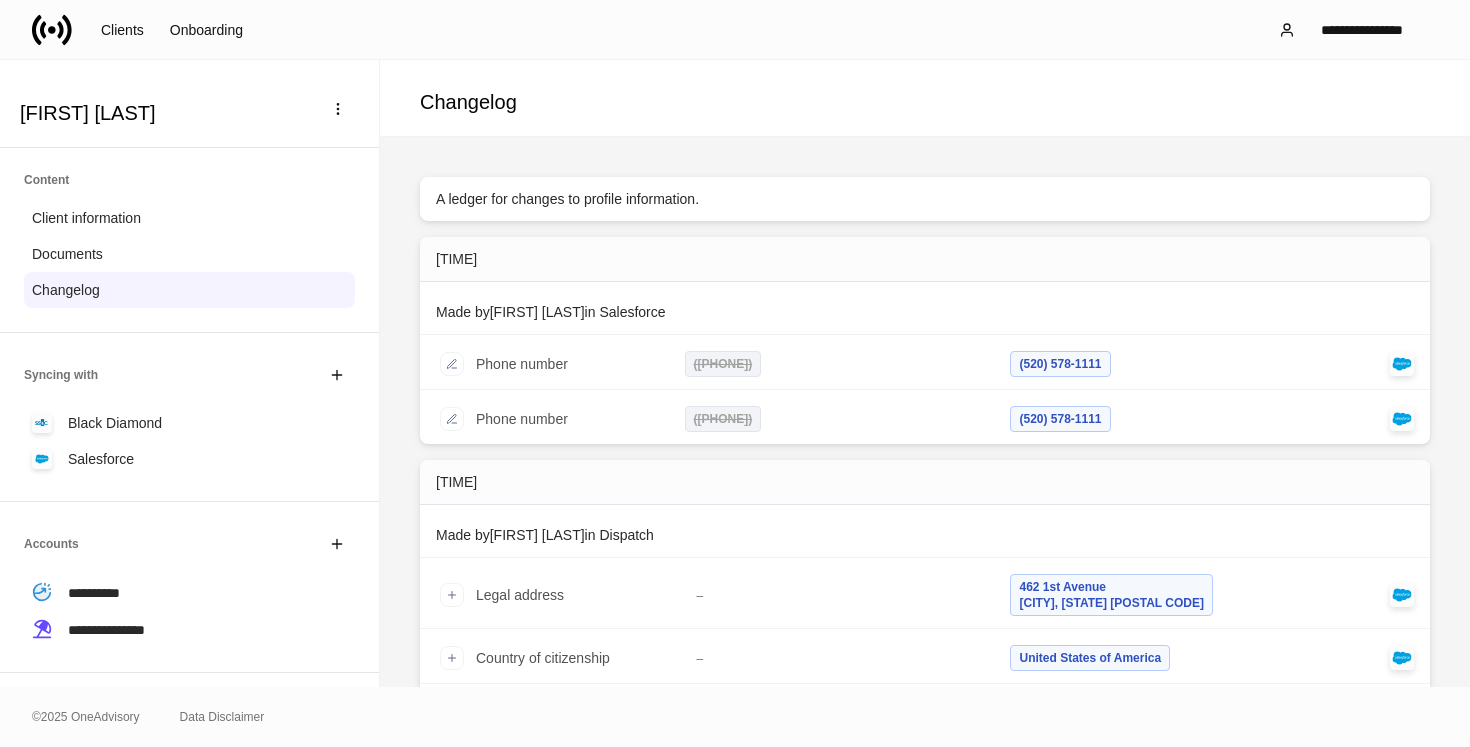 scroll, scrollTop: 0, scrollLeft: 0, axis: both 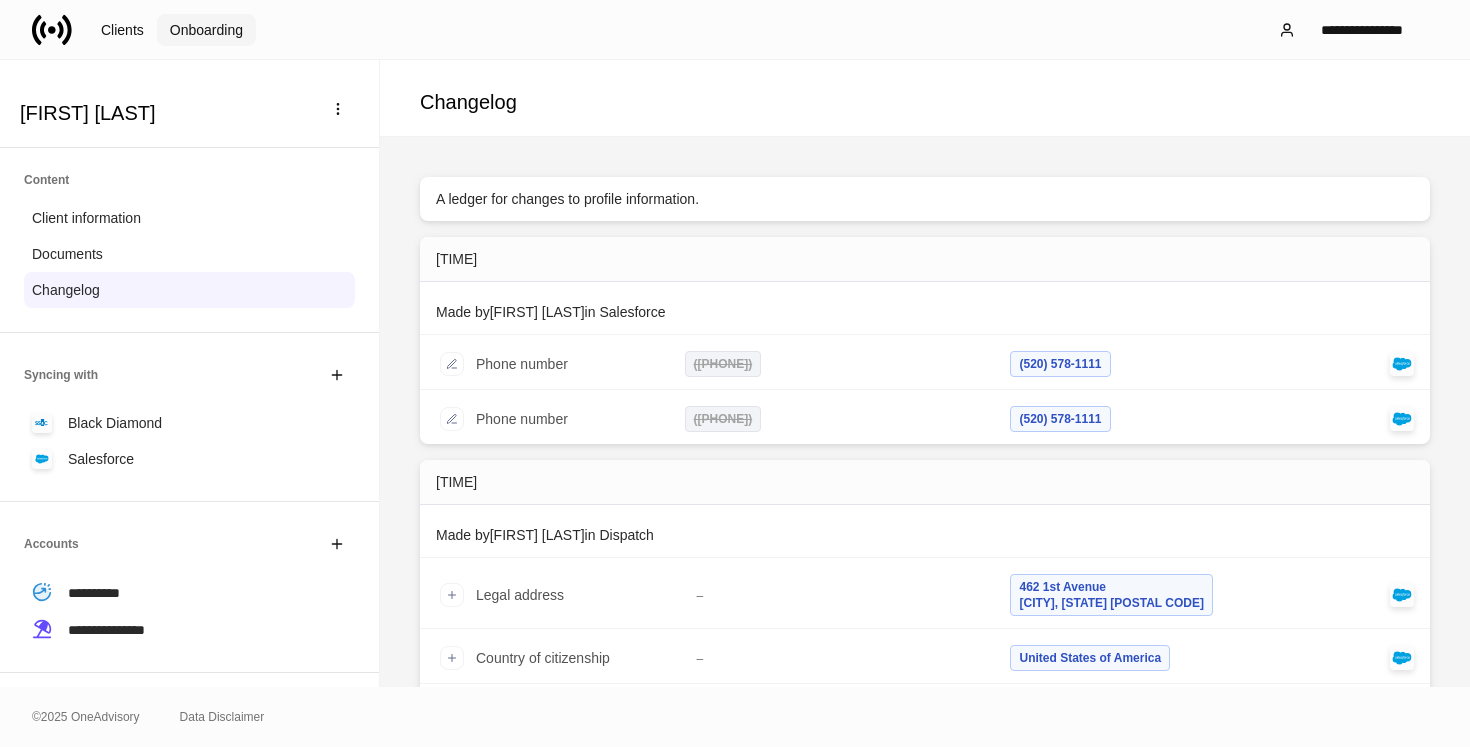 click on "Onboarding" at bounding box center [206, 30] 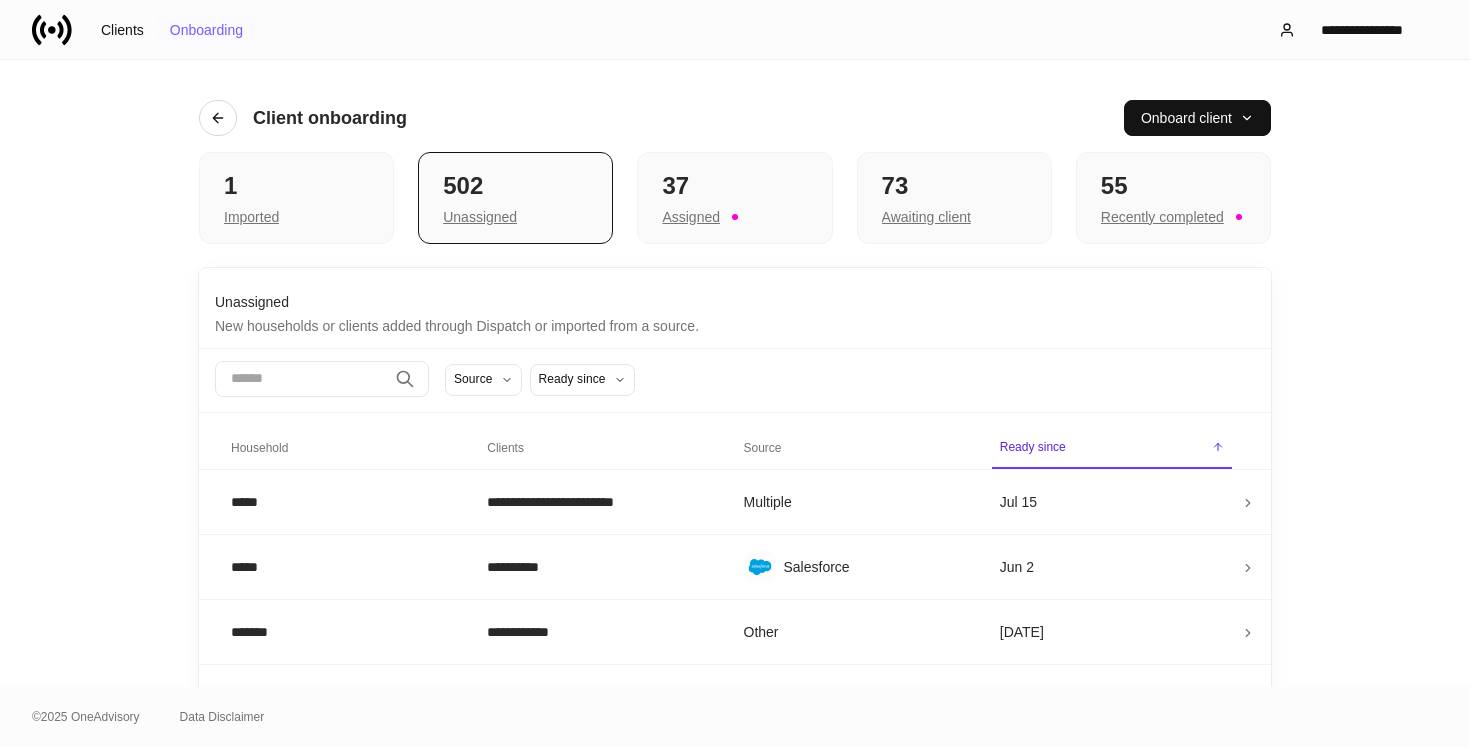 type 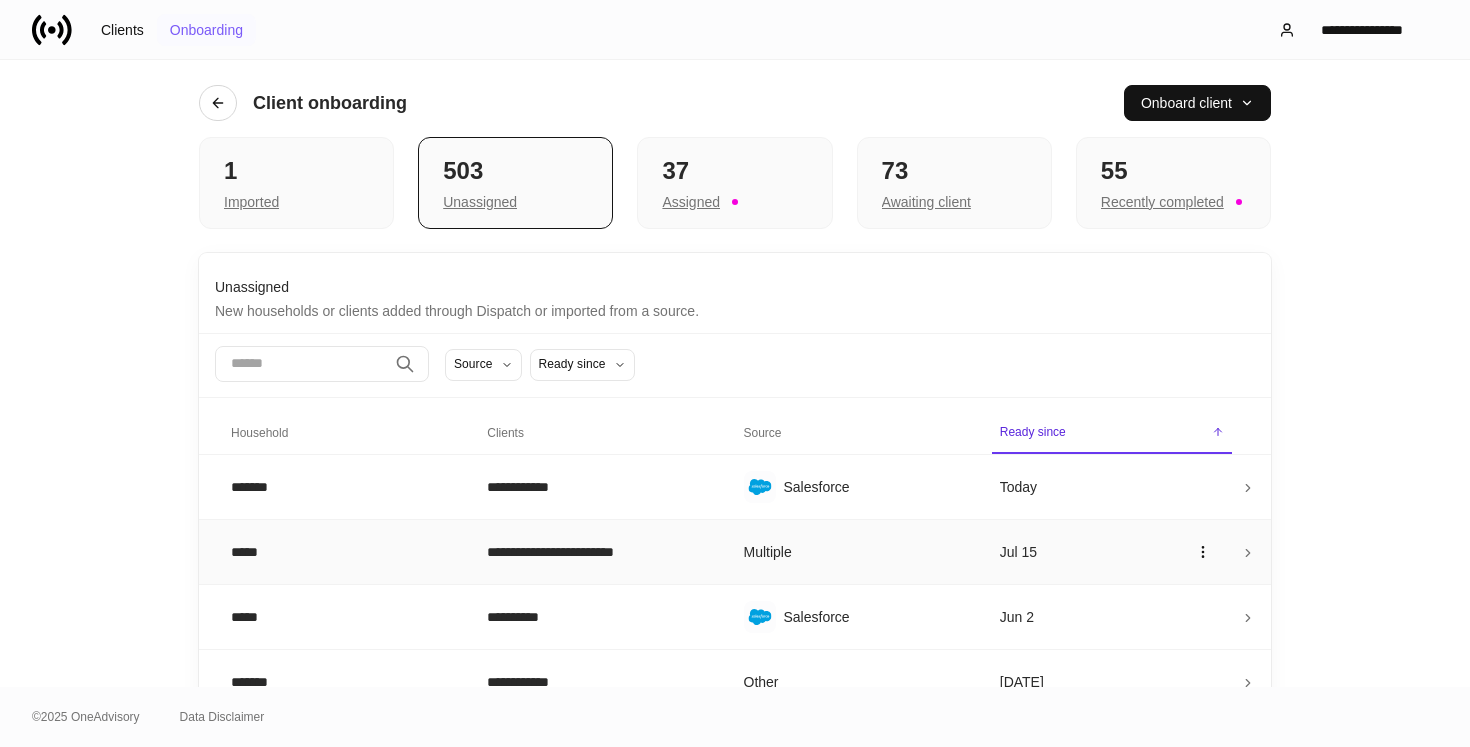 scroll, scrollTop: 13, scrollLeft: 0, axis: vertical 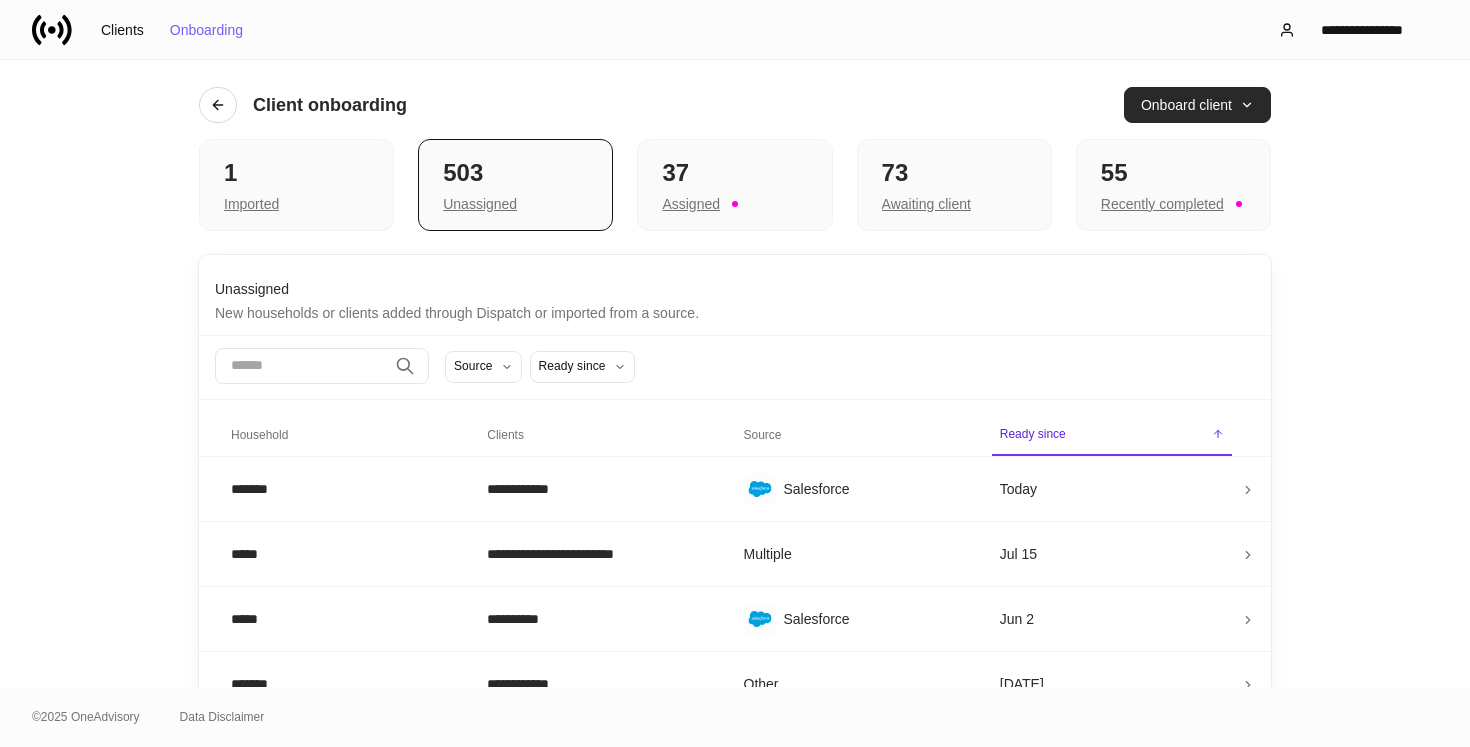 click on "Onboard client" at bounding box center [1197, 105] 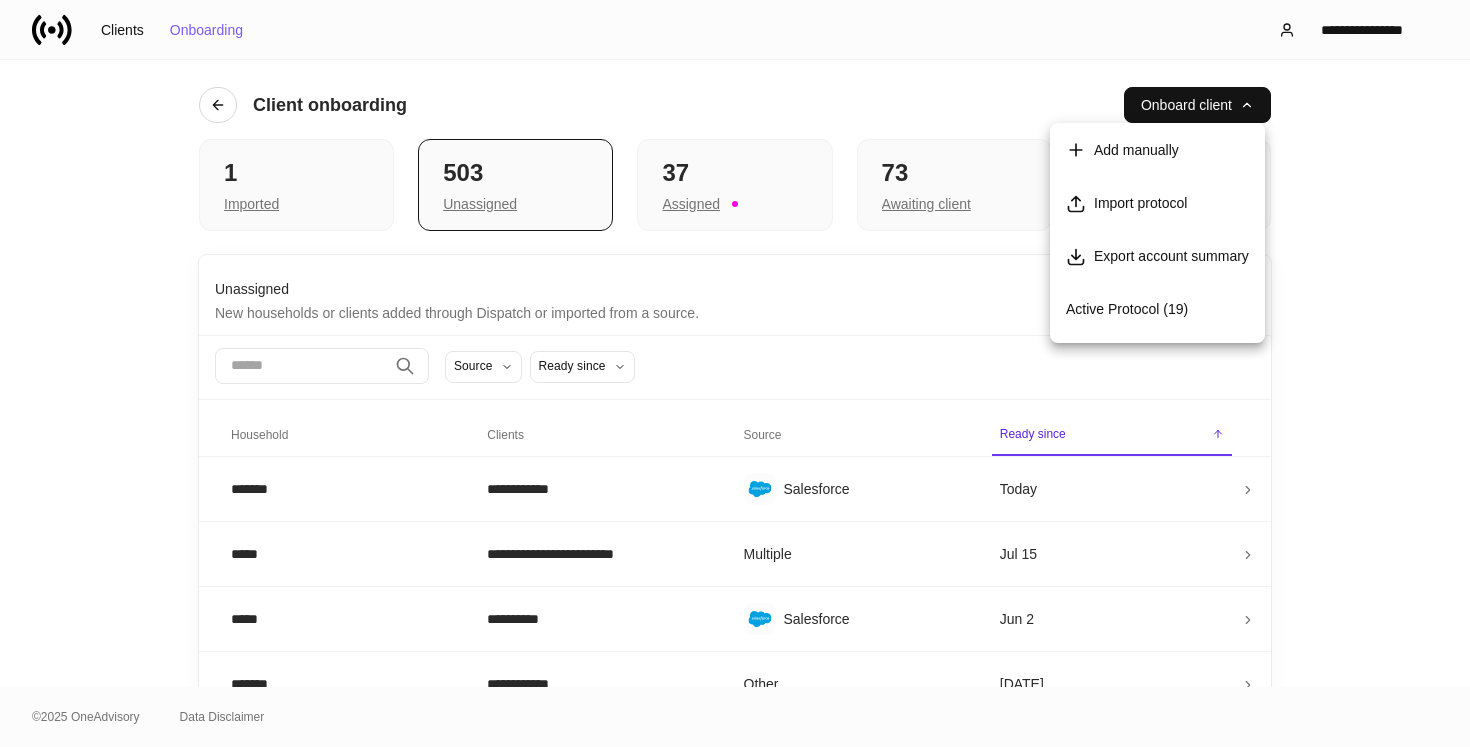 click at bounding box center (735, 373) 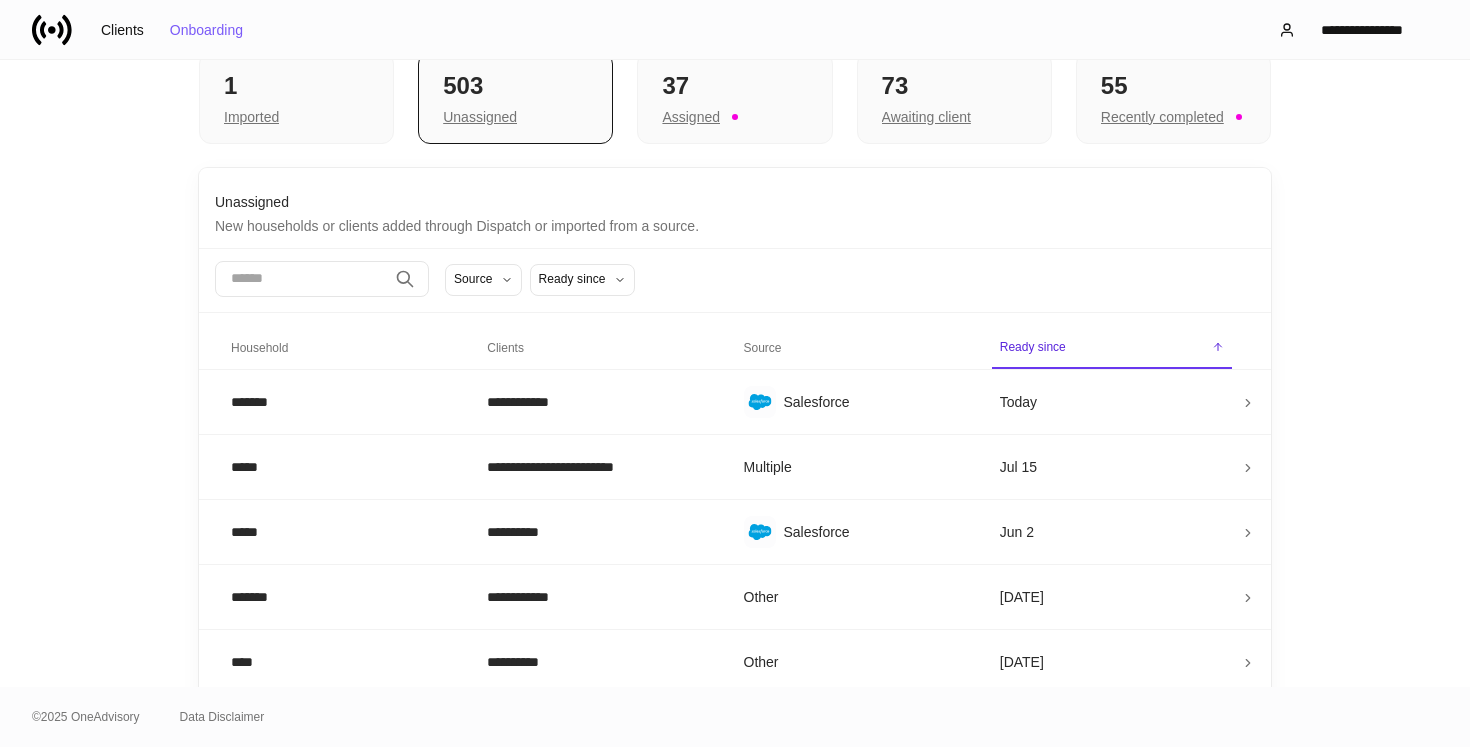 scroll, scrollTop: 103, scrollLeft: 0, axis: vertical 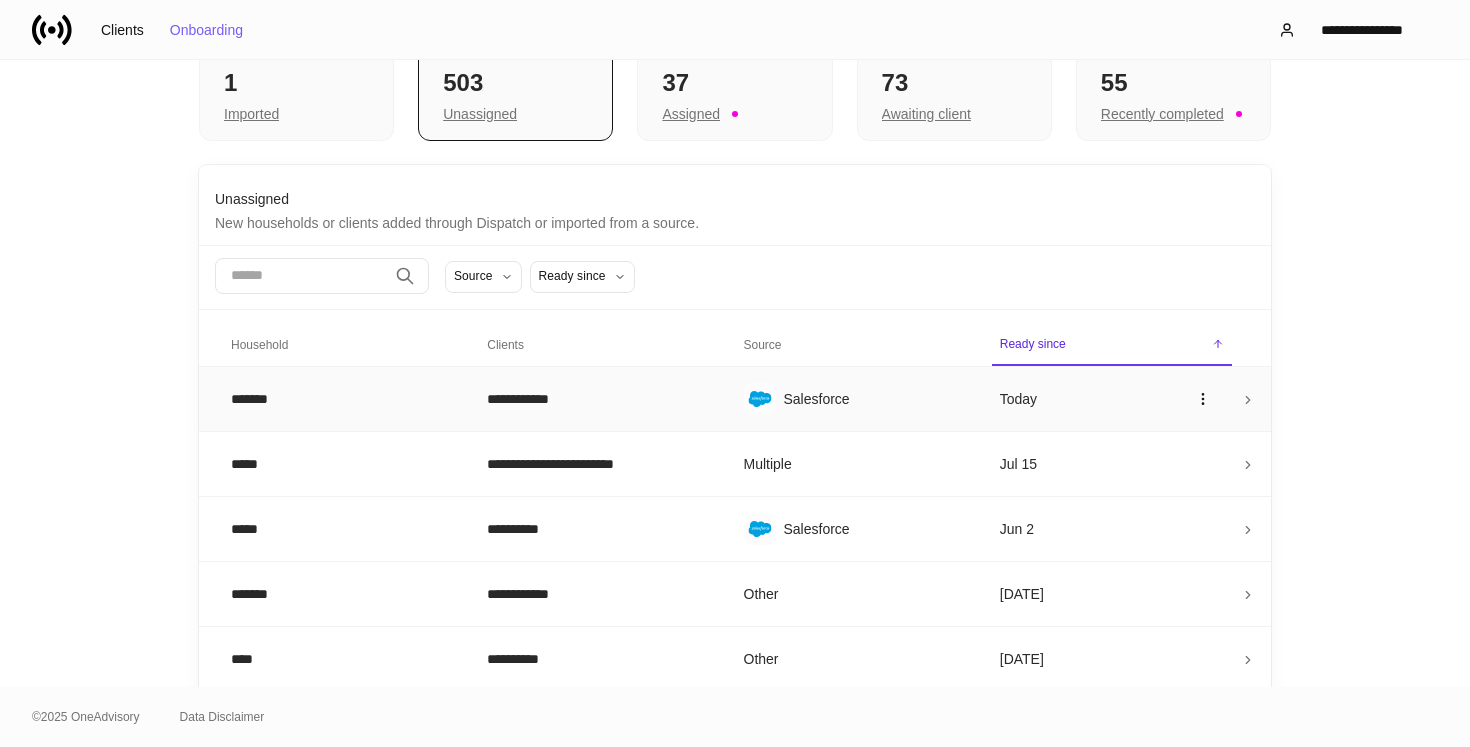 click on "**********" at bounding box center (599, 399) 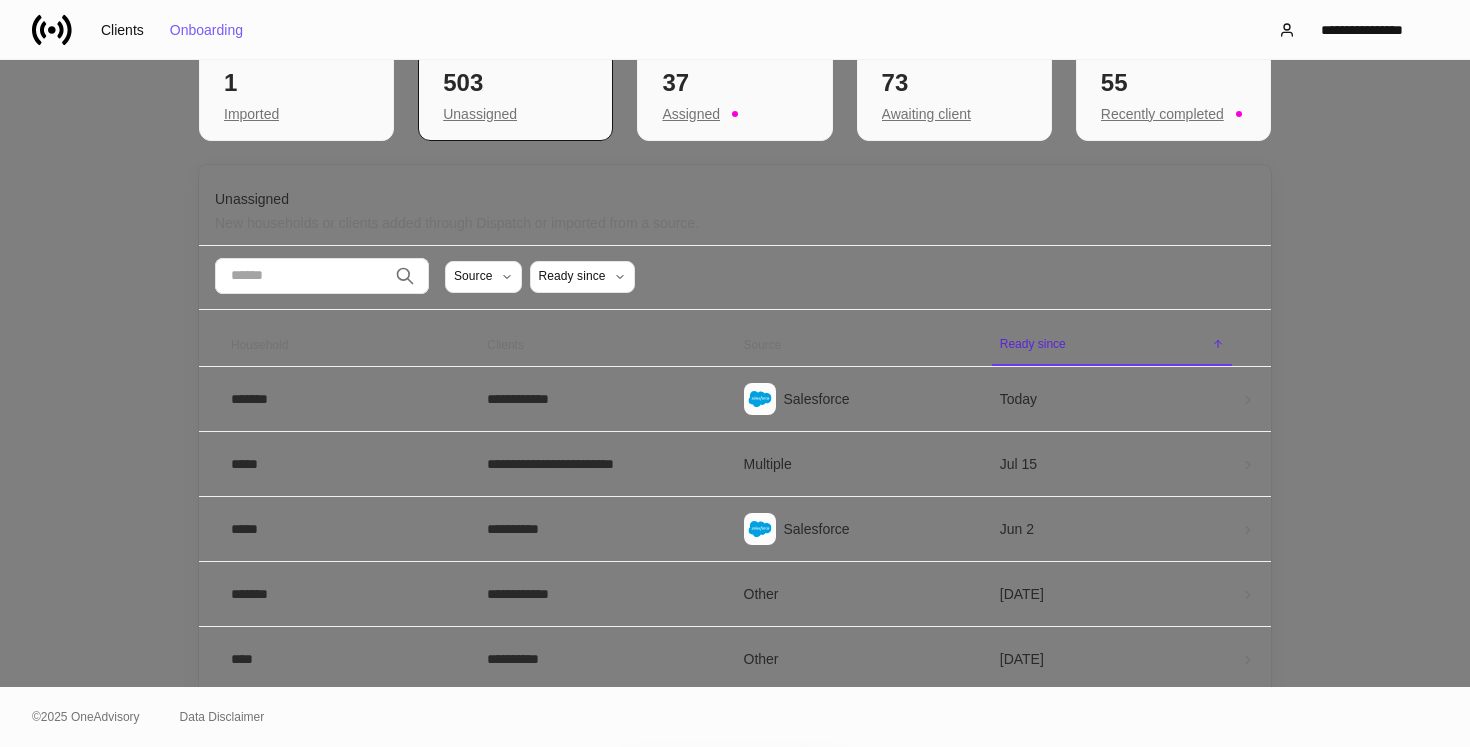 click on "[FIRST] [LAST]" at bounding box center [735, 863] 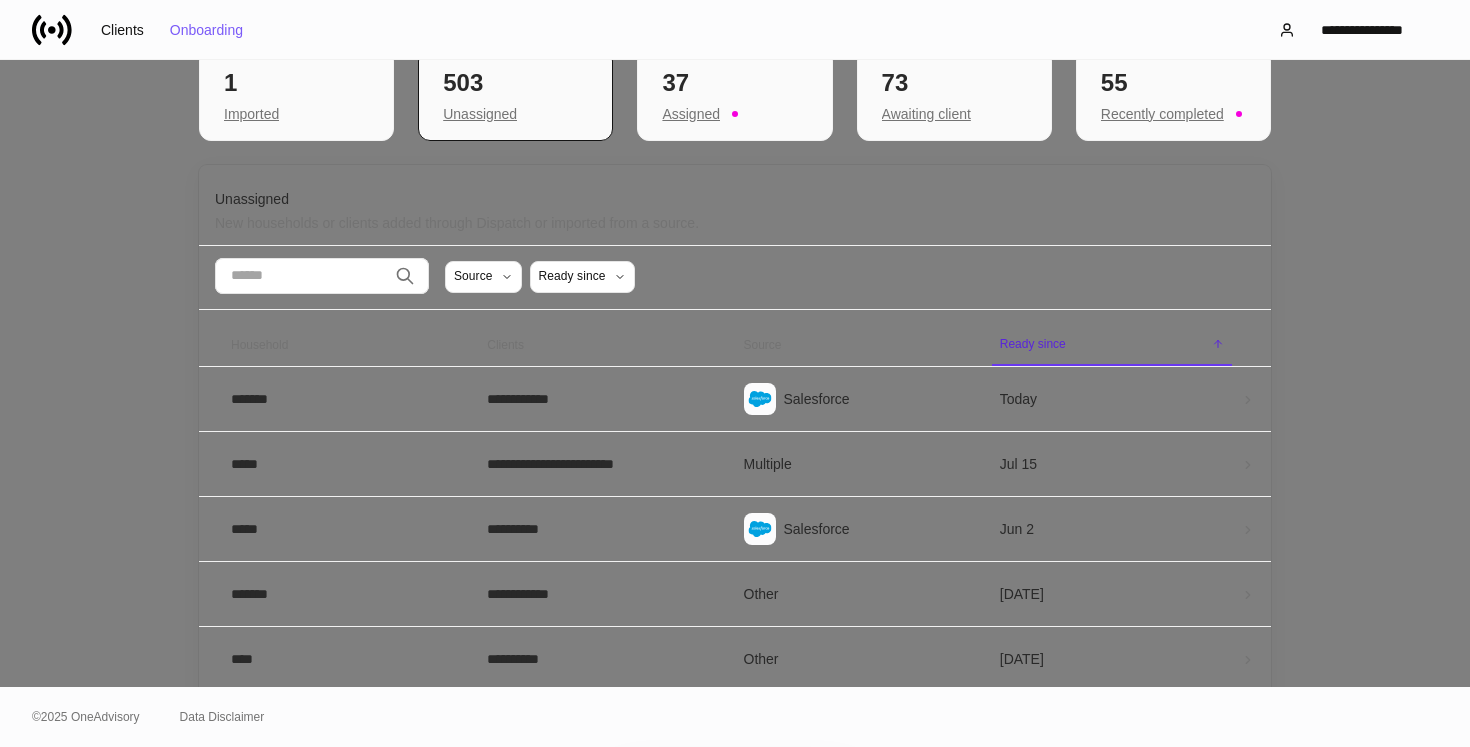 click on "Begin onboarding" at bounding box center [775, 907] 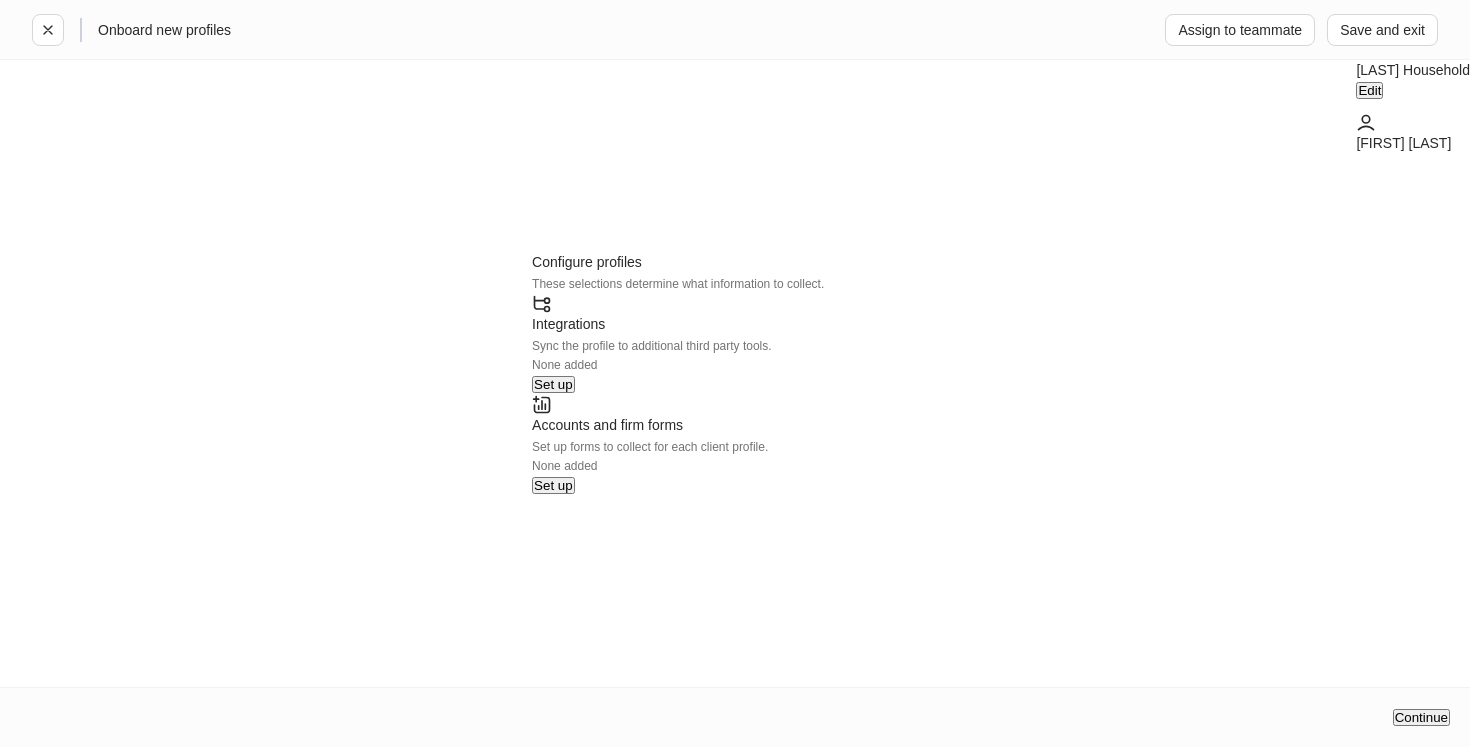 click on "Edit" at bounding box center (1369, 90) 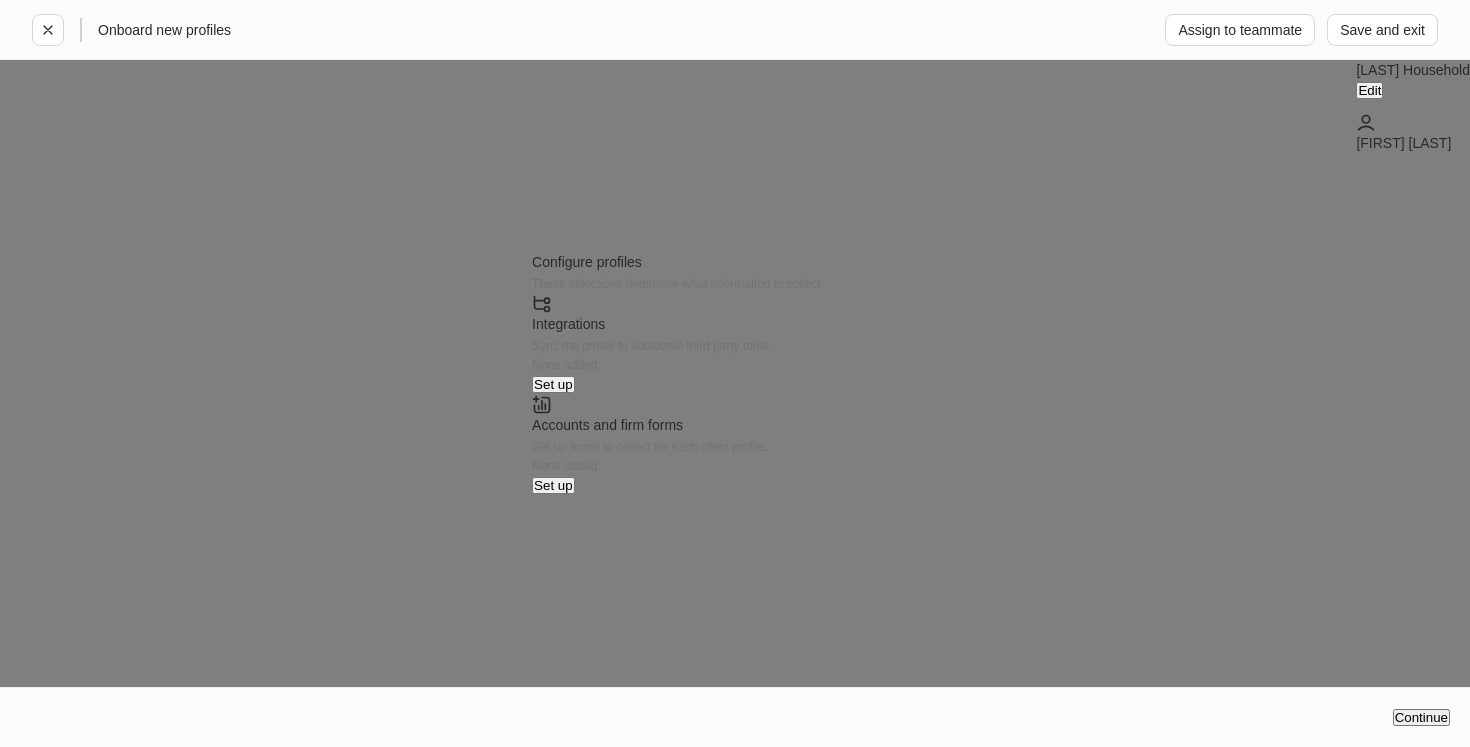 click on "Add client" at bounding box center (800, 835) 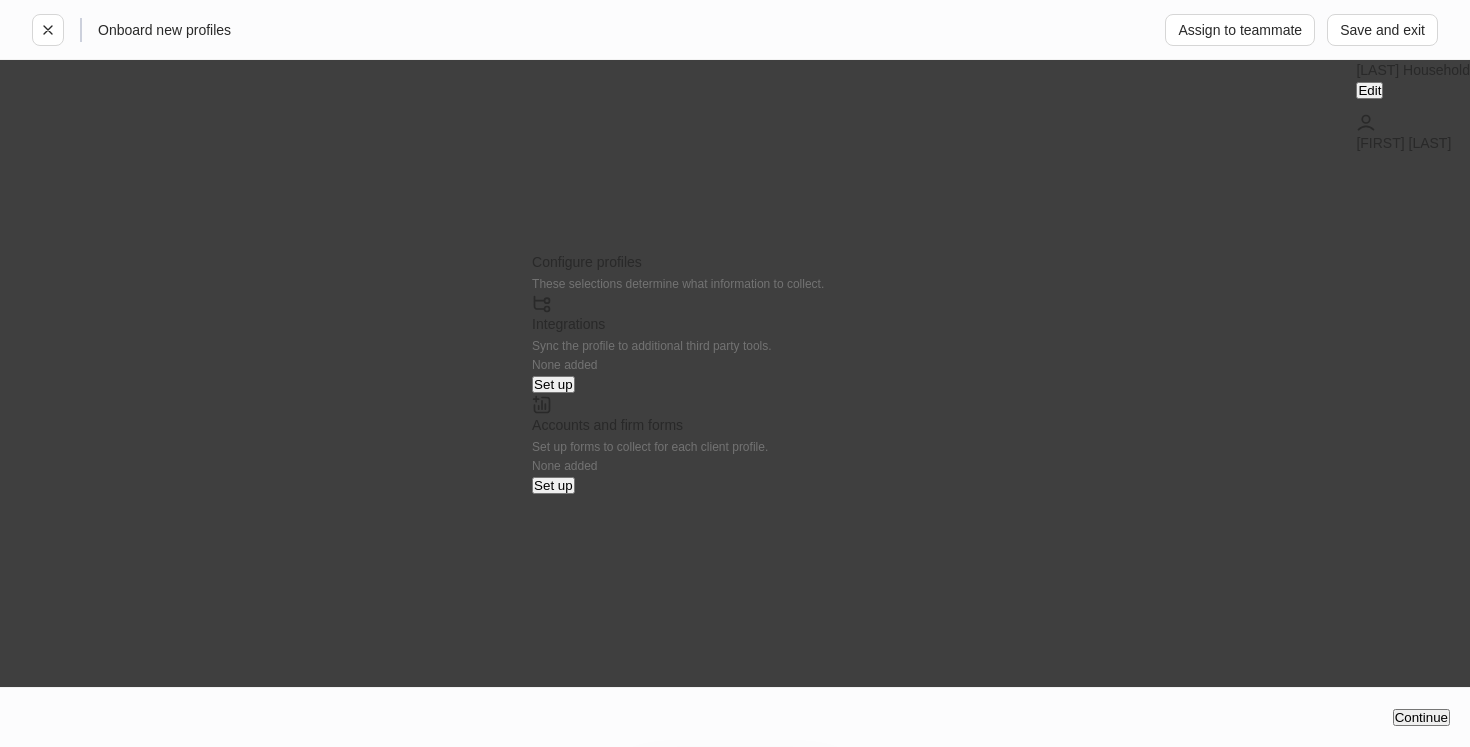 click 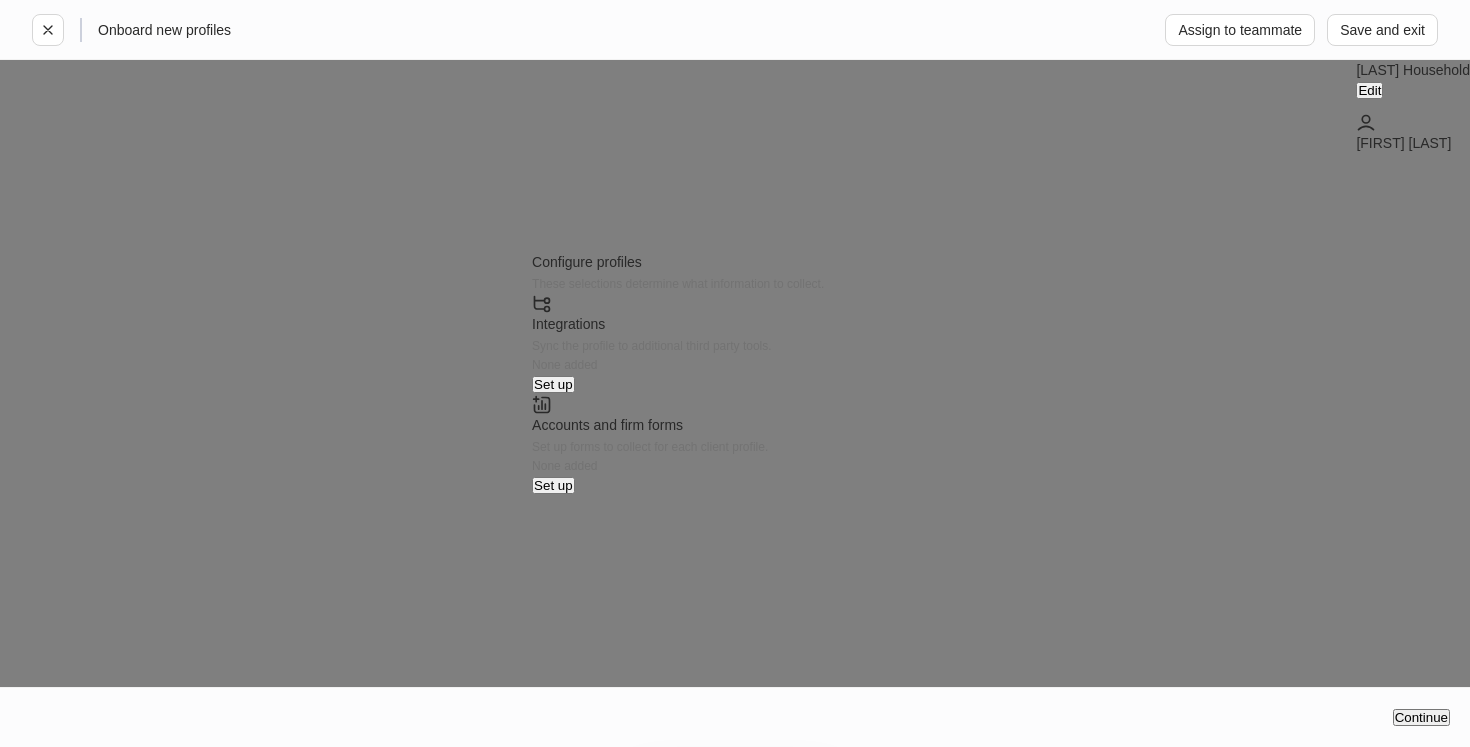 click 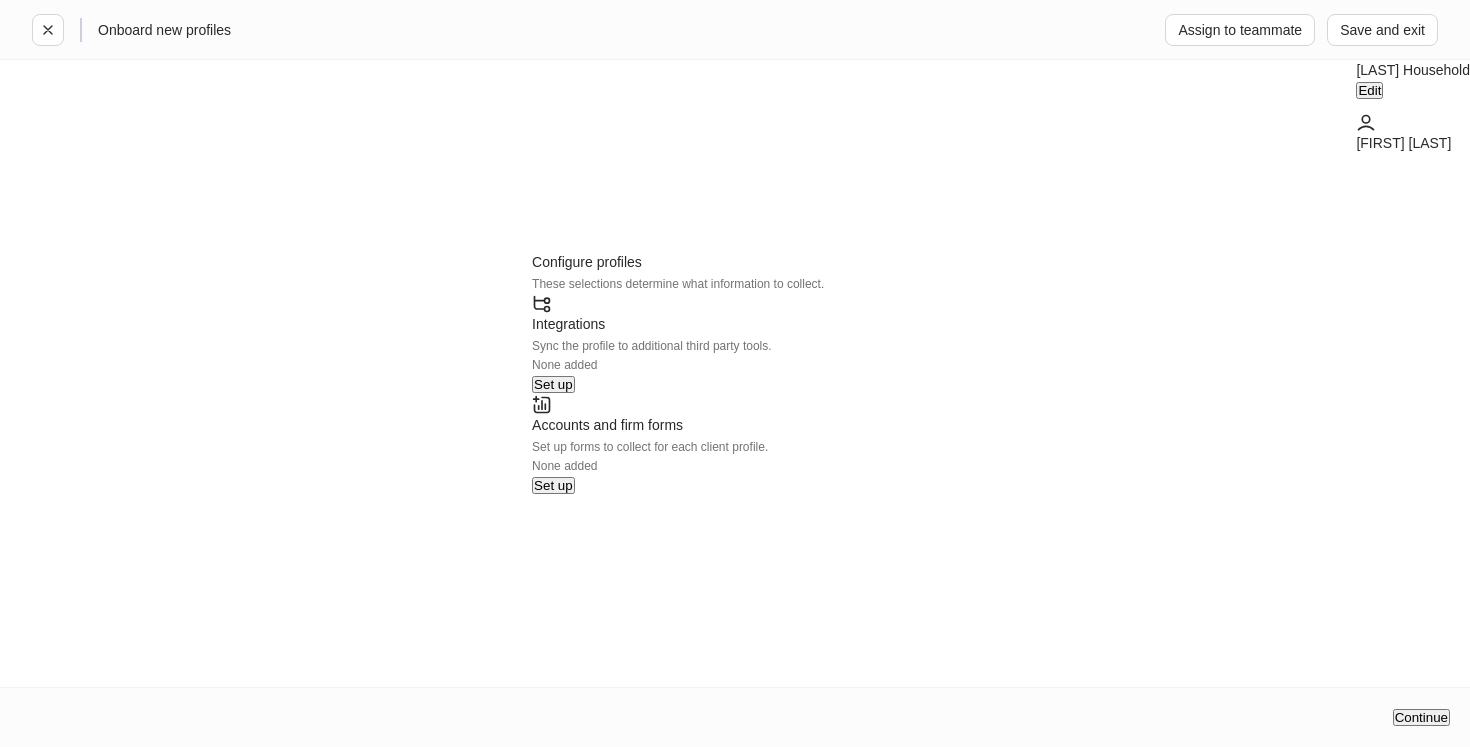 click on "Set up" at bounding box center [553, 384] 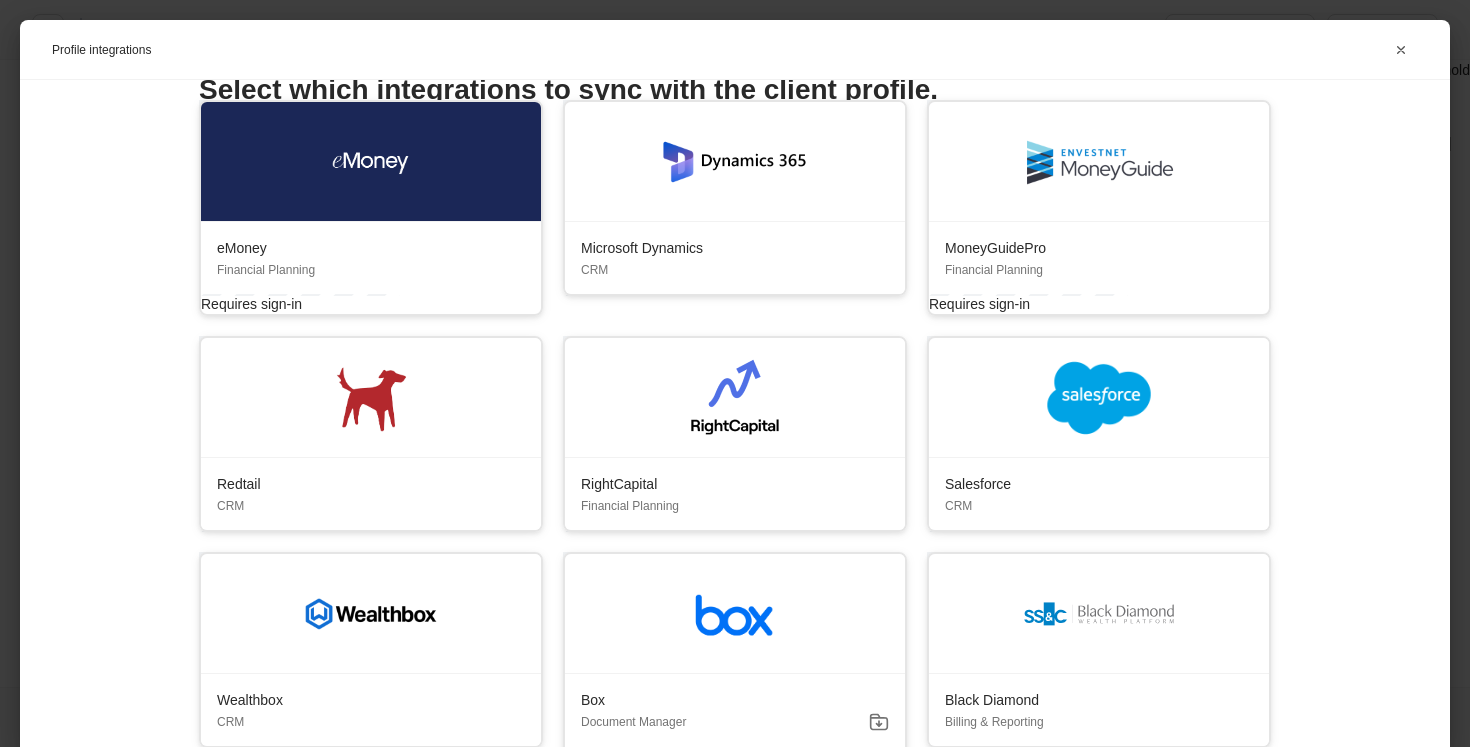 scroll, scrollTop: 136, scrollLeft: 0, axis: vertical 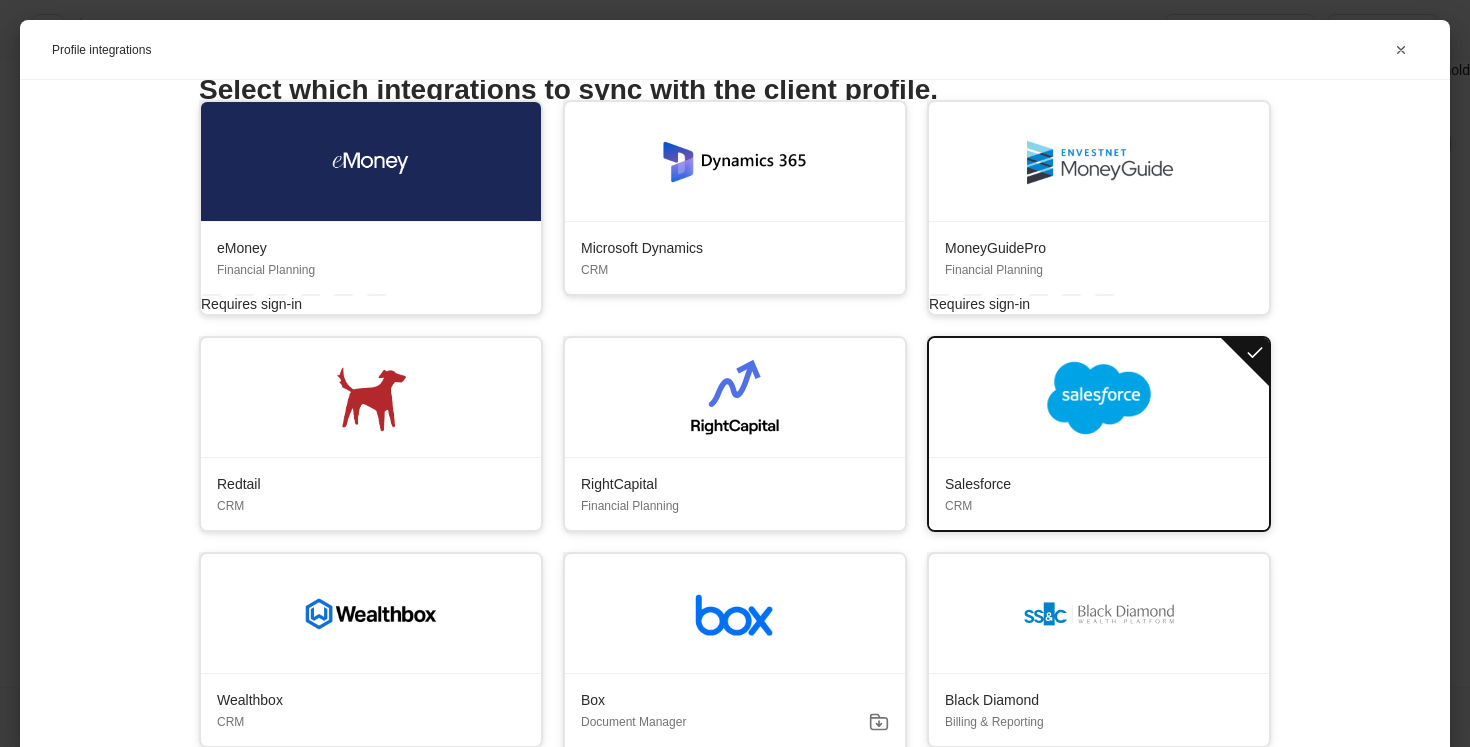 click on "Save" at bounding box center [1413, 1016] 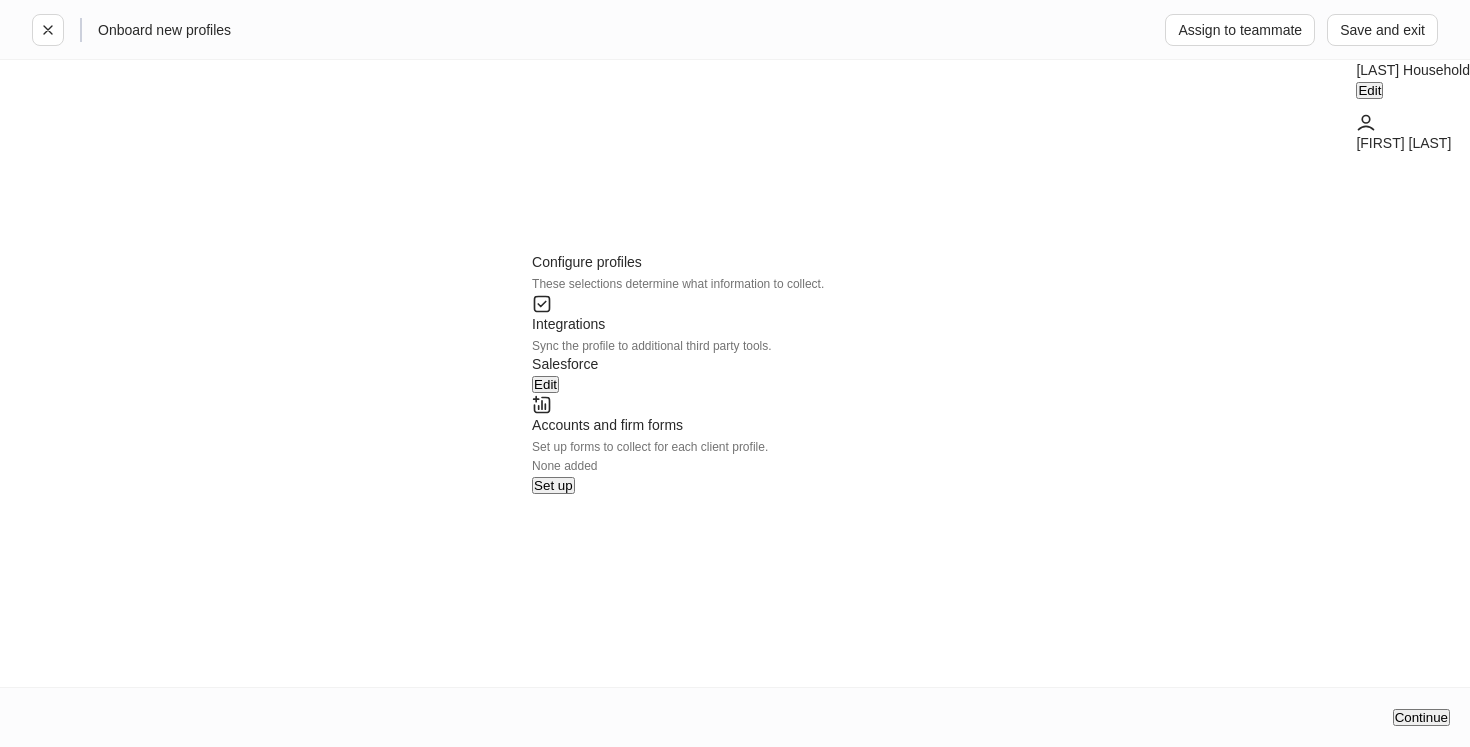 click on "Set up" at bounding box center [553, 485] 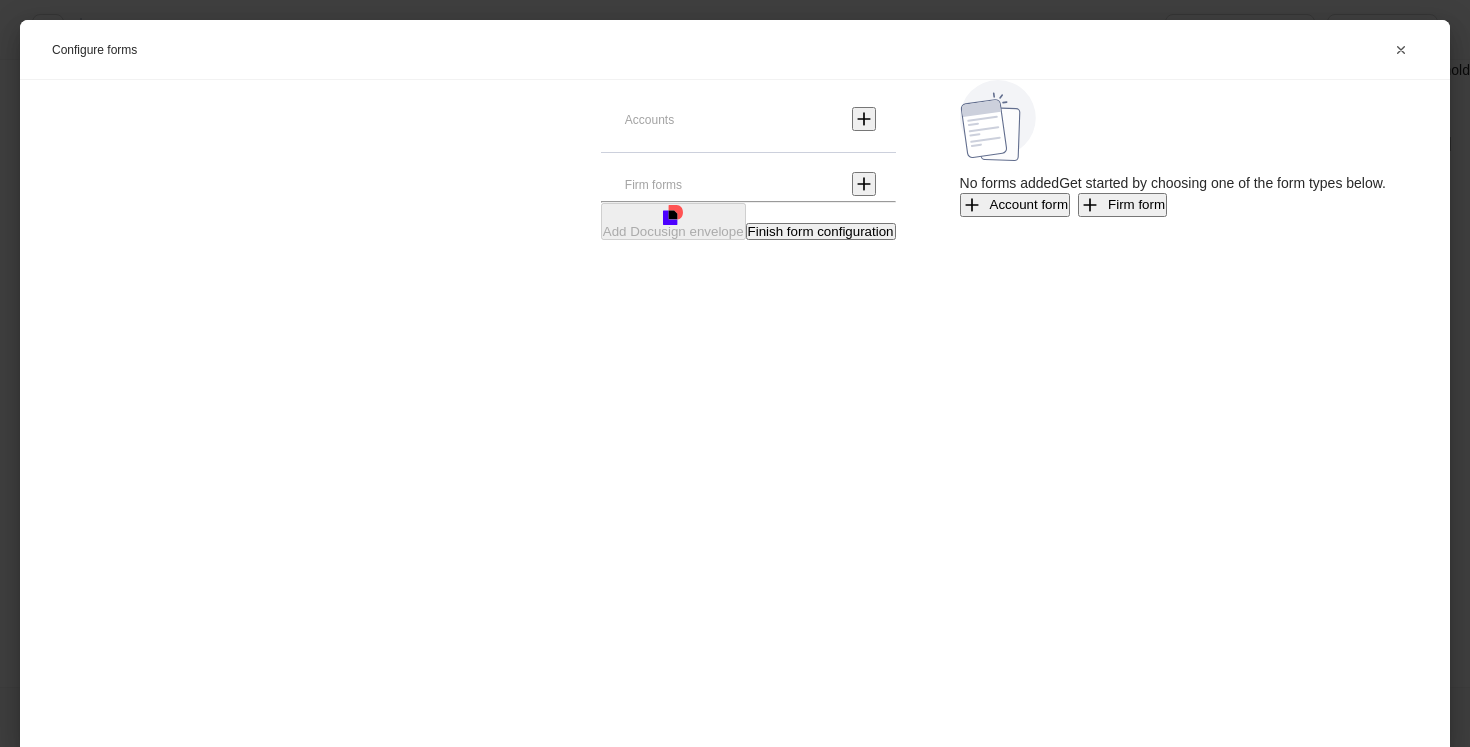 click 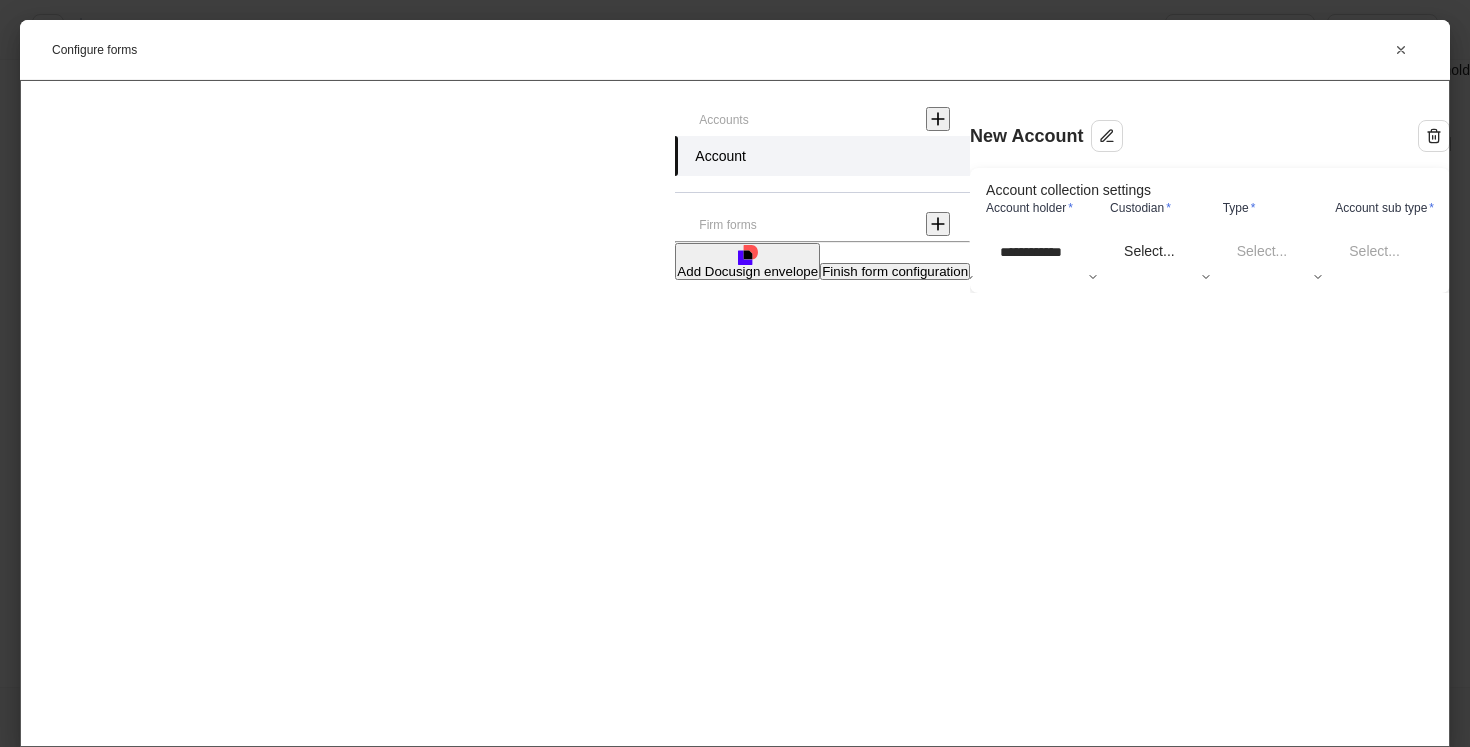 click on "**********" at bounding box center [735, 373] 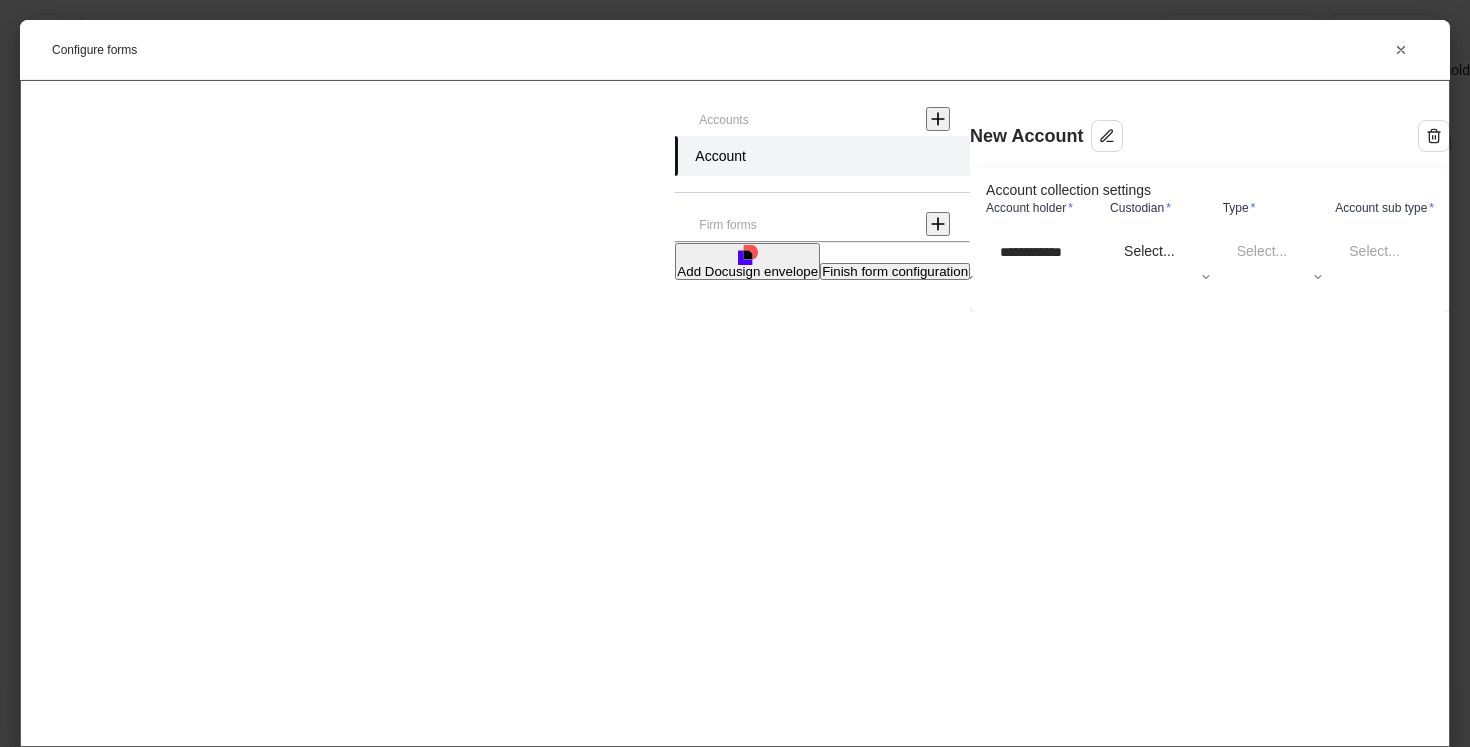 click on "Schwab" at bounding box center (1136, 424) 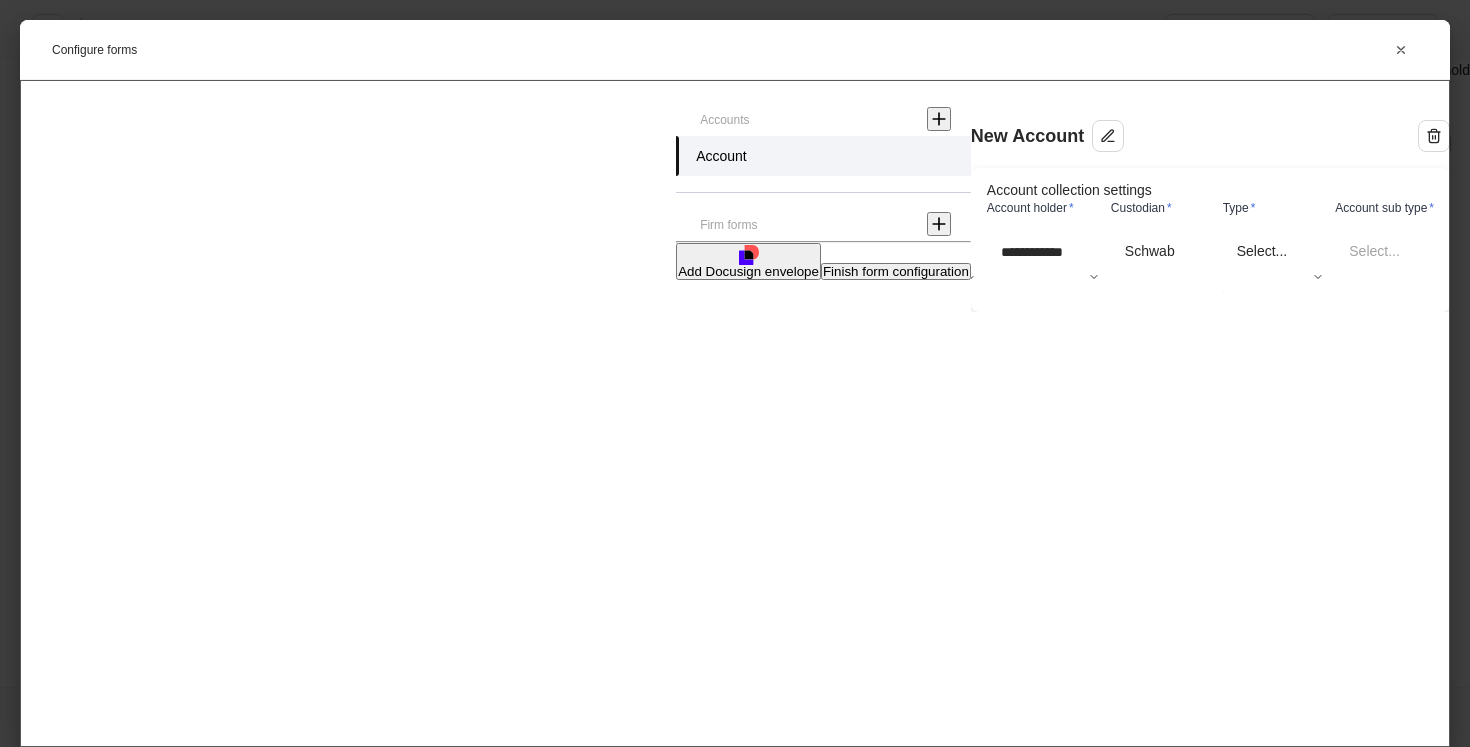 click on "**********" at bounding box center [735, 373] 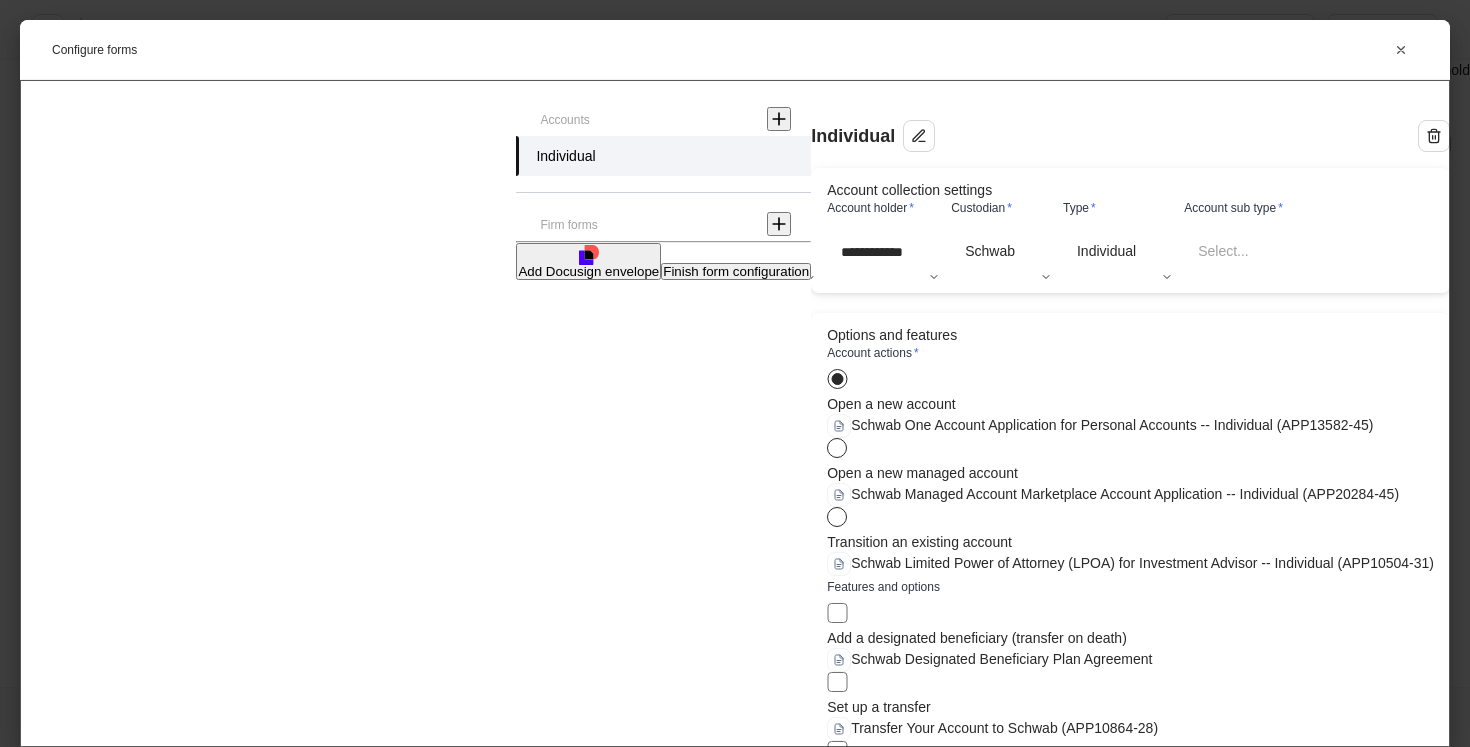 scroll, scrollTop: 95, scrollLeft: 0, axis: vertical 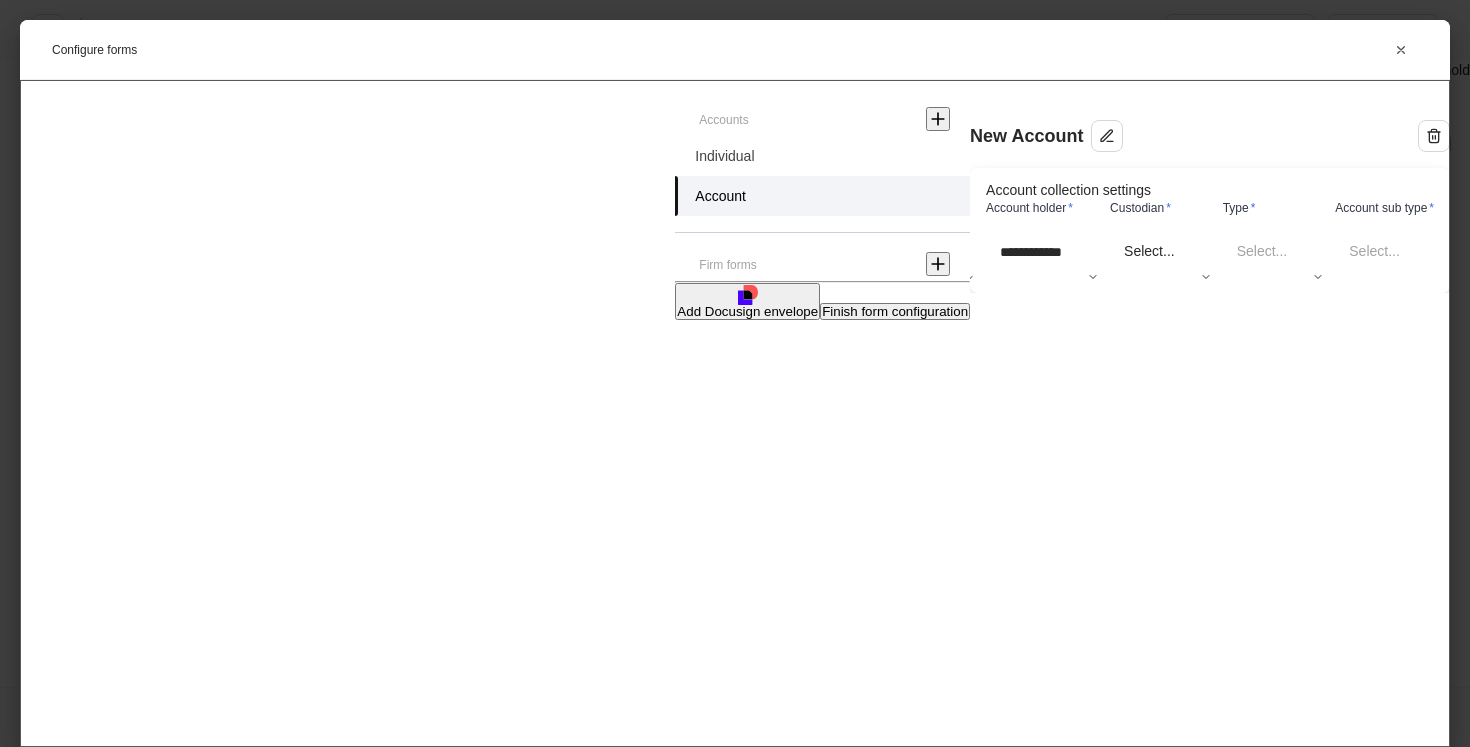 click on "**********" at bounding box center [735, 373] 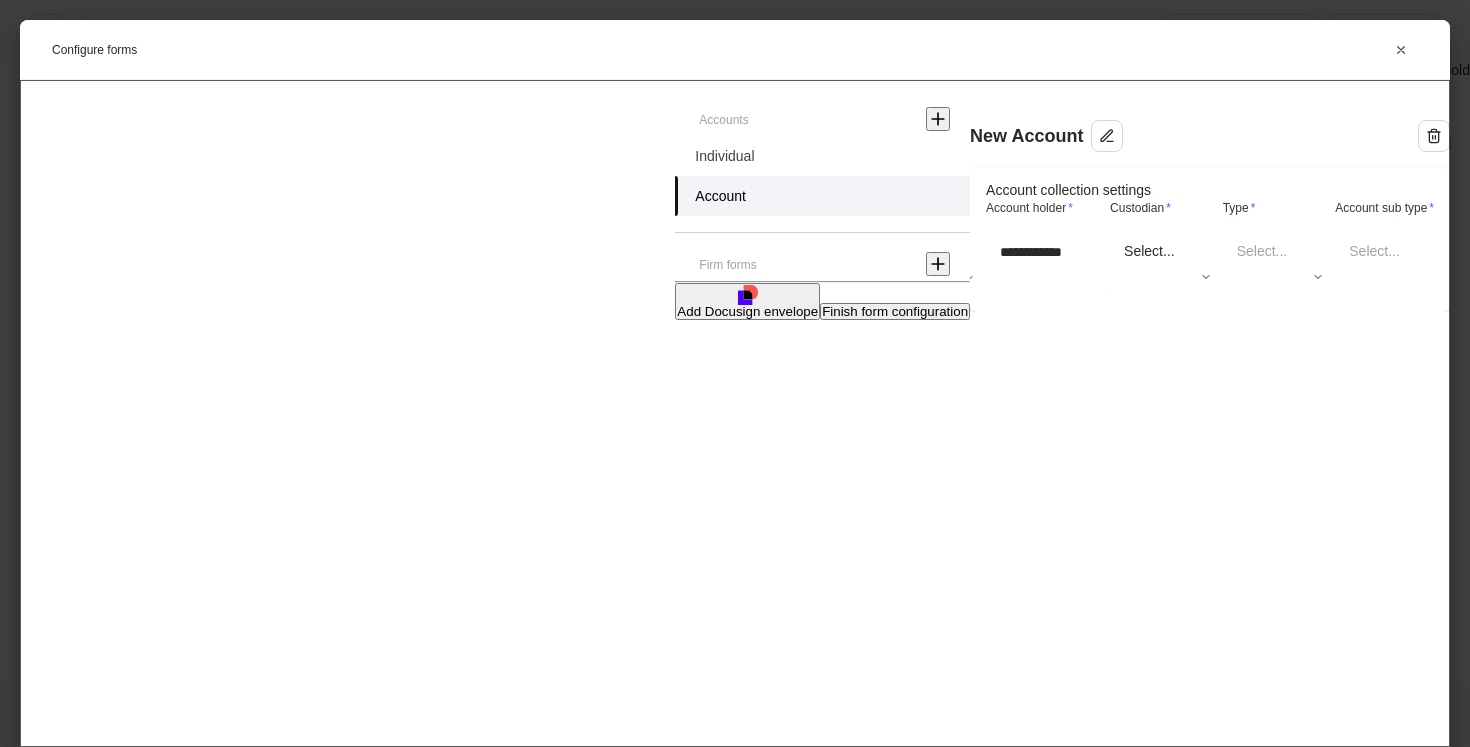click on "Schwab" at bounding box center [1136, 424] 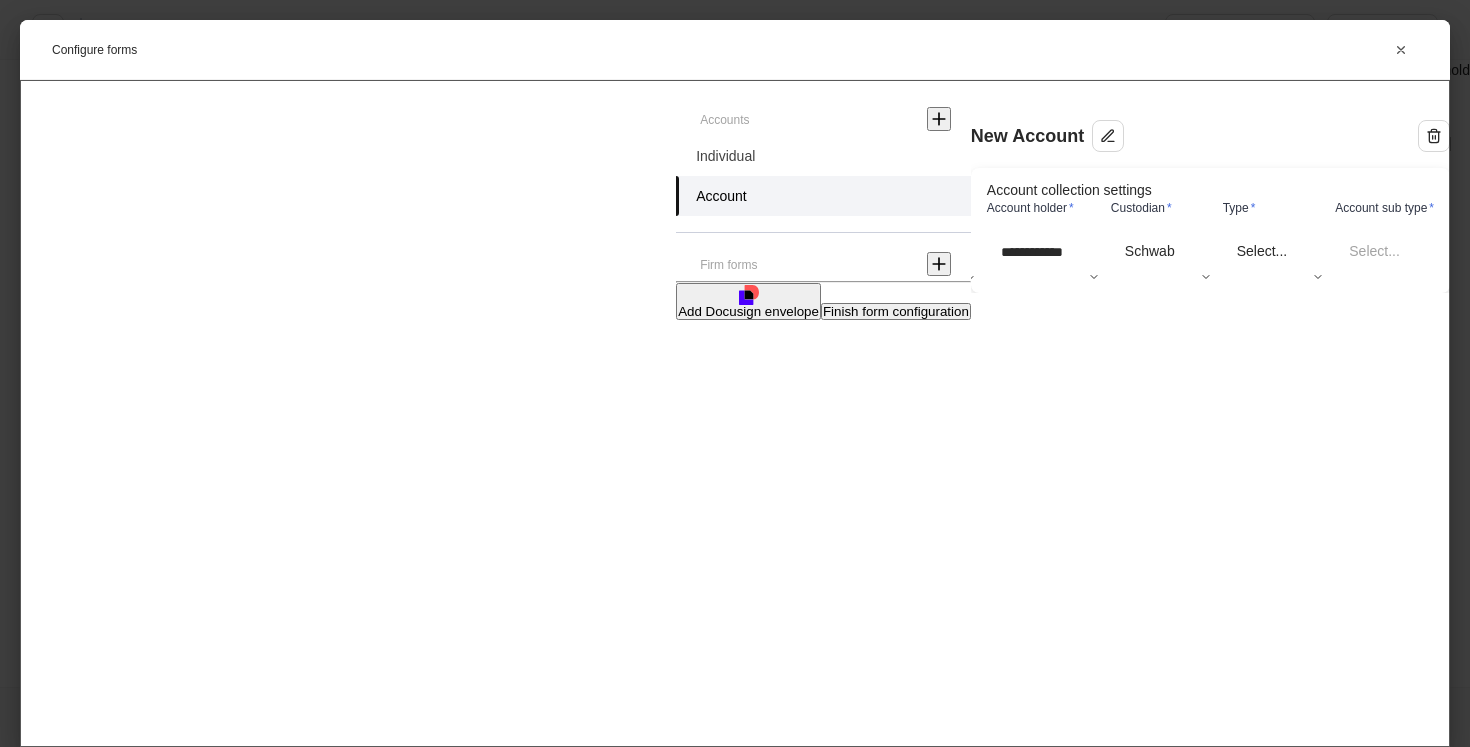 click on "**********" at bounding box center (735, 373) 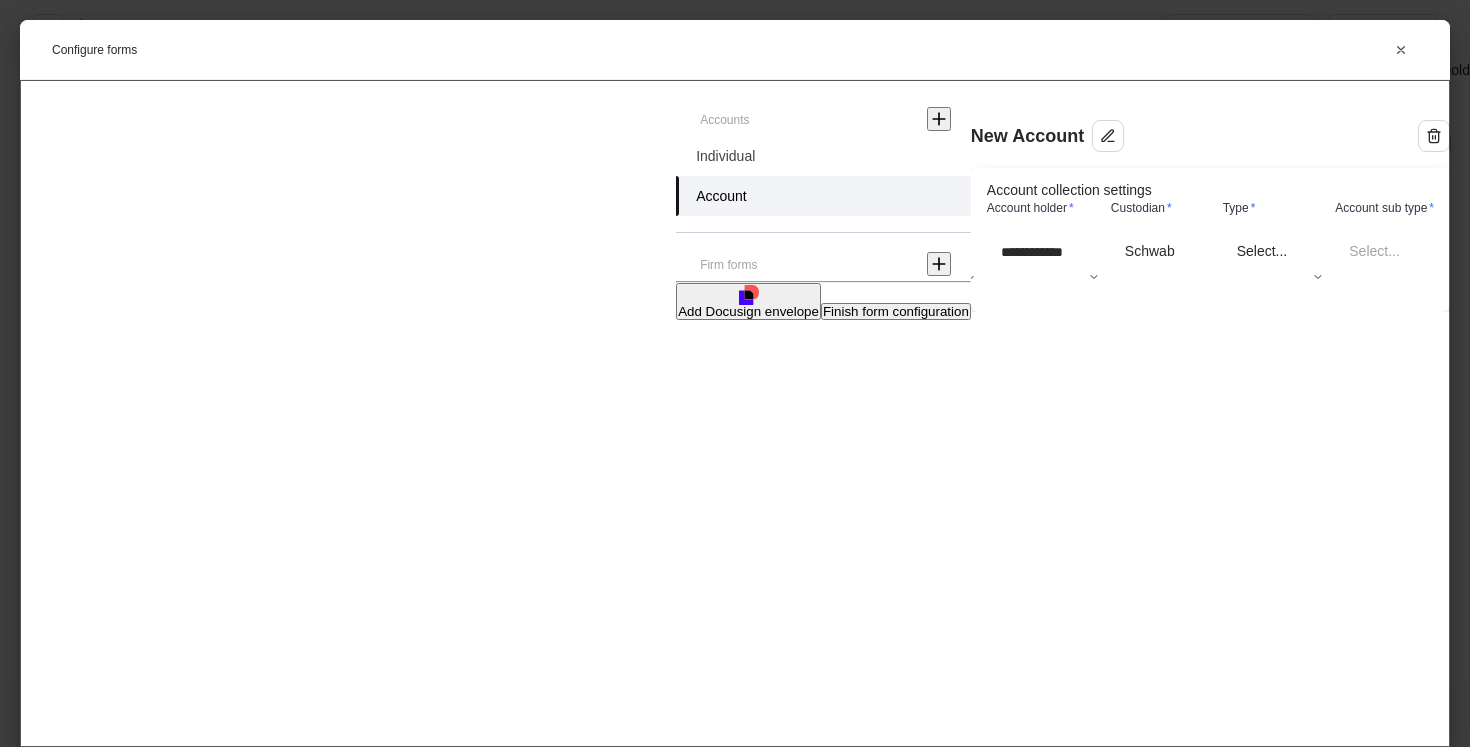 click on "IRA" at bounding box center (653, 521) 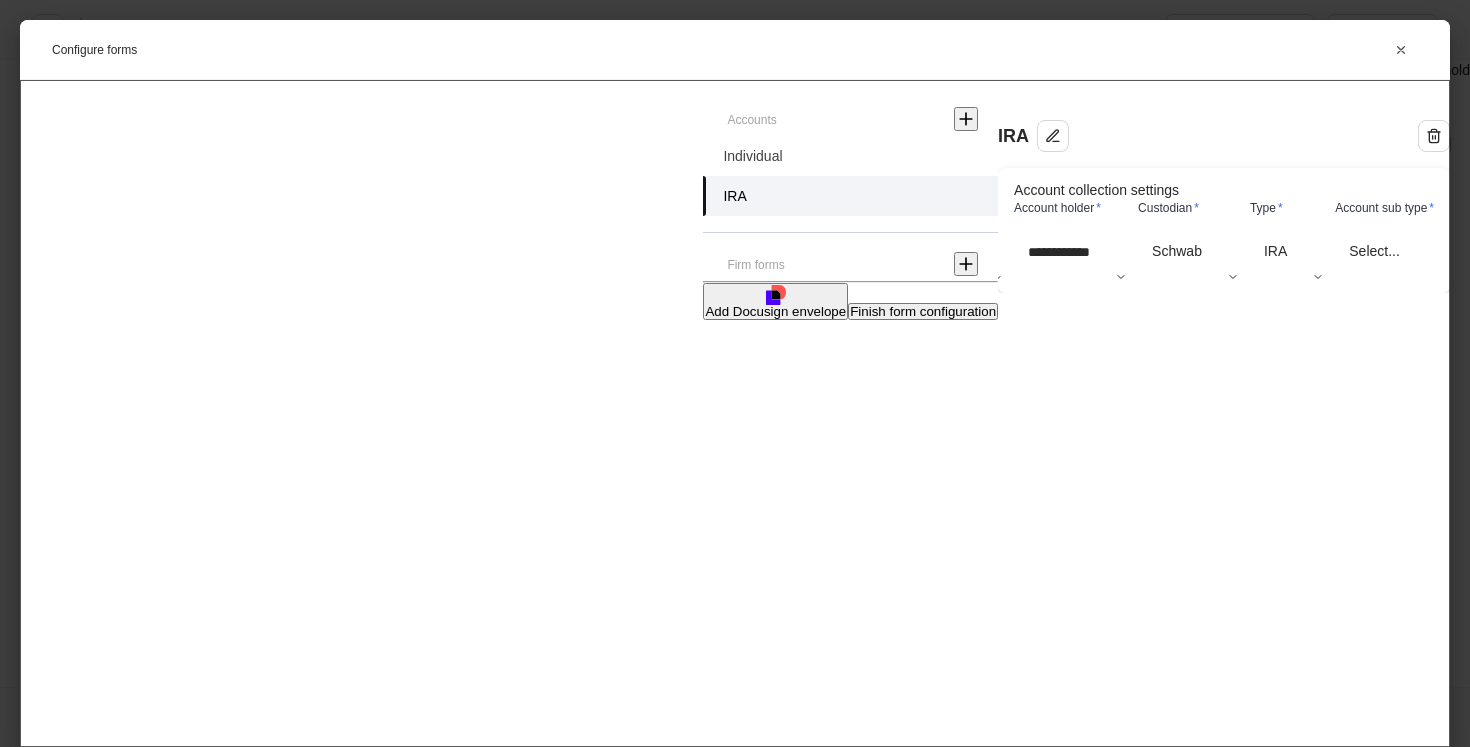 click on "**********" at bounding box center [735, 373] 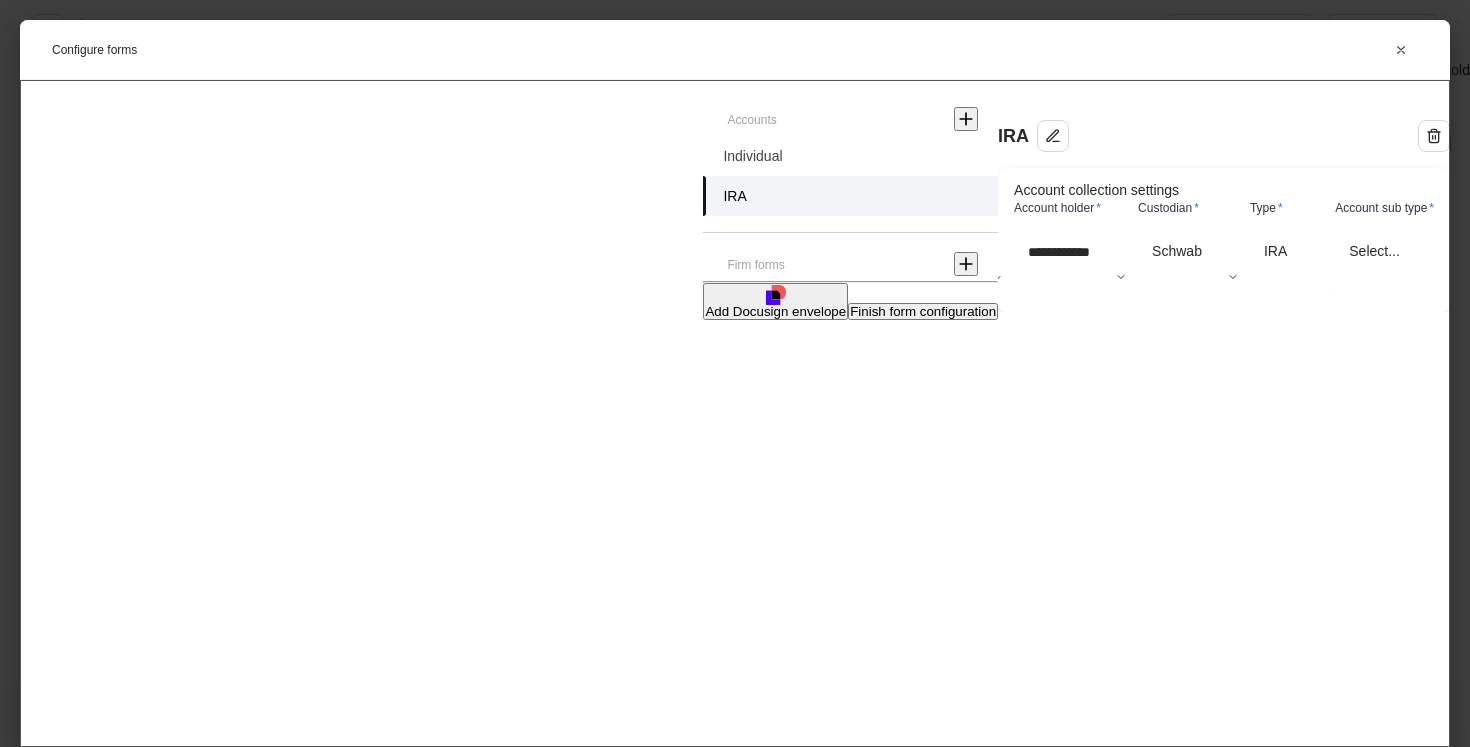 click on "Traditional IRA" at bounding box center (1136, 579) 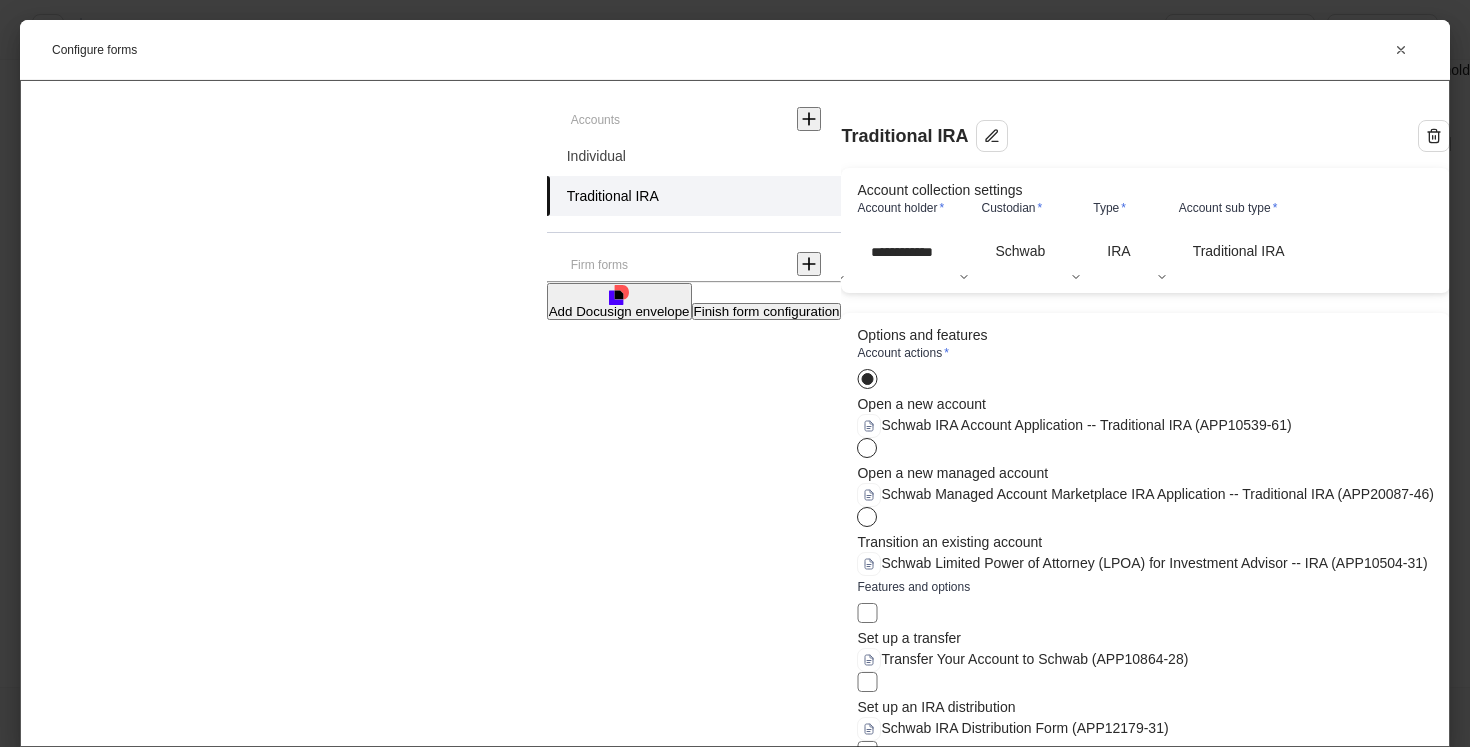 scroll, scrollTop: 164, scrollLeft: 0, axis: vertical 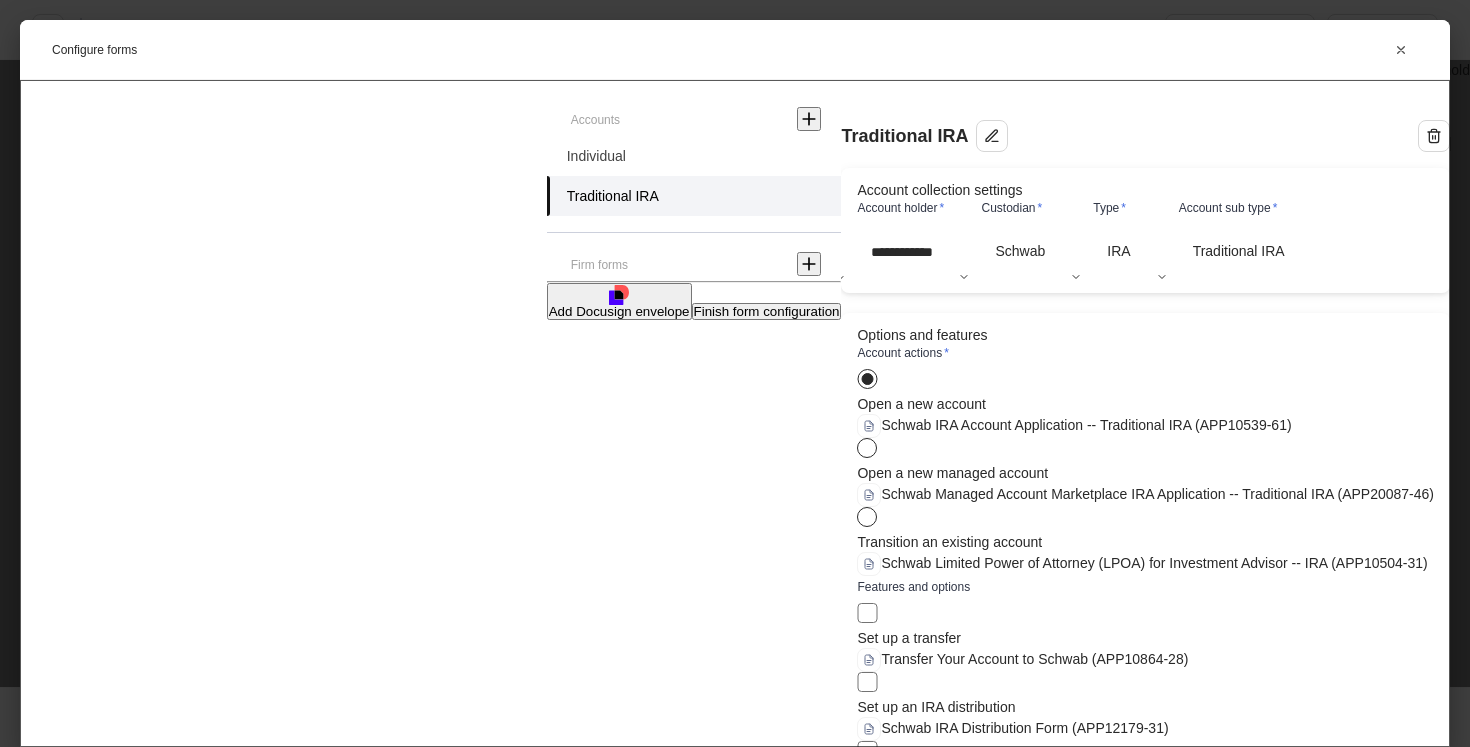 click on "Save envelope" at bounding box center (969, 1213) 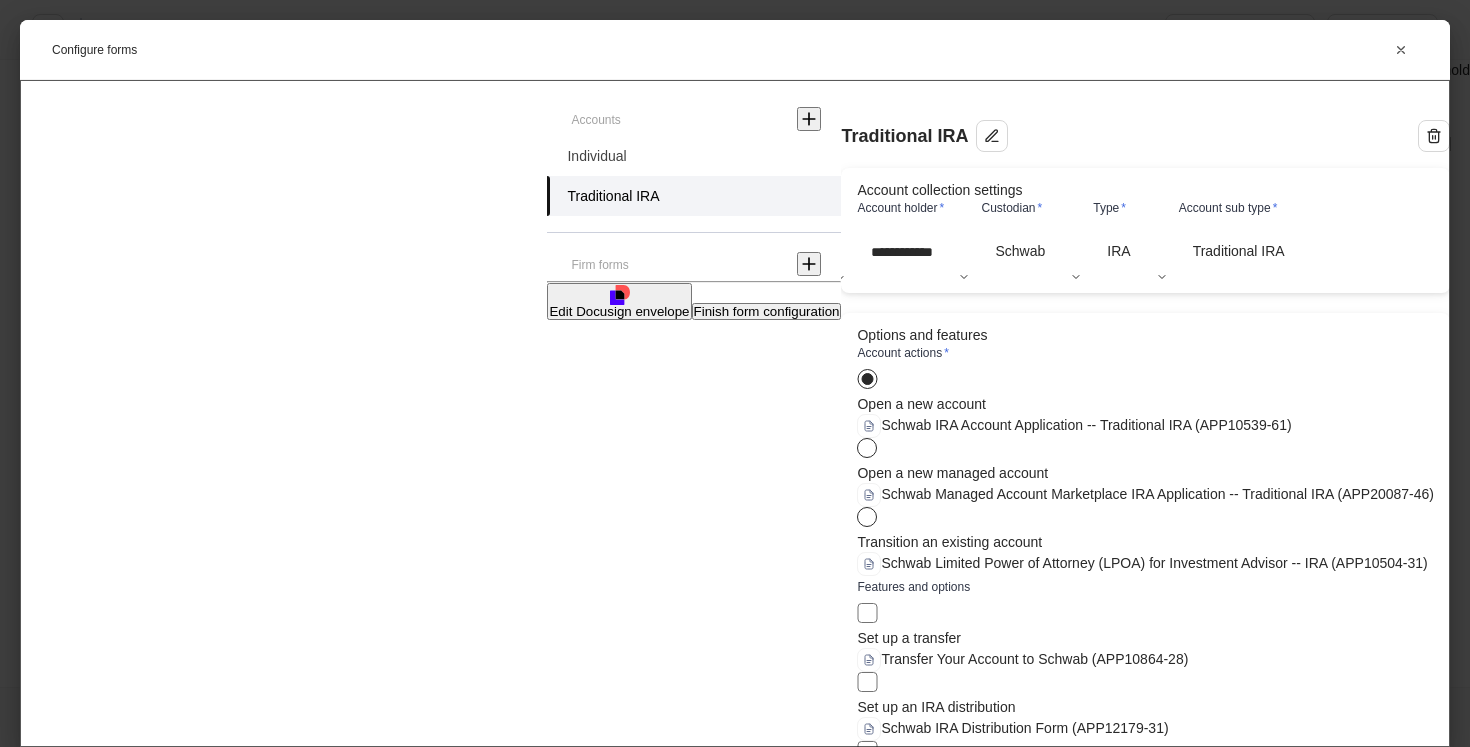 click on "Finish form configuration" at bounding box center [767, 311] 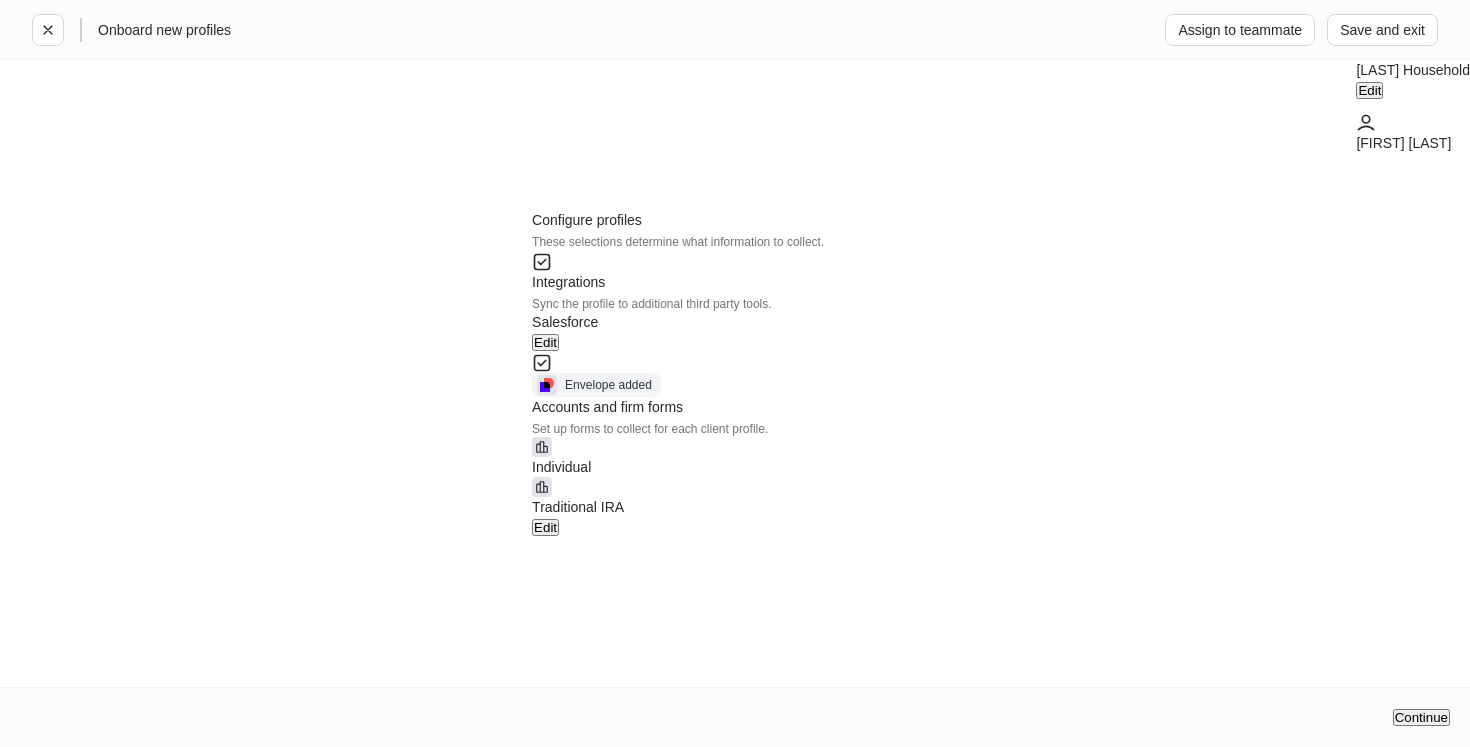 click on "Continue" at bounding box center (1421, 717) 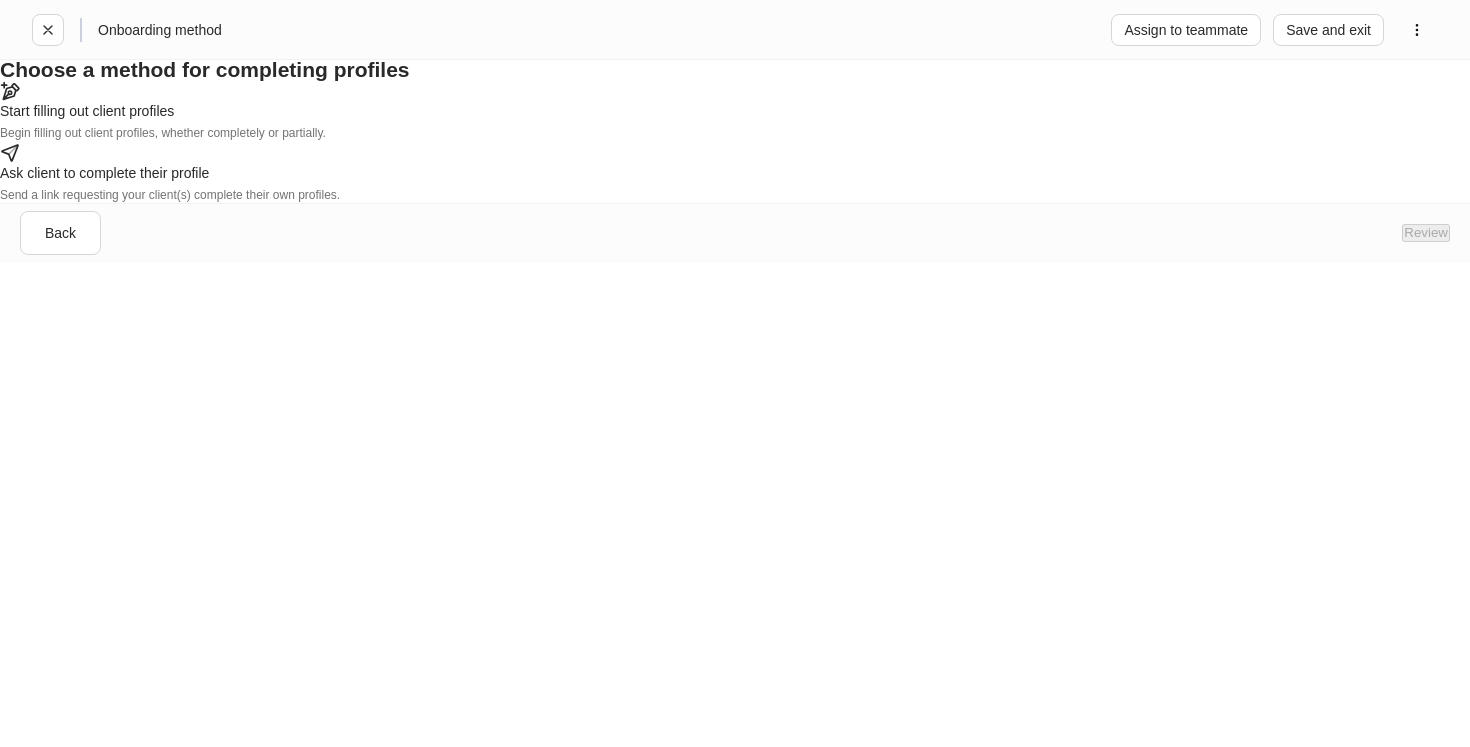 click on "Start filling out client profiles" at bounding box center [367, 111] 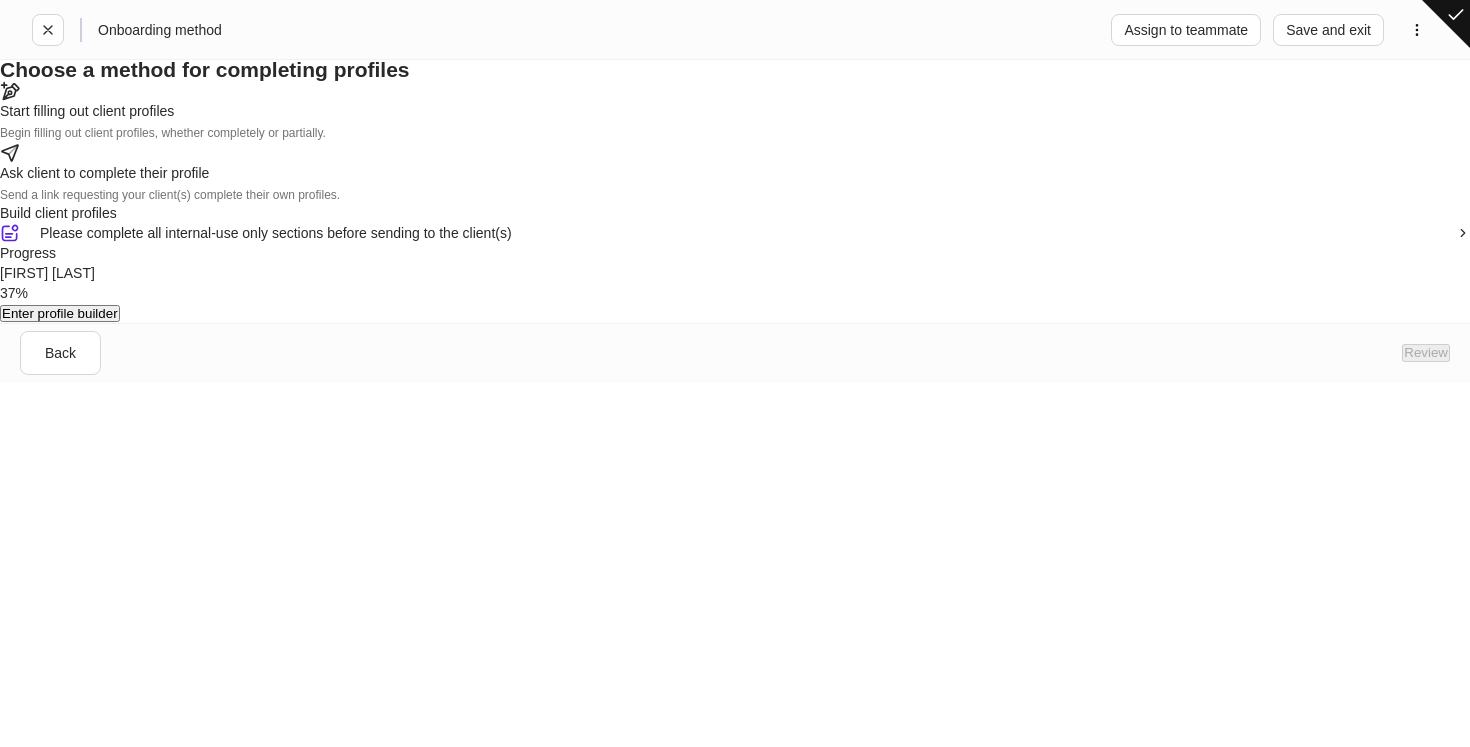 click on "Enter profile builder" at bounding box center [60, 313] 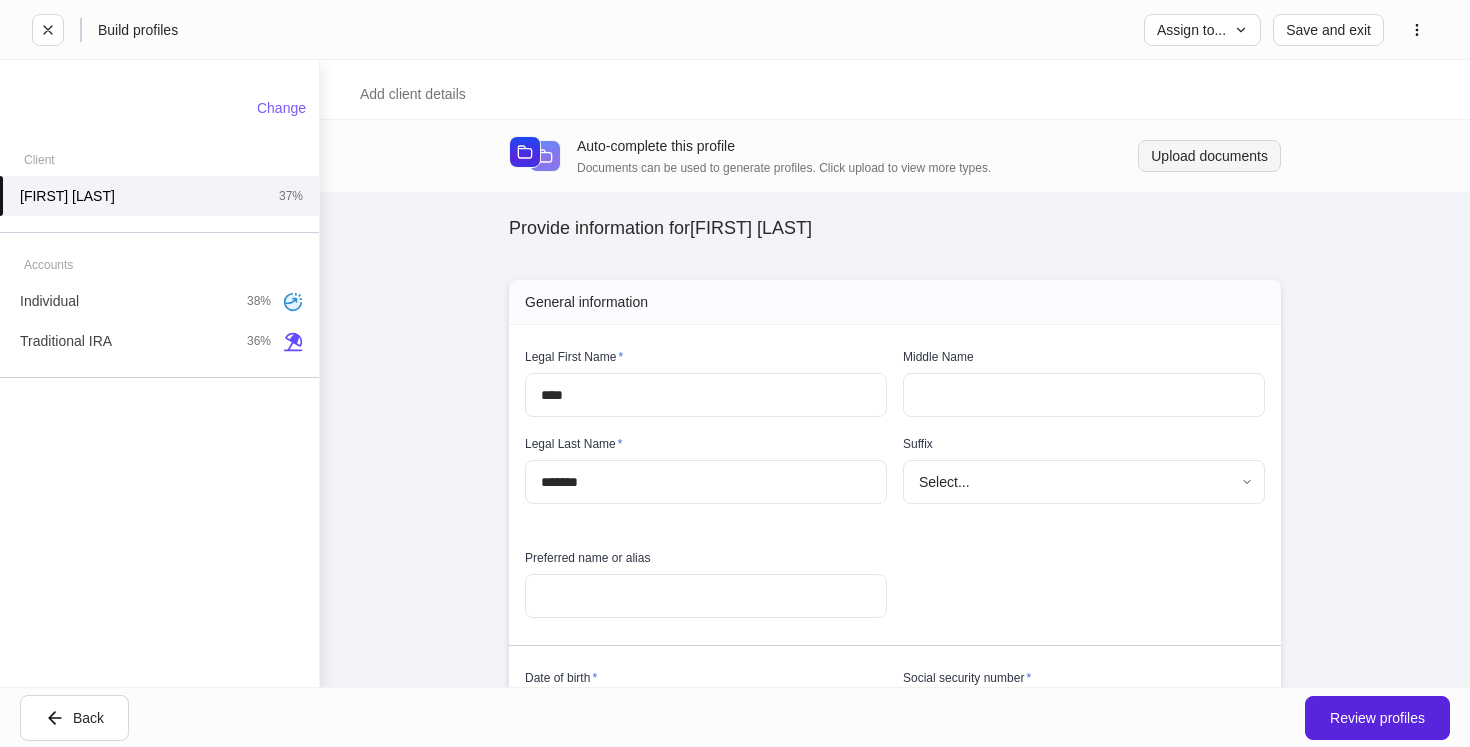 click on "Upload documents" at bounding box center [1209, 156] 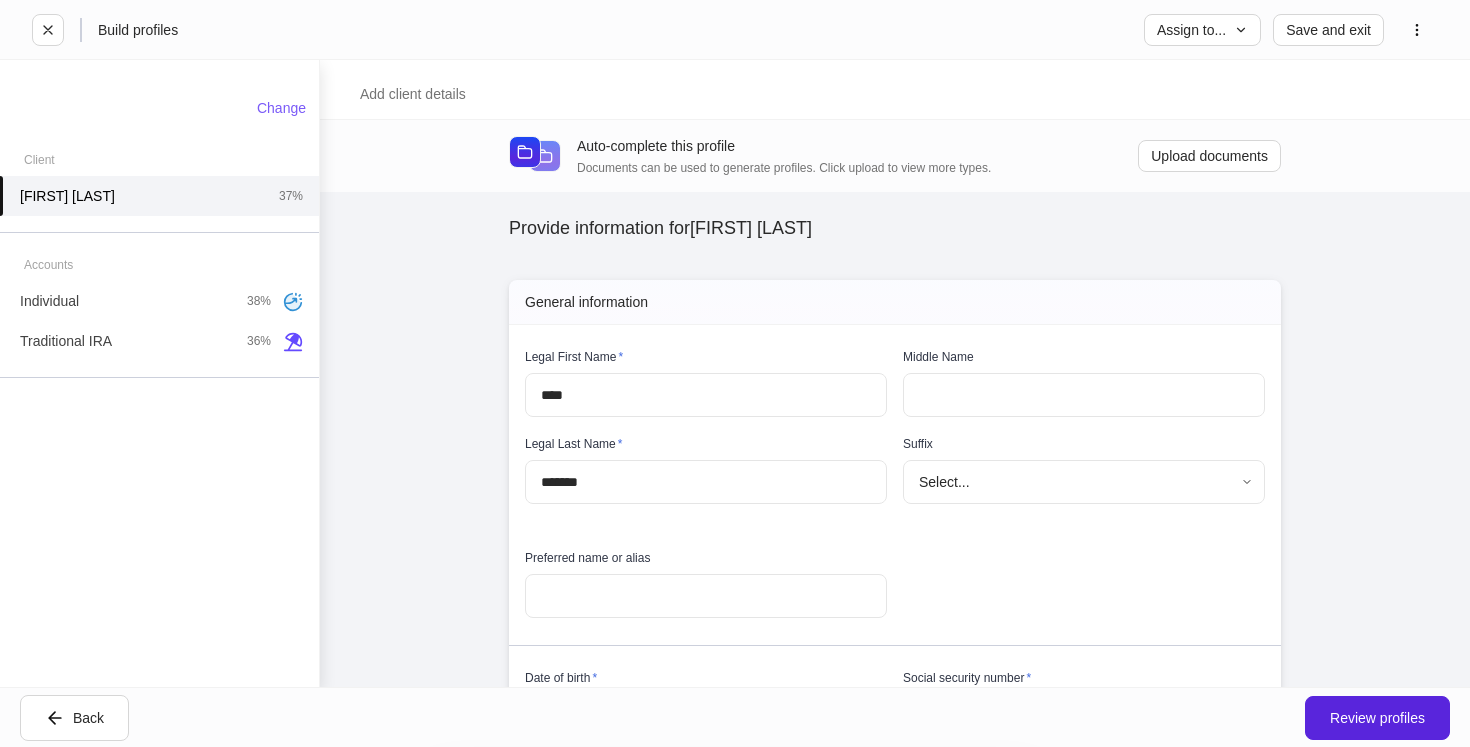 click 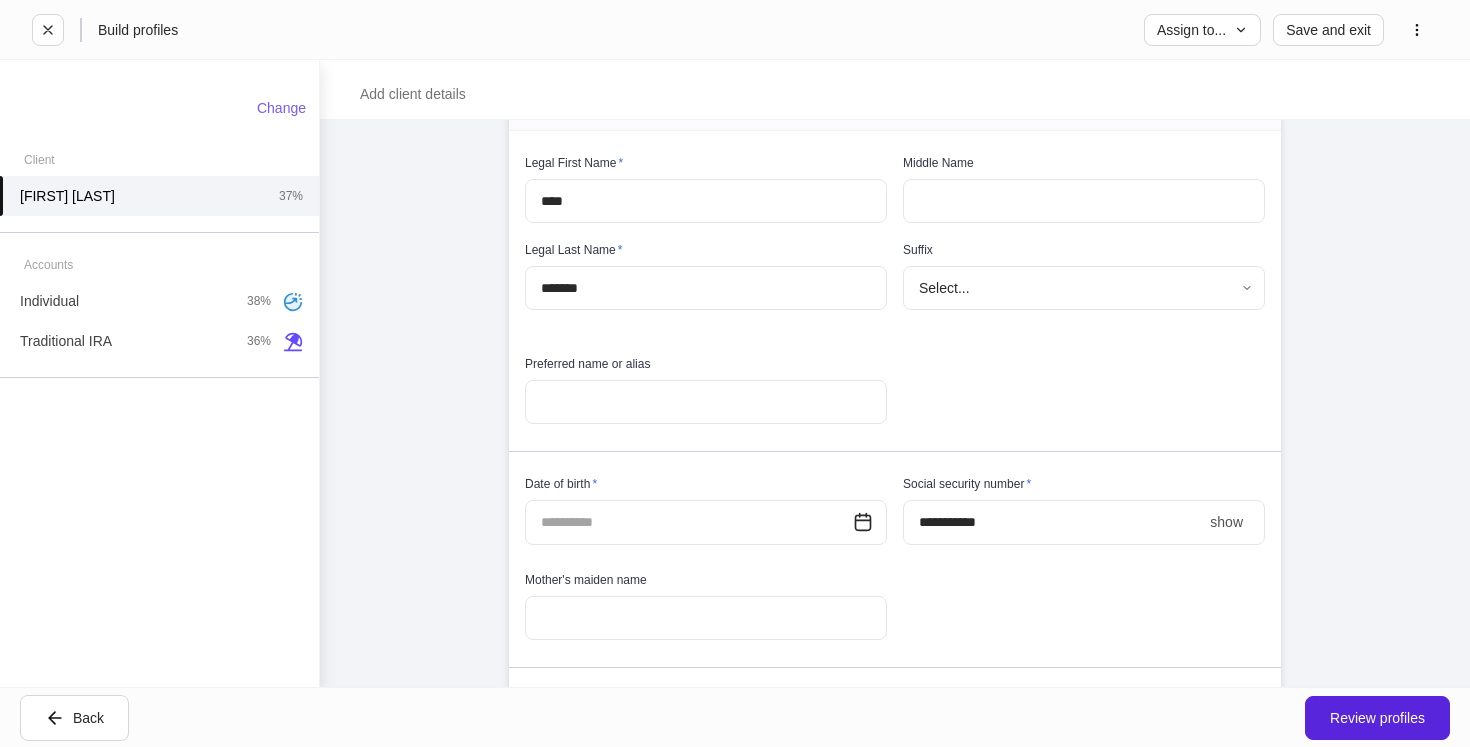 scroll, scrollTop: 205, scrollLeft: 0, axis: vertical 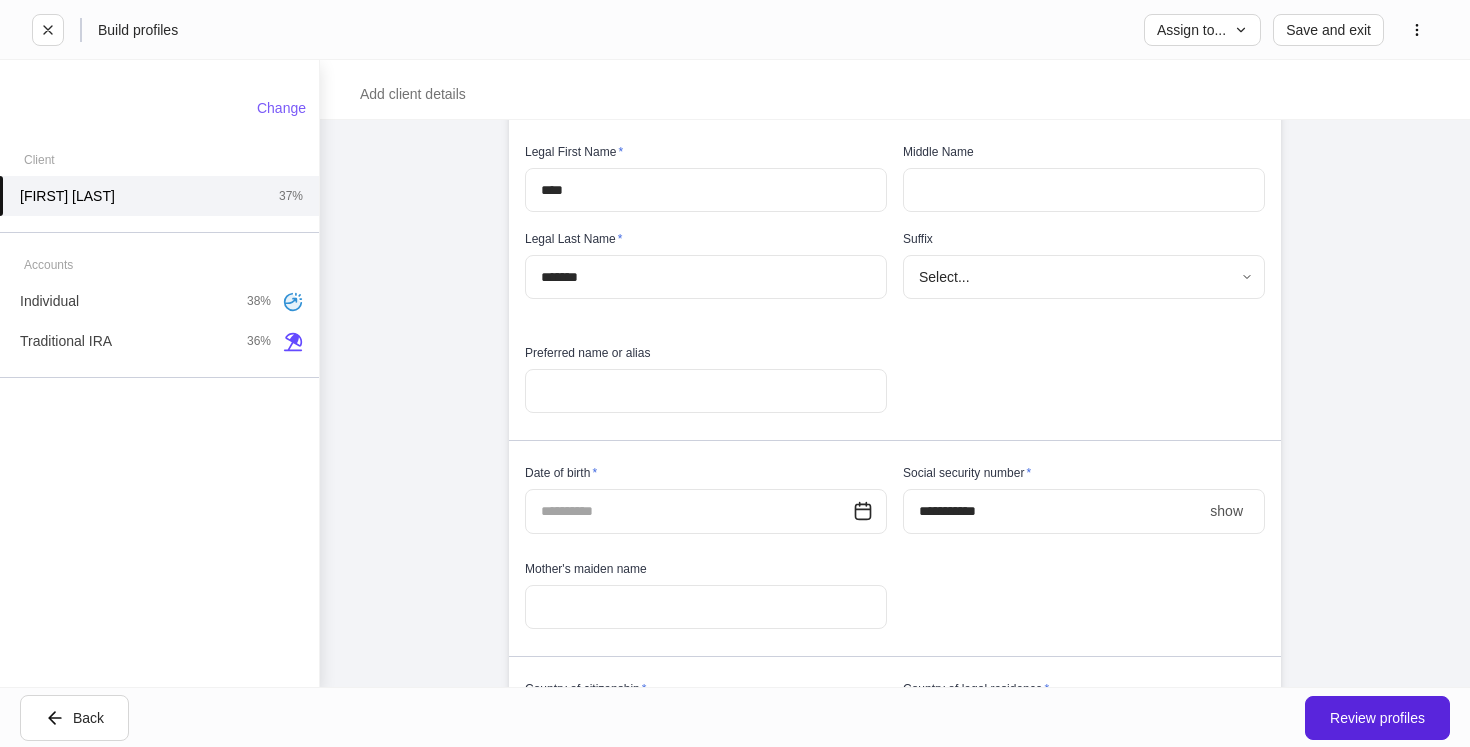click 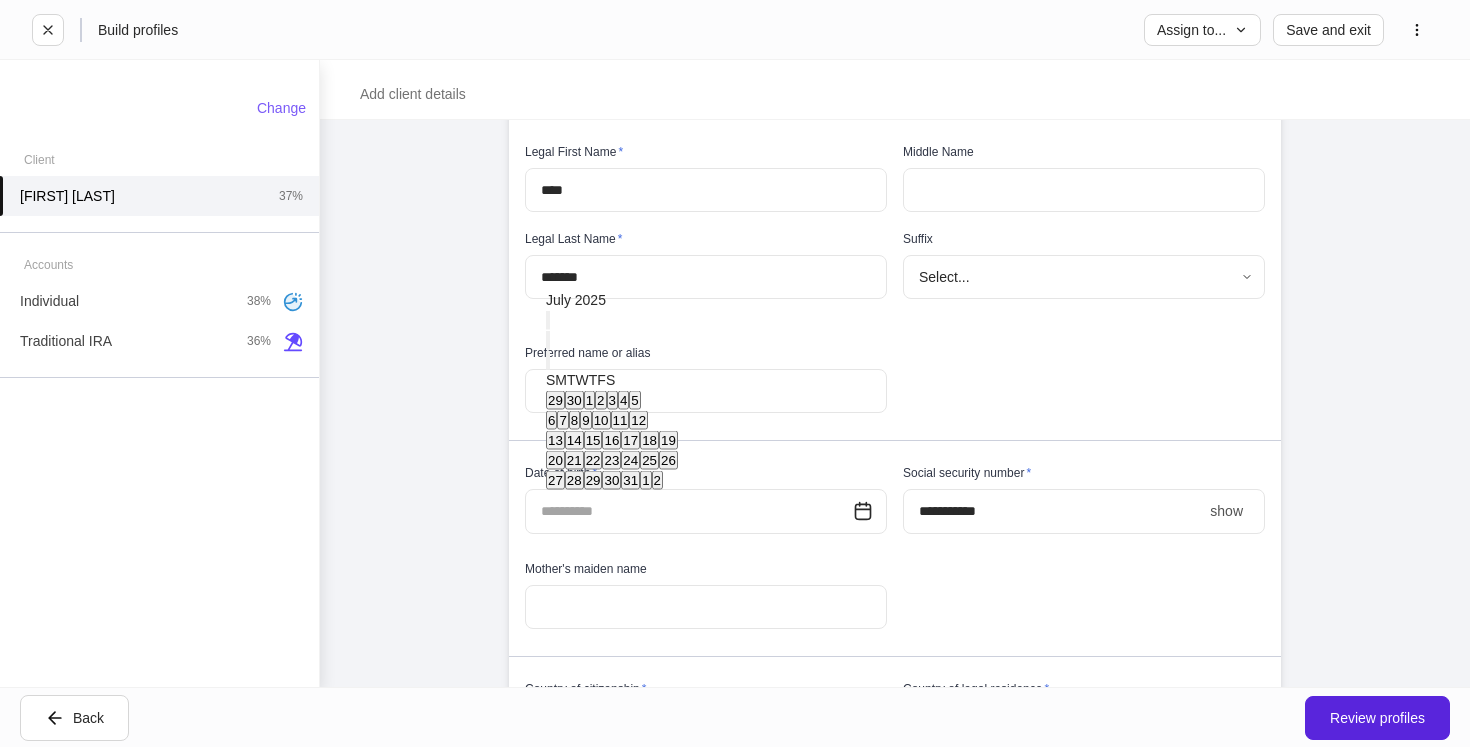 click at bounding box center (548, 320) 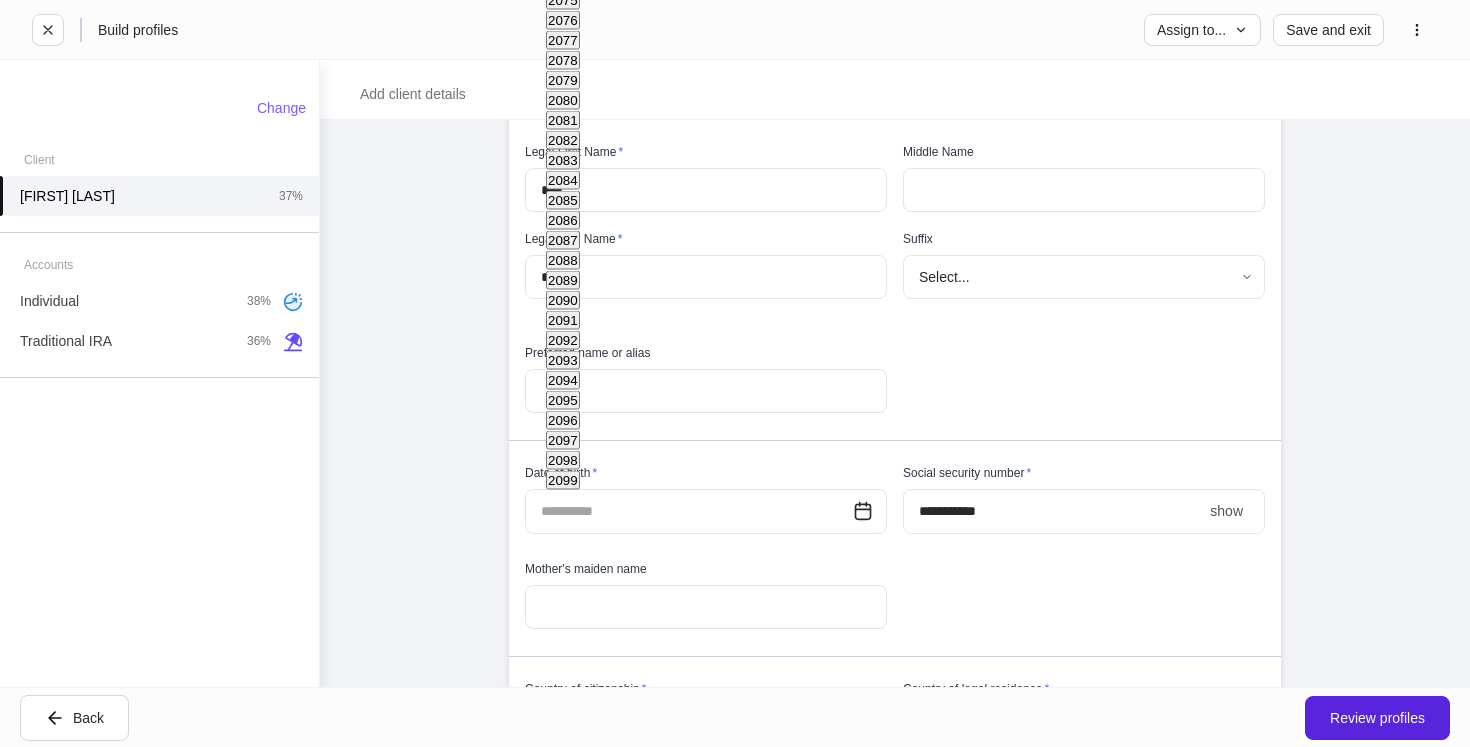 scroll, scrollTop: 1729, scrollLeft: 0, axis: vertical 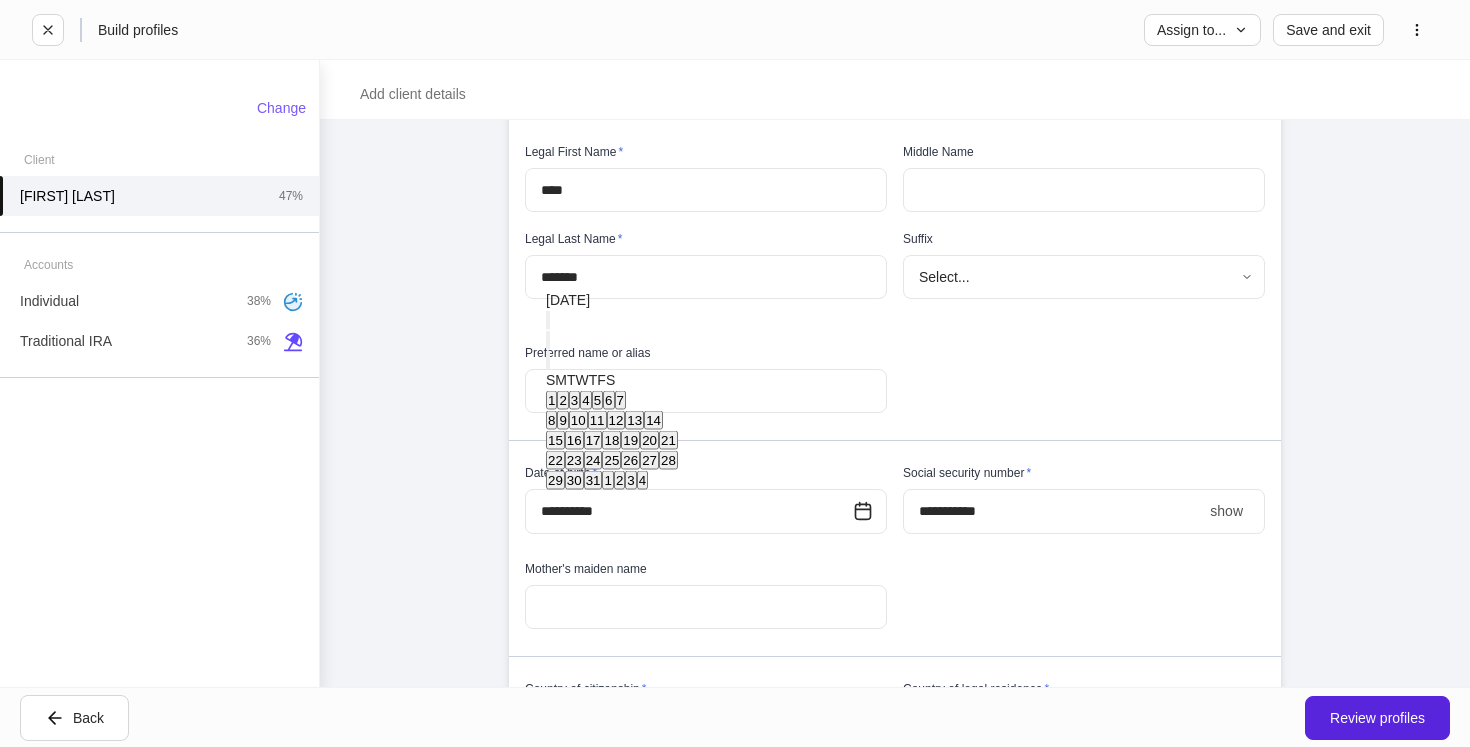 type on "**********" 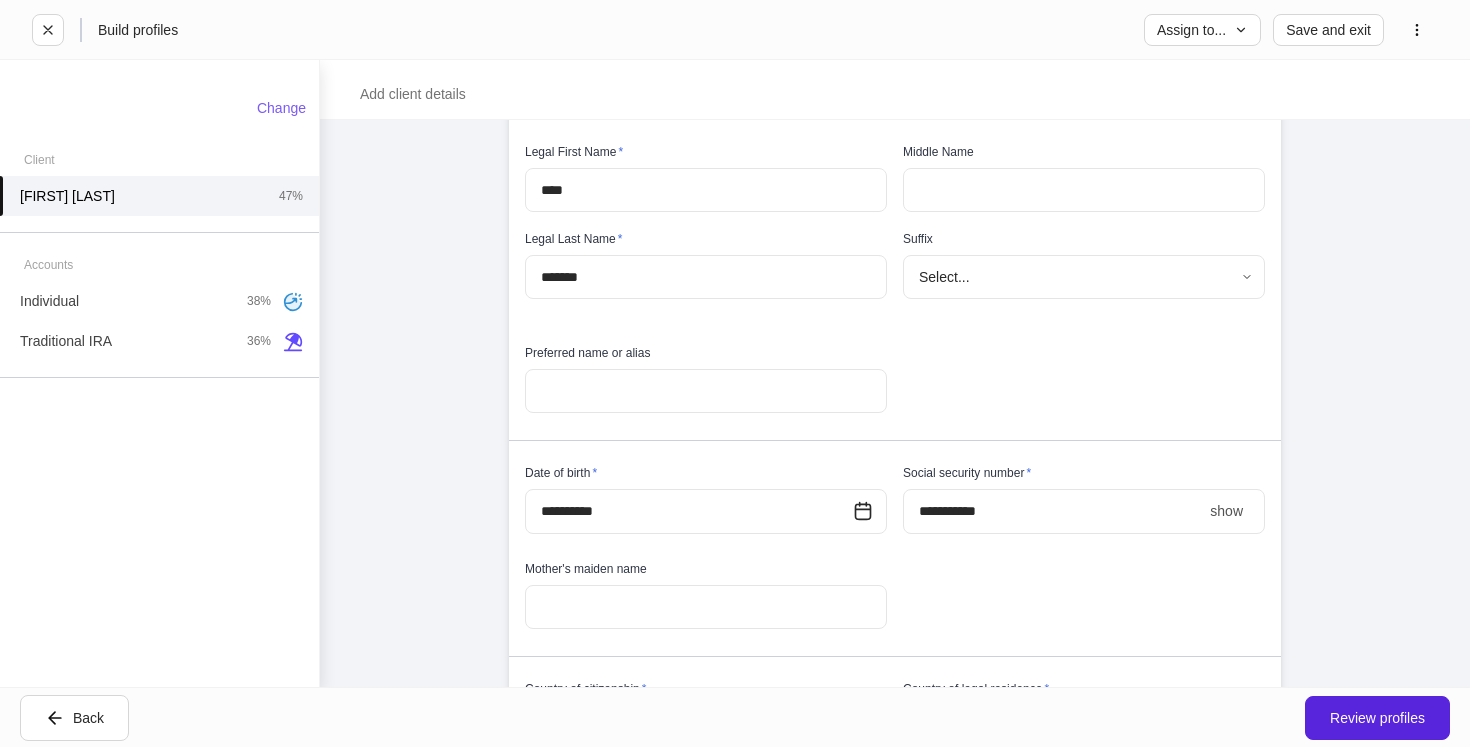 click on "****" at bounding box center [1052, 511] 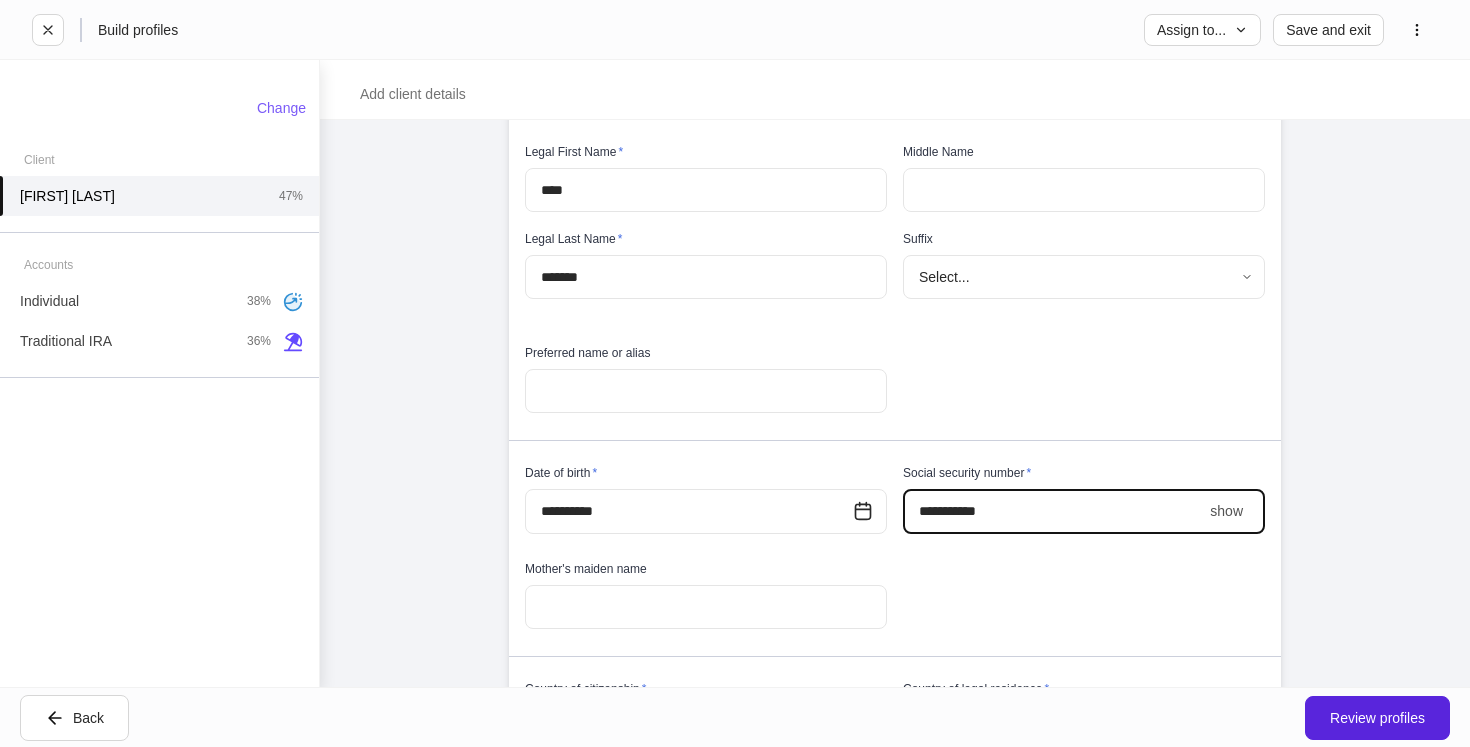 click on "show" at bounding box center (1226, 511) 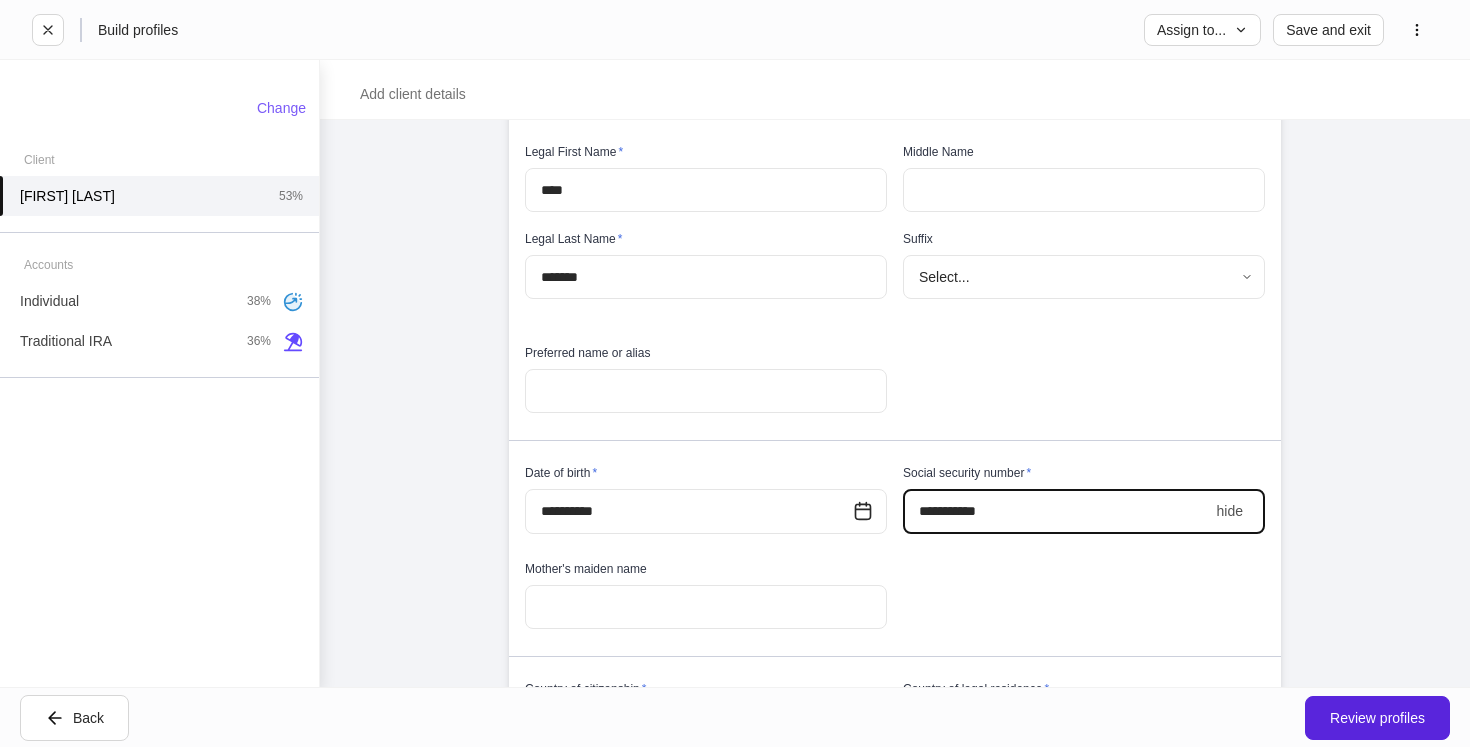 click on "**********" at bounding box center (1056, 511) 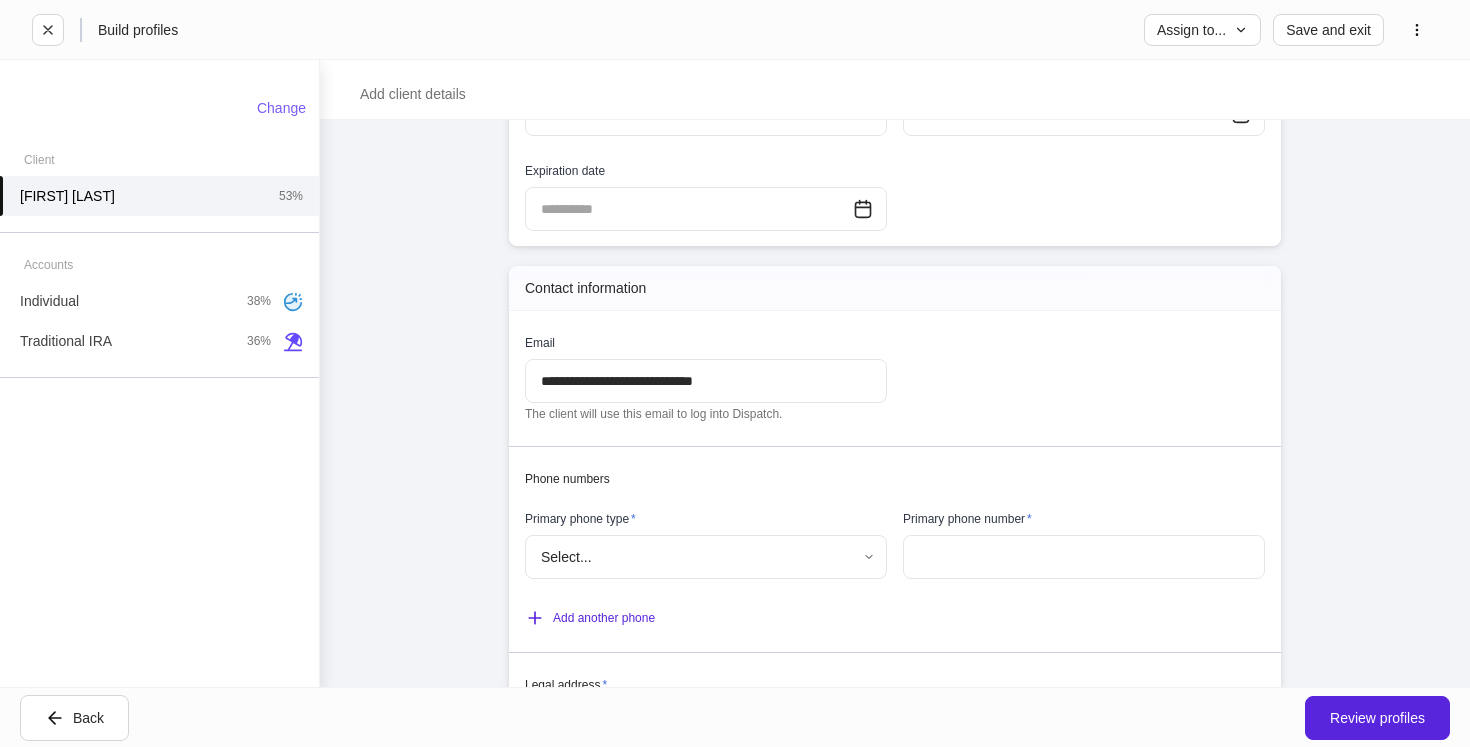 scroll, scrollTop: 1041, scrollLeft: 0, axis: vertical 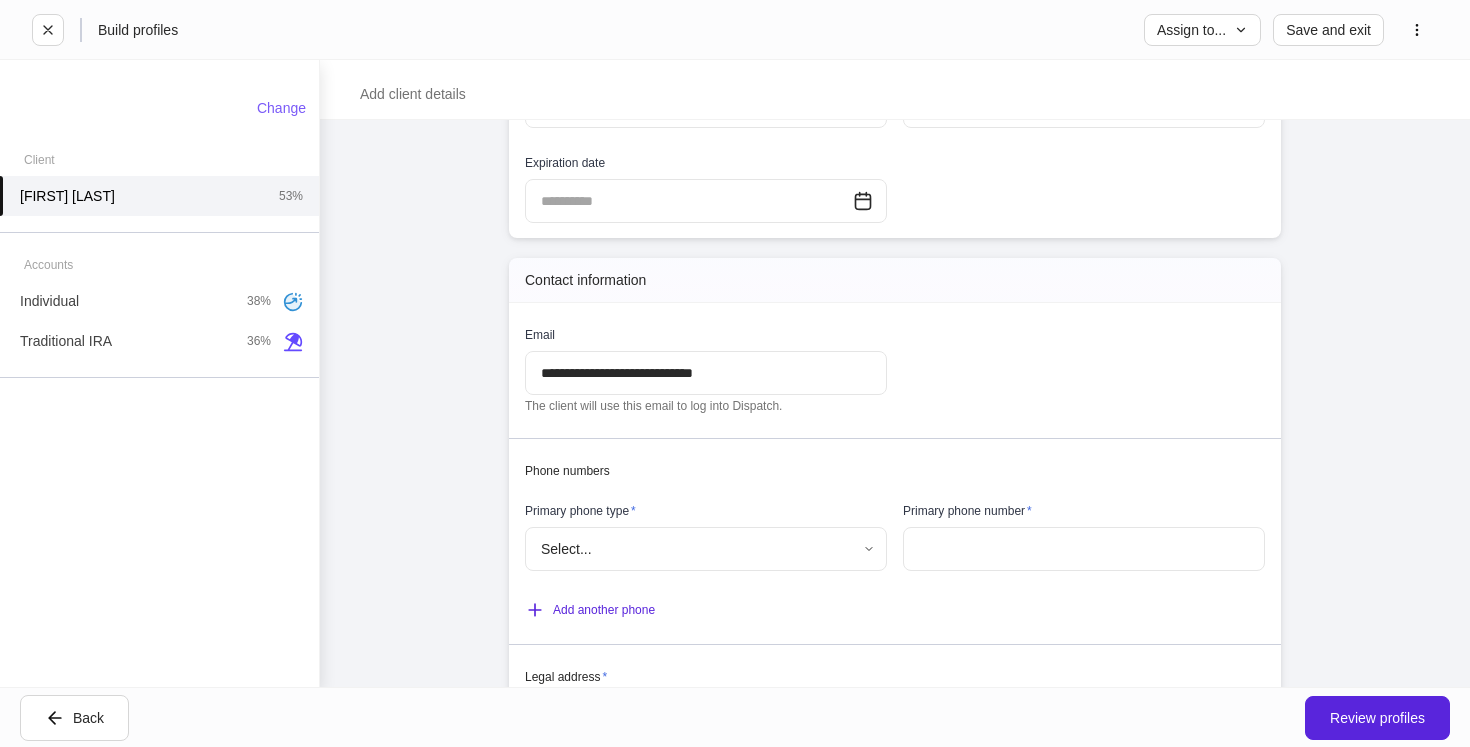 type on "**********" 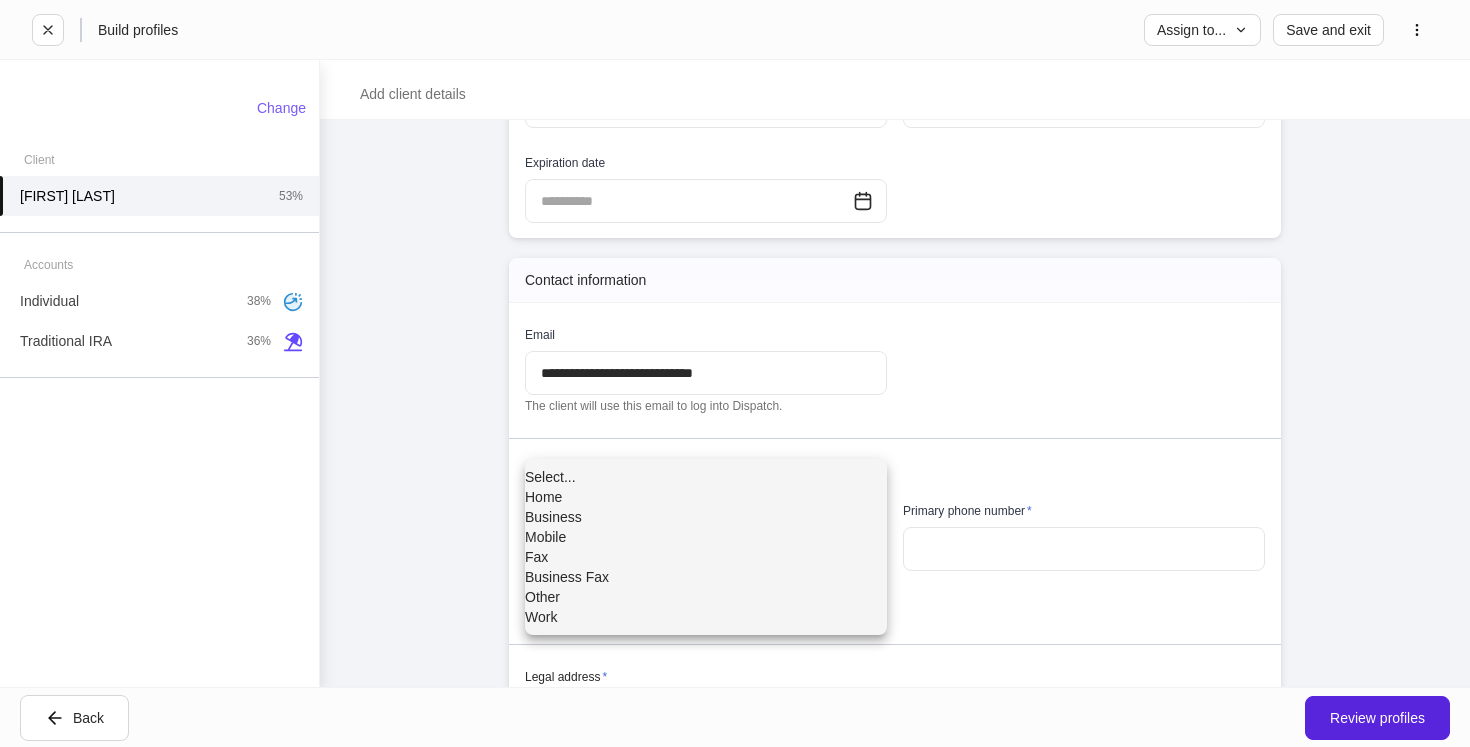 click on "Mobile" at bounding box center [706, 537] 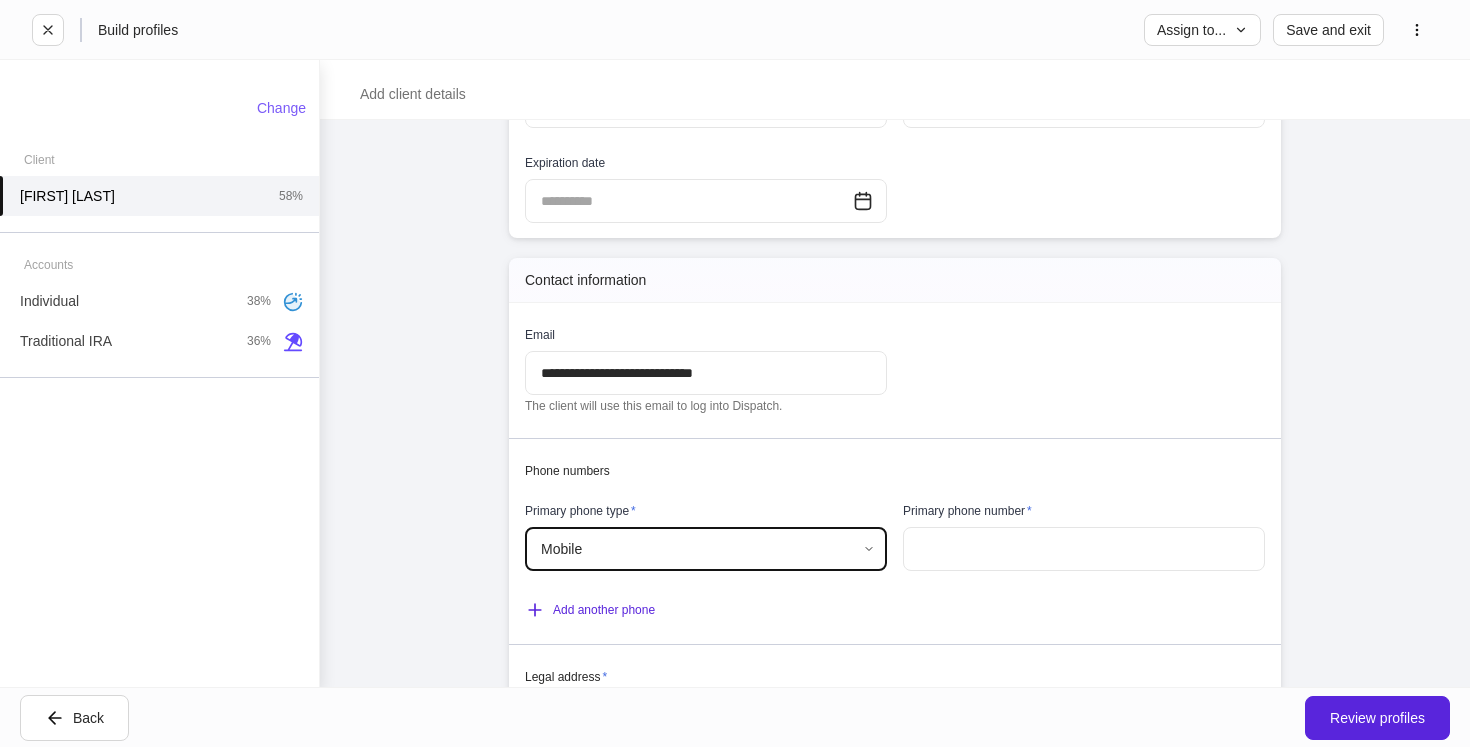 click at bounding box center [1084, 549] 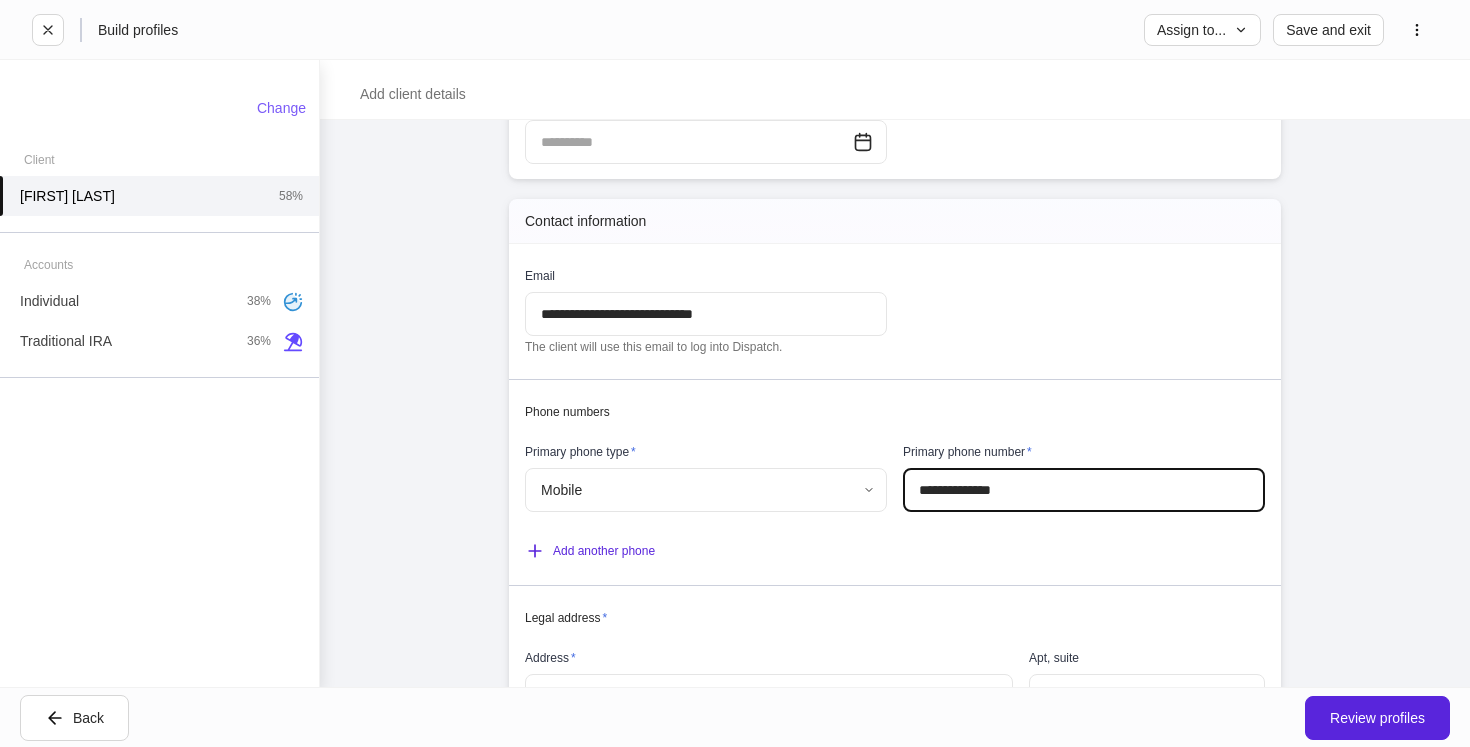 scroll, scrollTop: 1102, scrollLeft: 0, axis: vertical 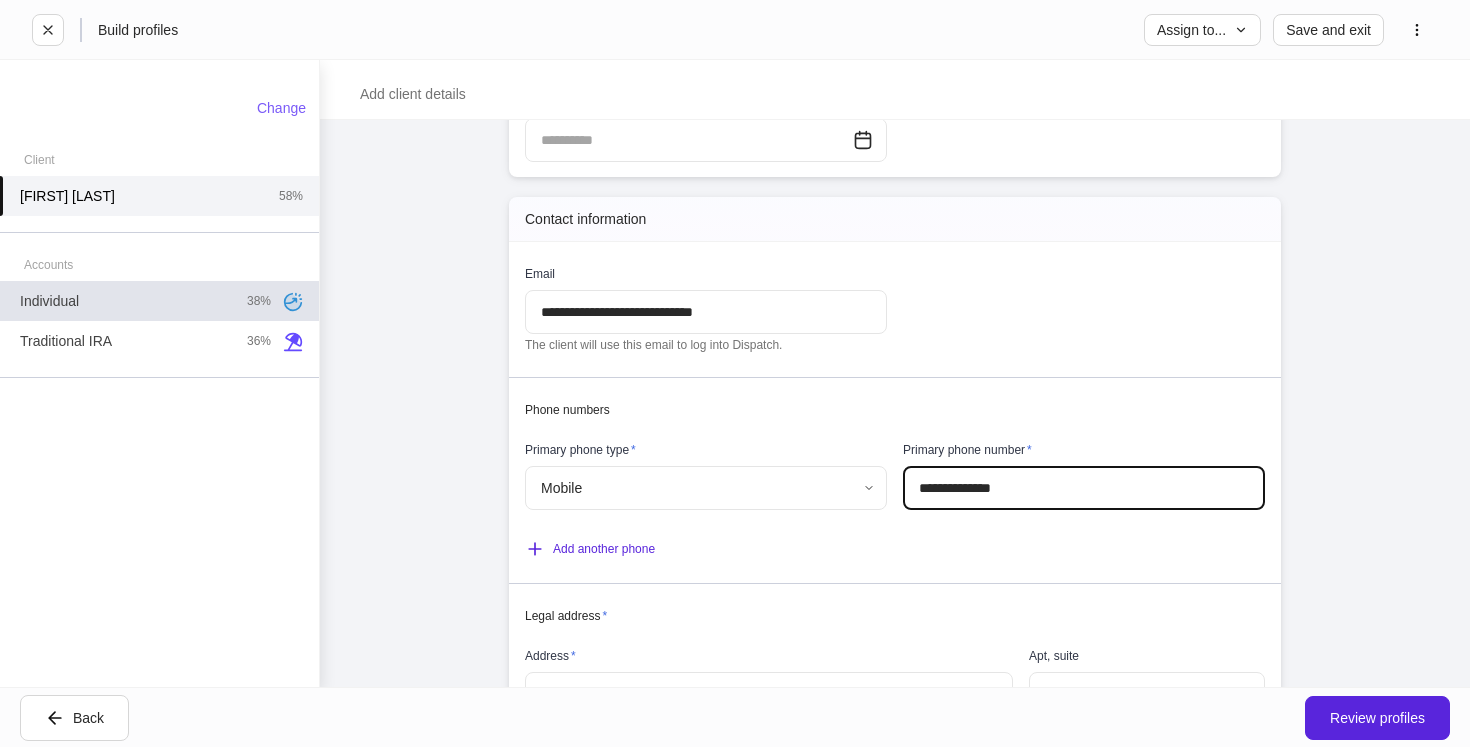 type on "**********" 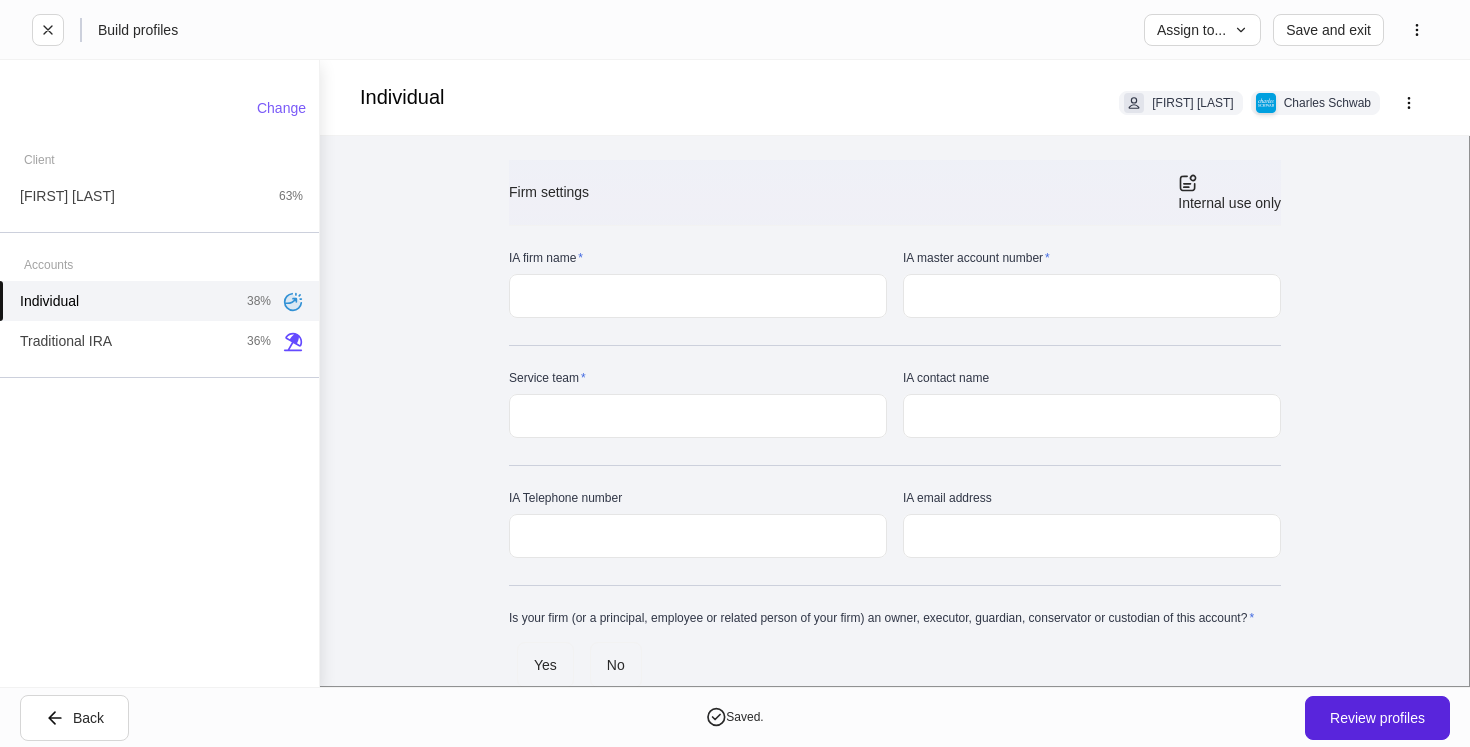 click at bounding box center [698, 296] 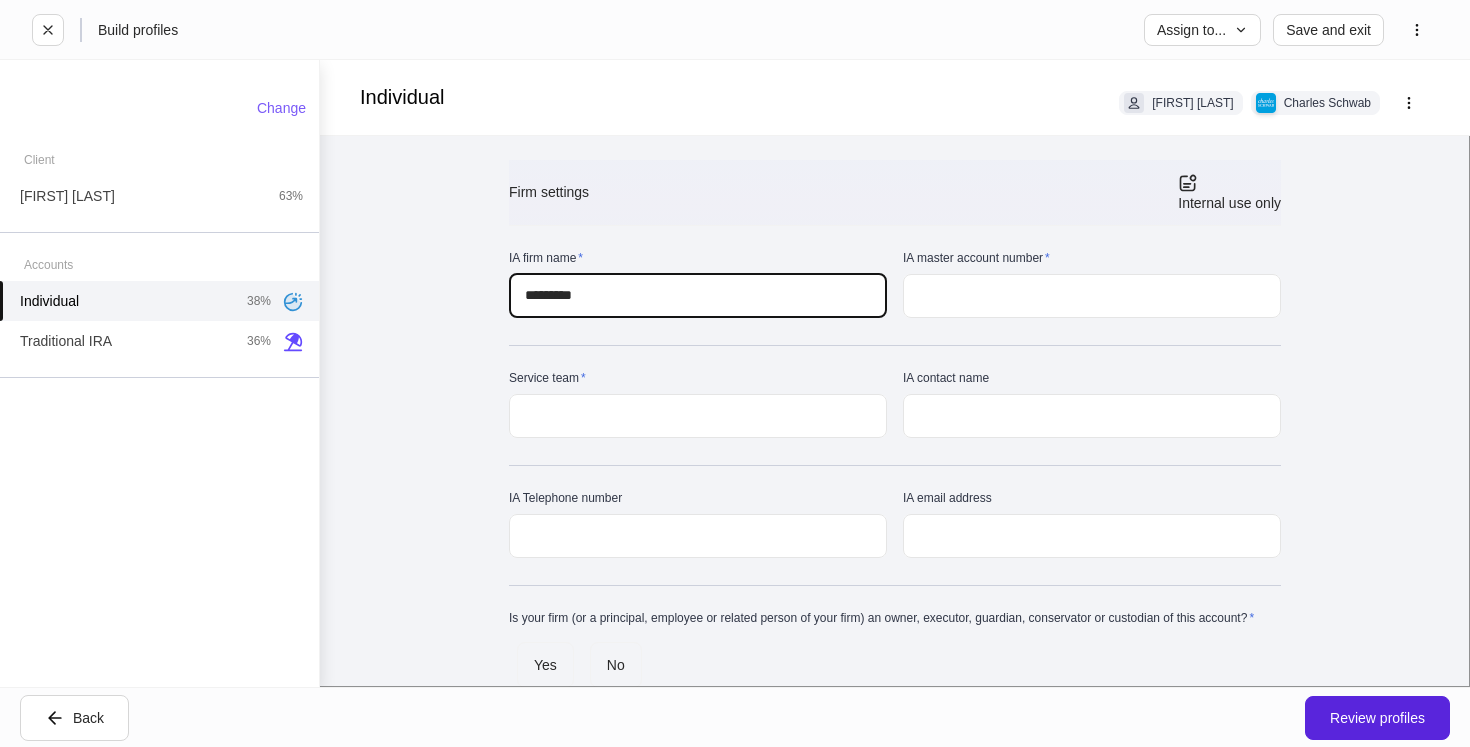 type on "********" 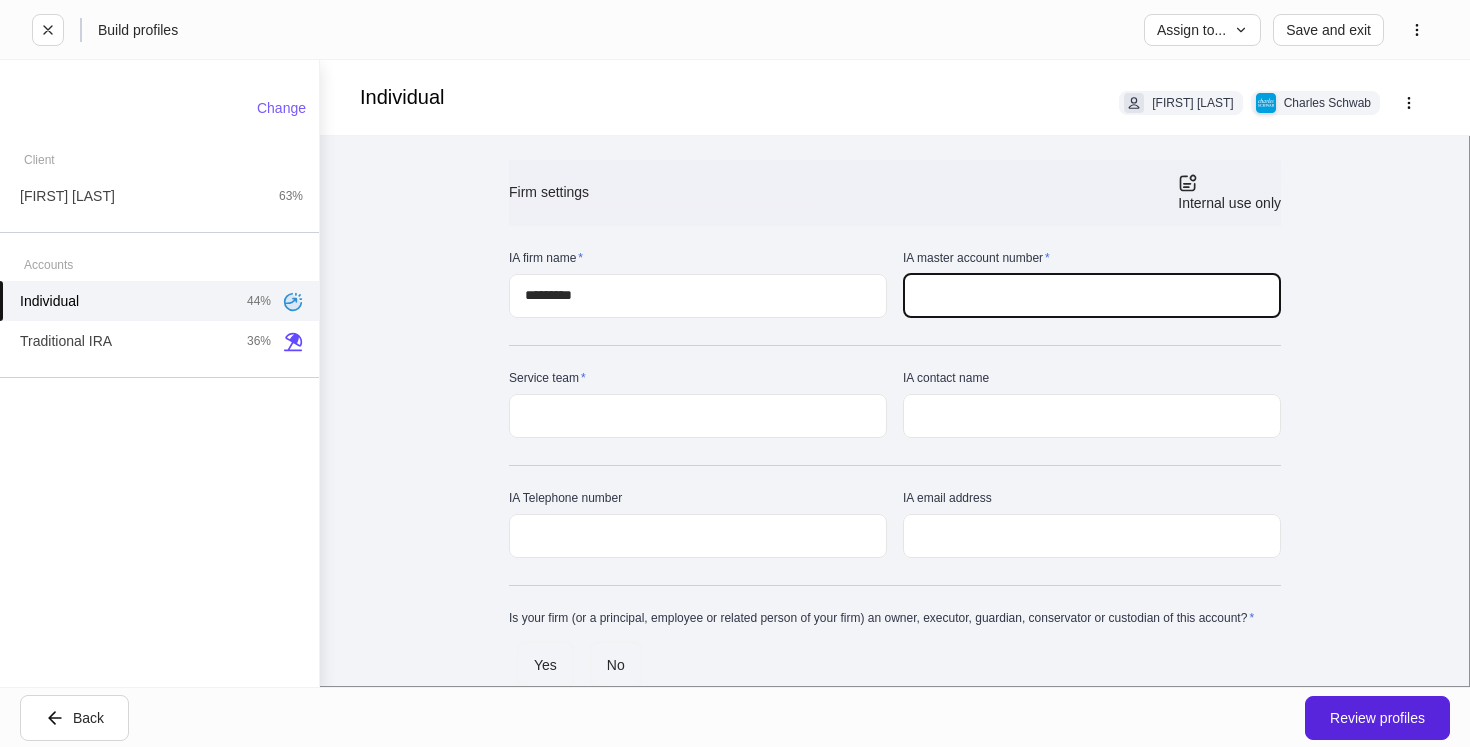 click at bounding box center [1092, 296] 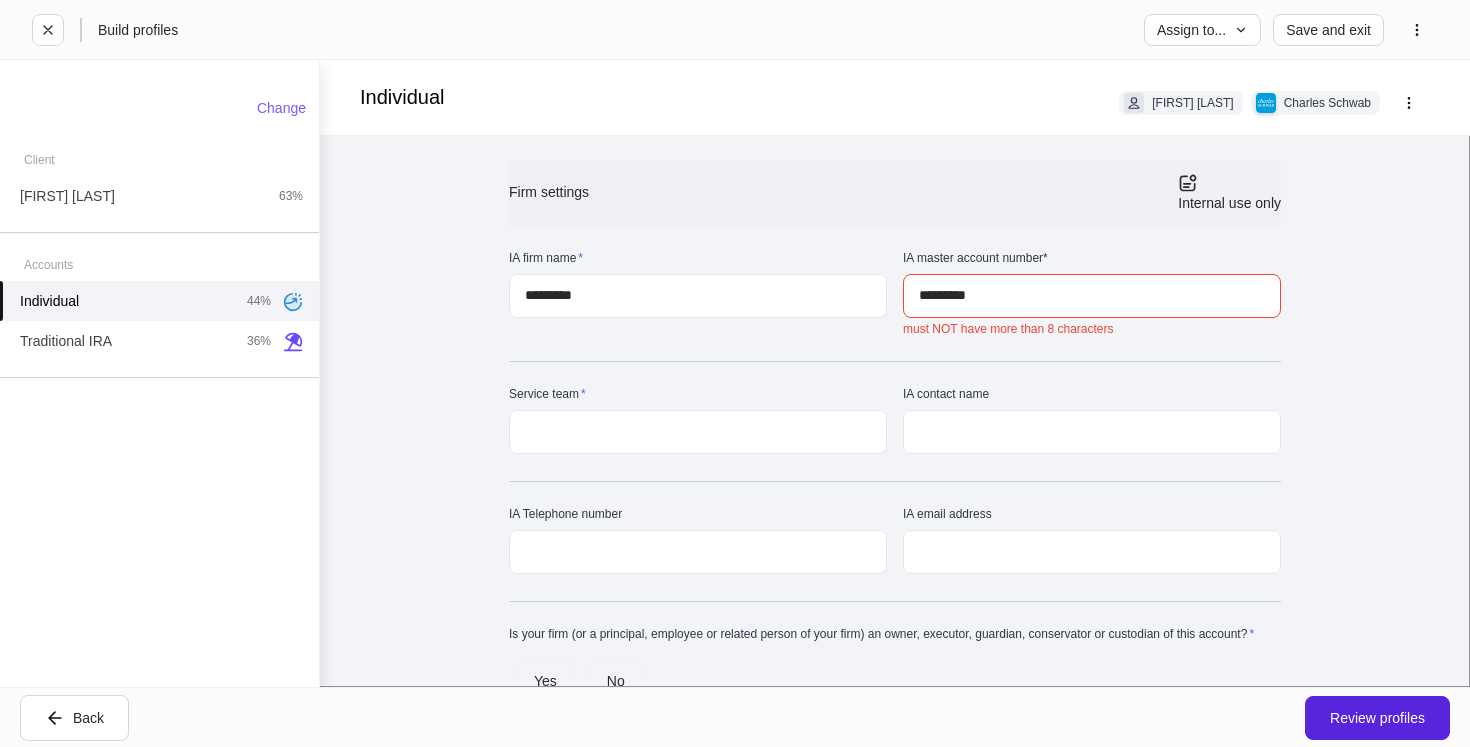 click on "IA firm name * ******** ​ IA master account number * ********* ​ must NOT have more than 8 characters Service team * ​ IA contact name ​ IA Telephone number ​ IA email address ​ Is your firm (or a principal, employee or related person of your firm) an owner, executor, guardian, conservator or custodian of this account? * Yes No" at bounding box center (887, 470) 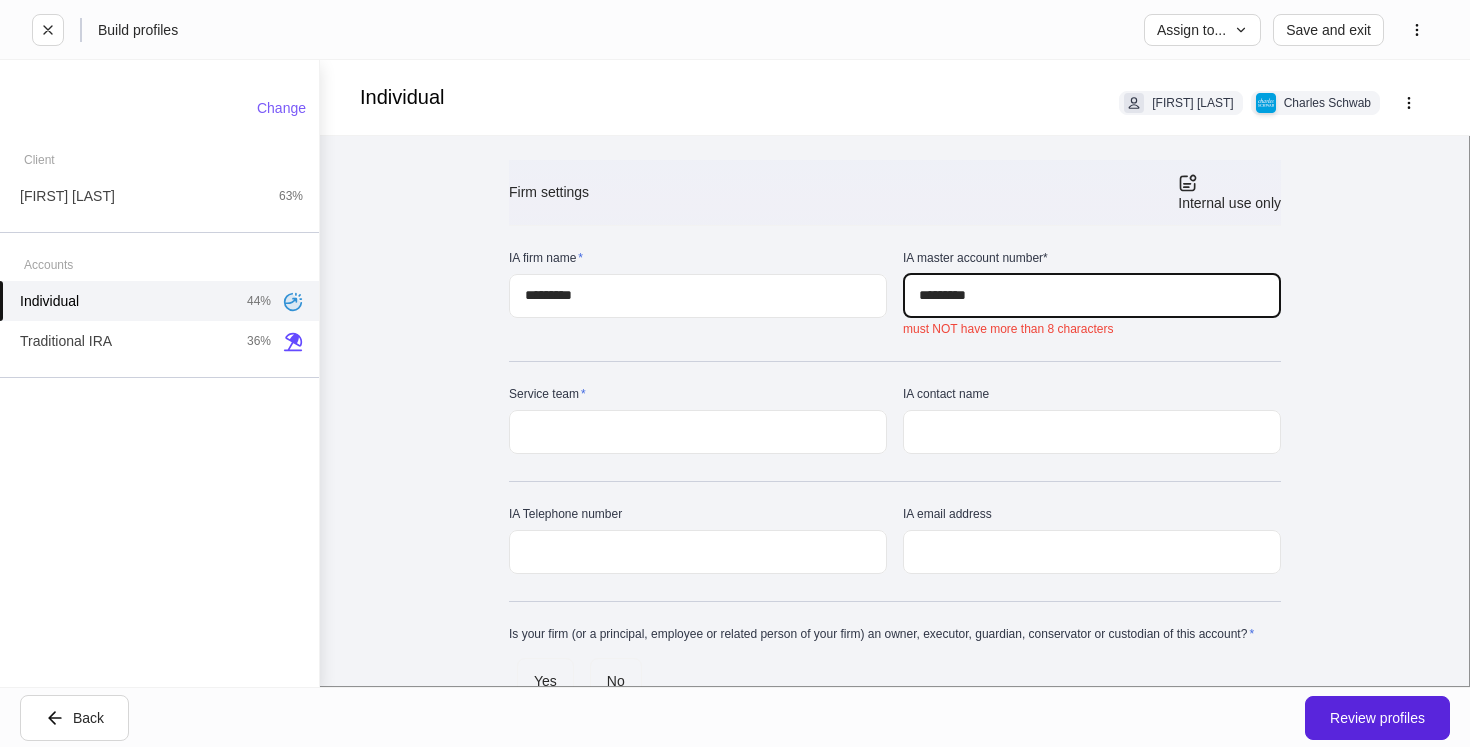 click on "*********" at bounding box center [1092, 296] 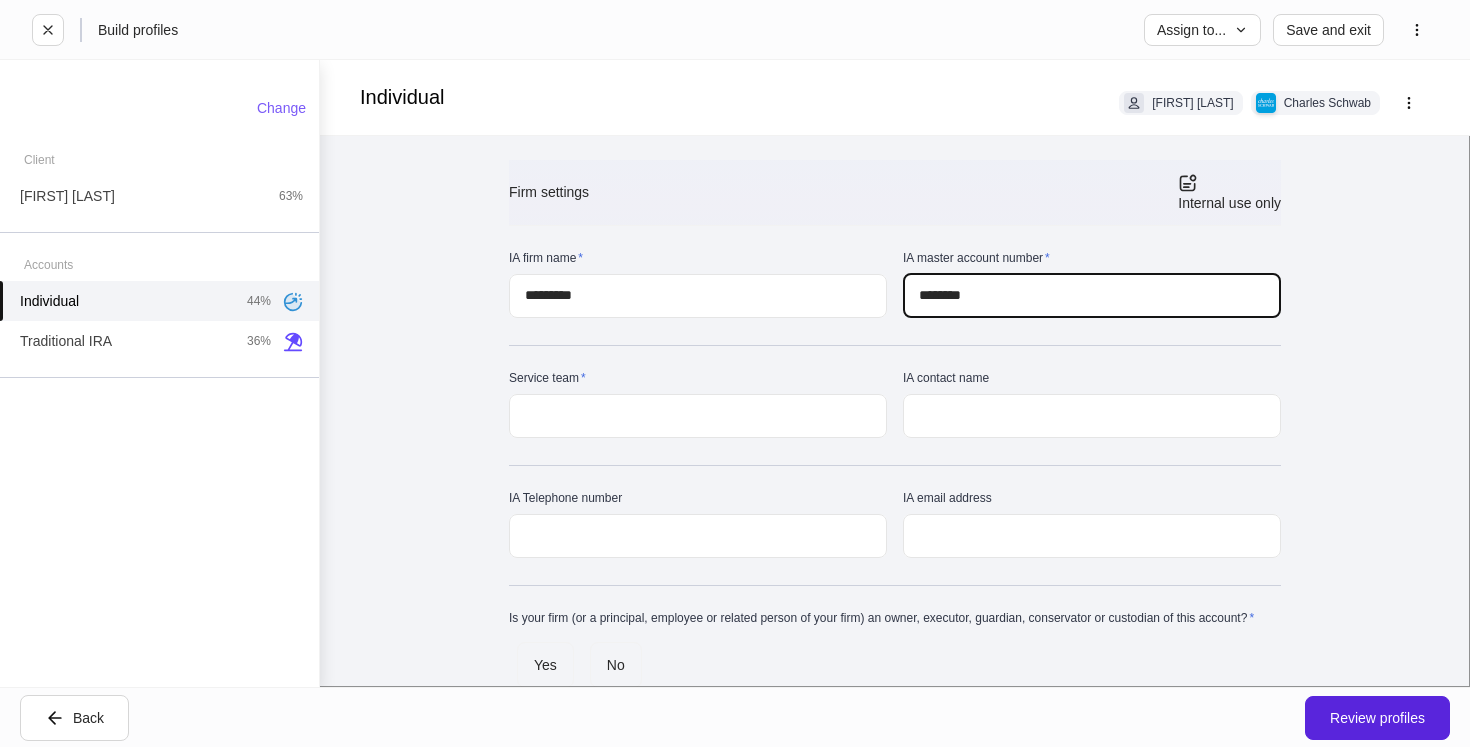 type on "********" 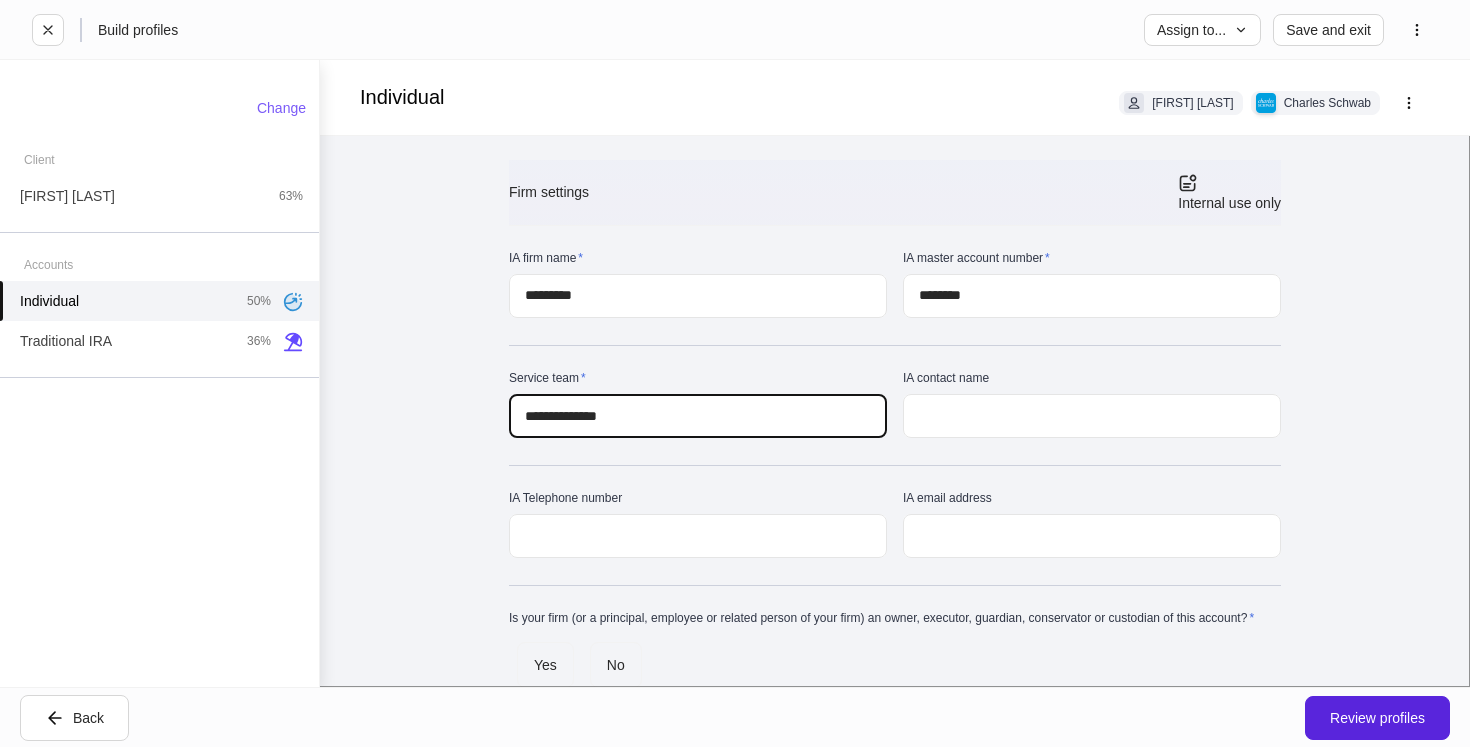 scroll, scrollTop: 113, scrollLeft: 0, axis: vertical 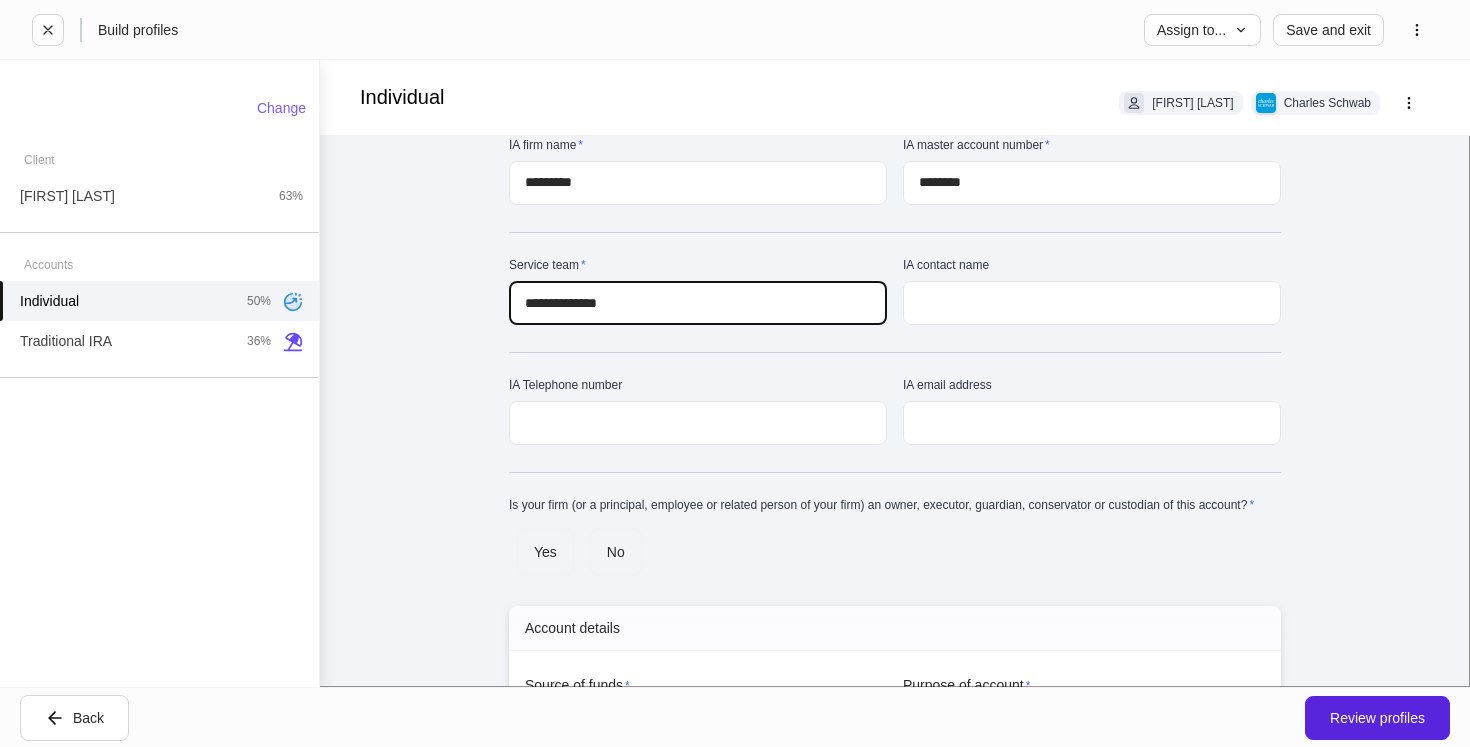 type on "**********" 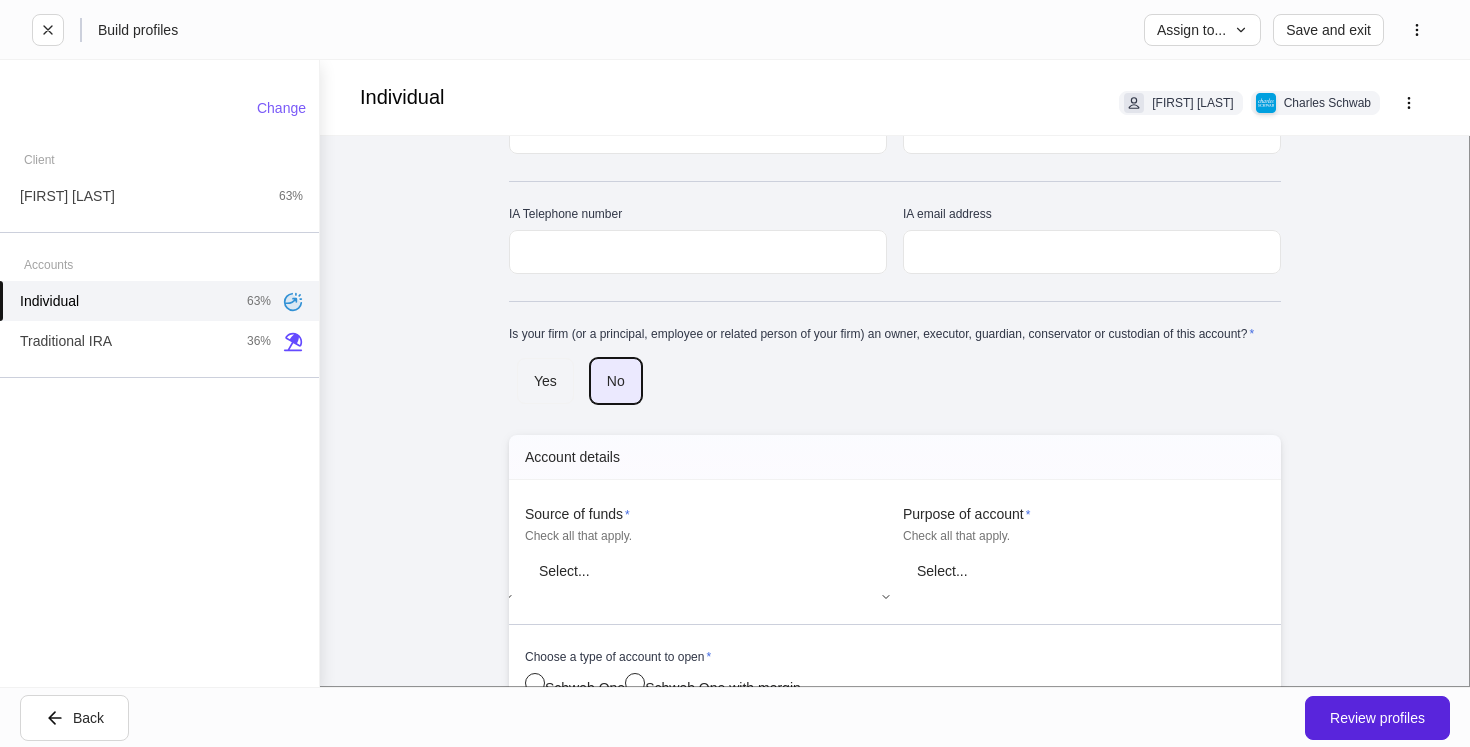 scroll, scrollTop: 261, scrollLeft: 0, axis: vertical 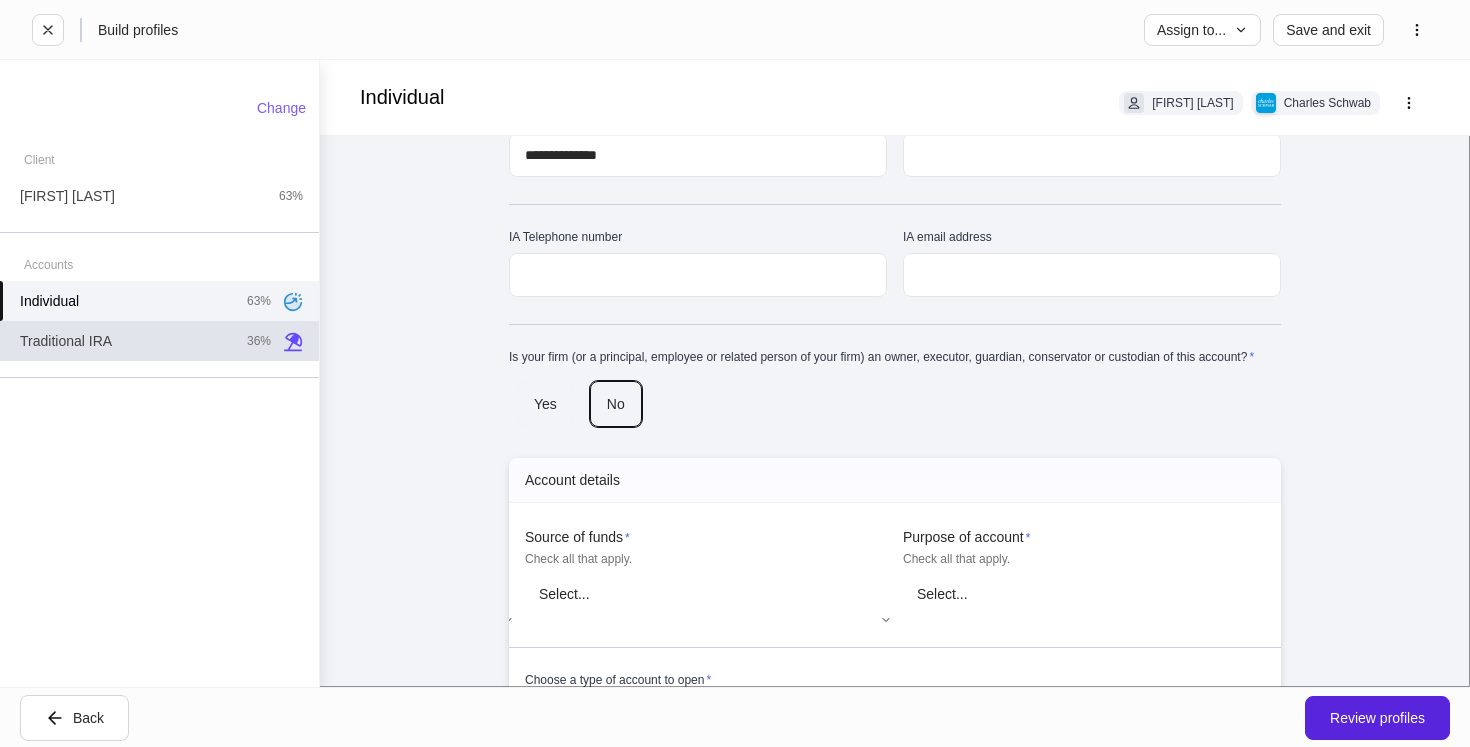 click on "Traditional IRA 36%" at bounding box center [159, 341] 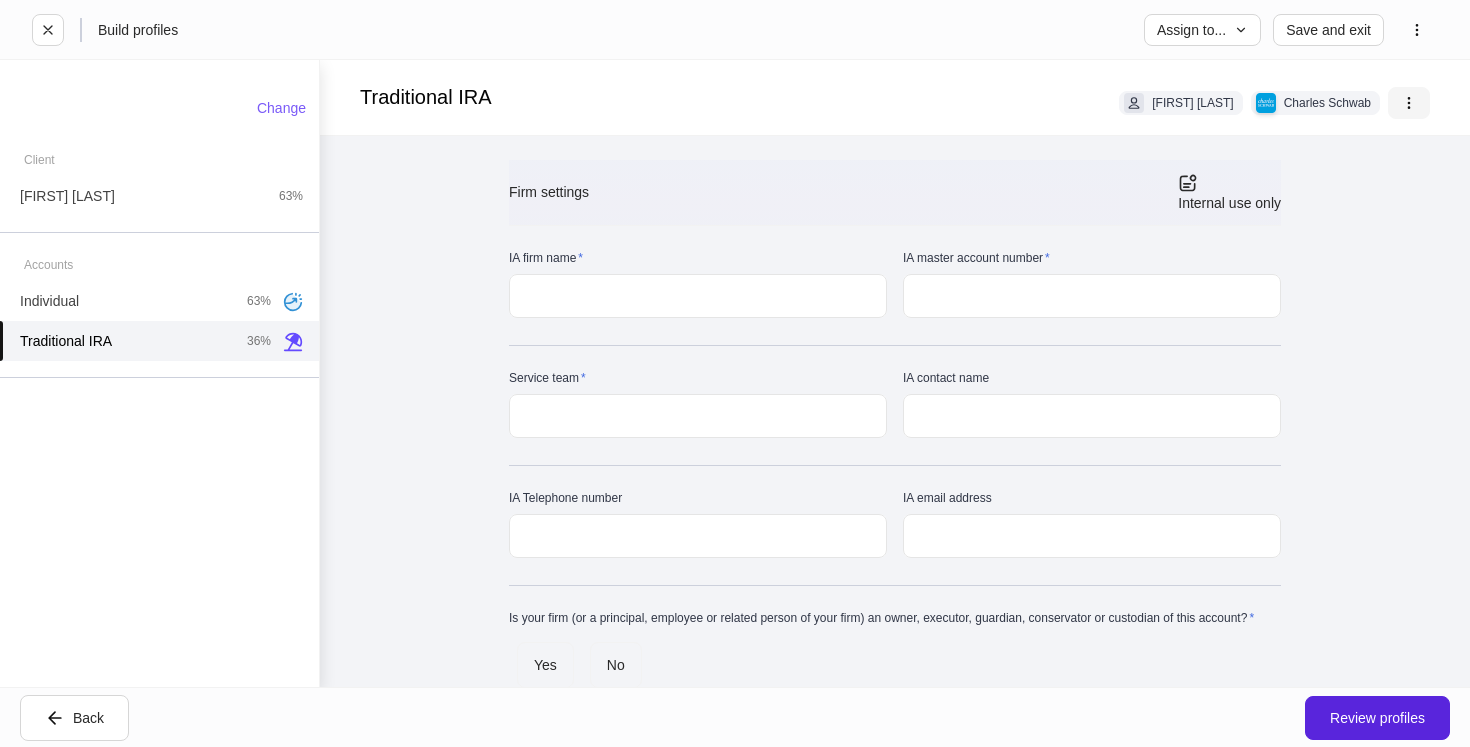 click 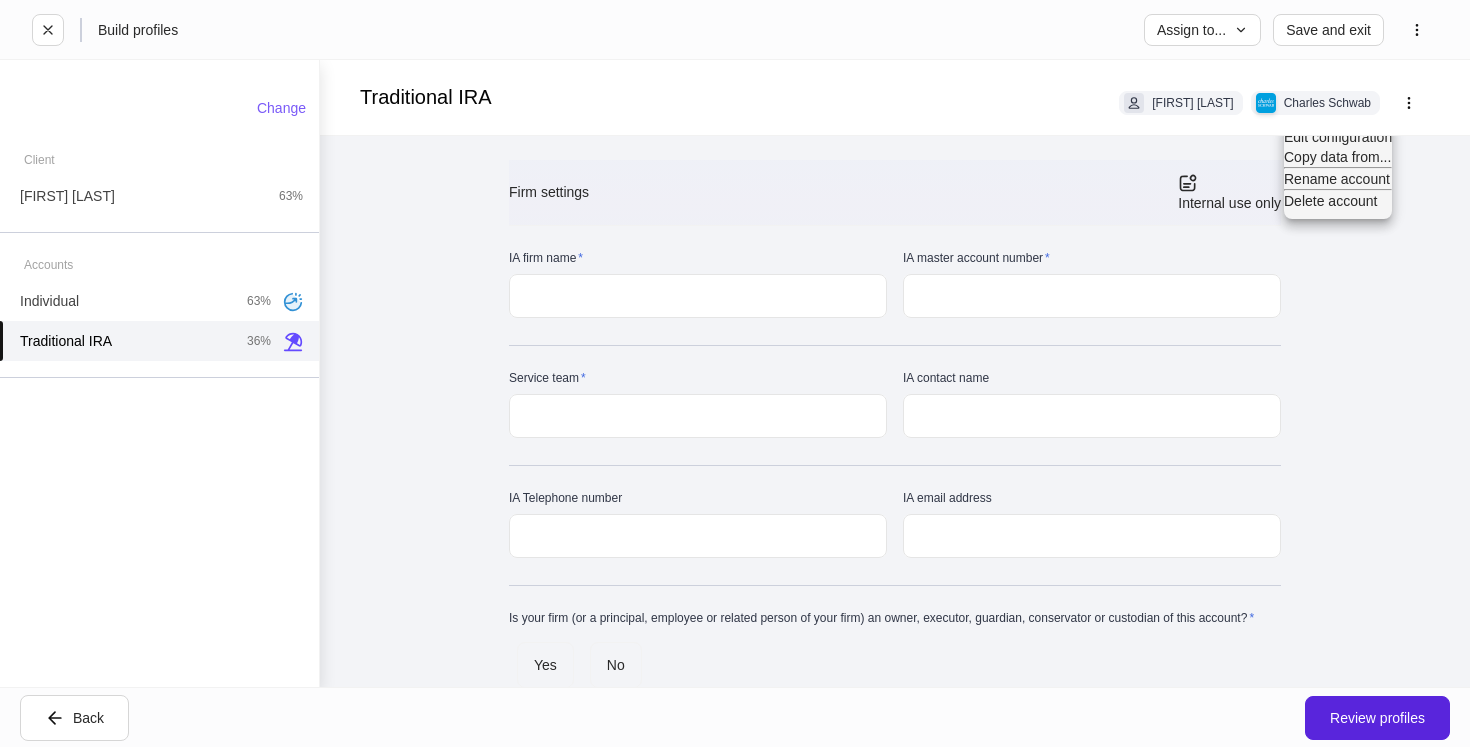 click on "Copy data from..." at bounding box center (1338, 157) 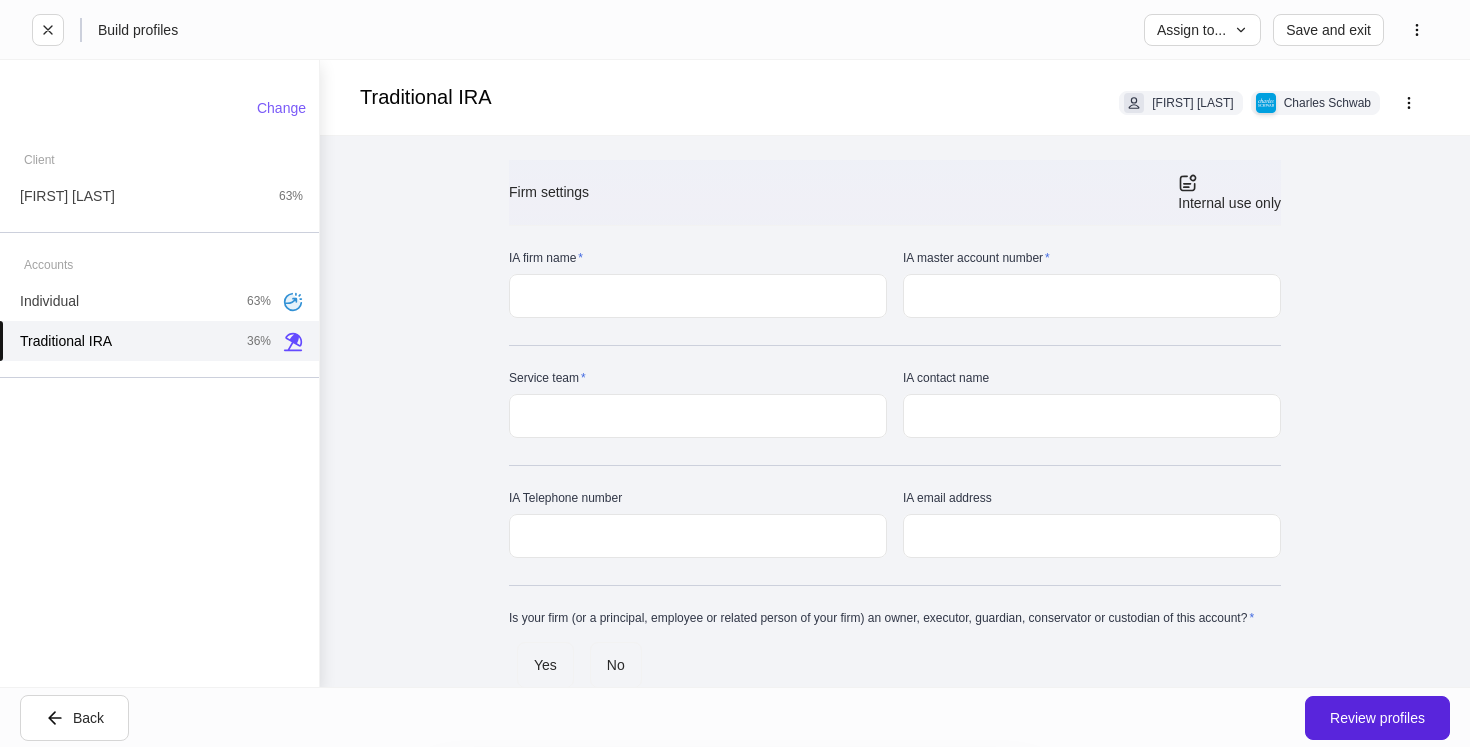 click on "[FIRST] [LAST]" at bounding box center (735, 923) 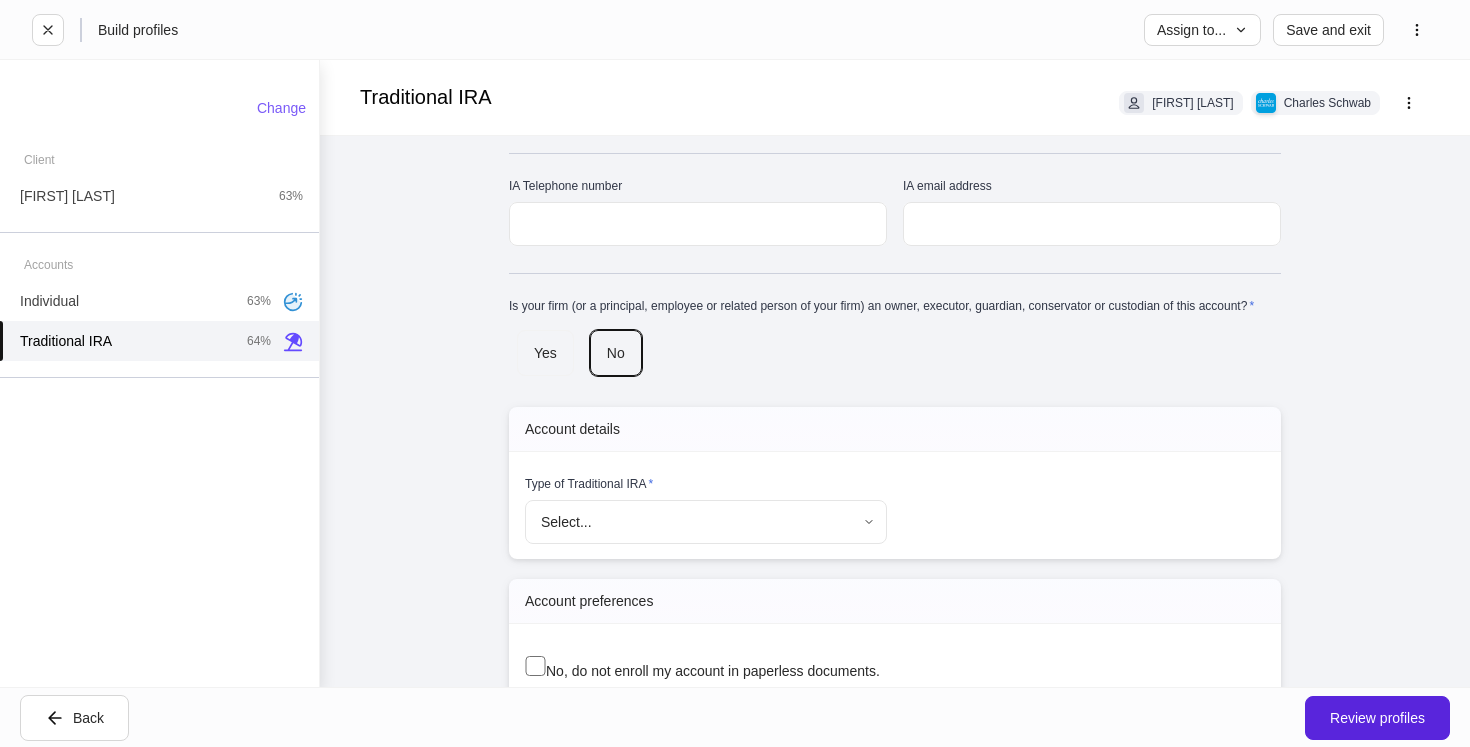 scroll, scrollTop: 313, scrollLeft: 0, axis: vertical 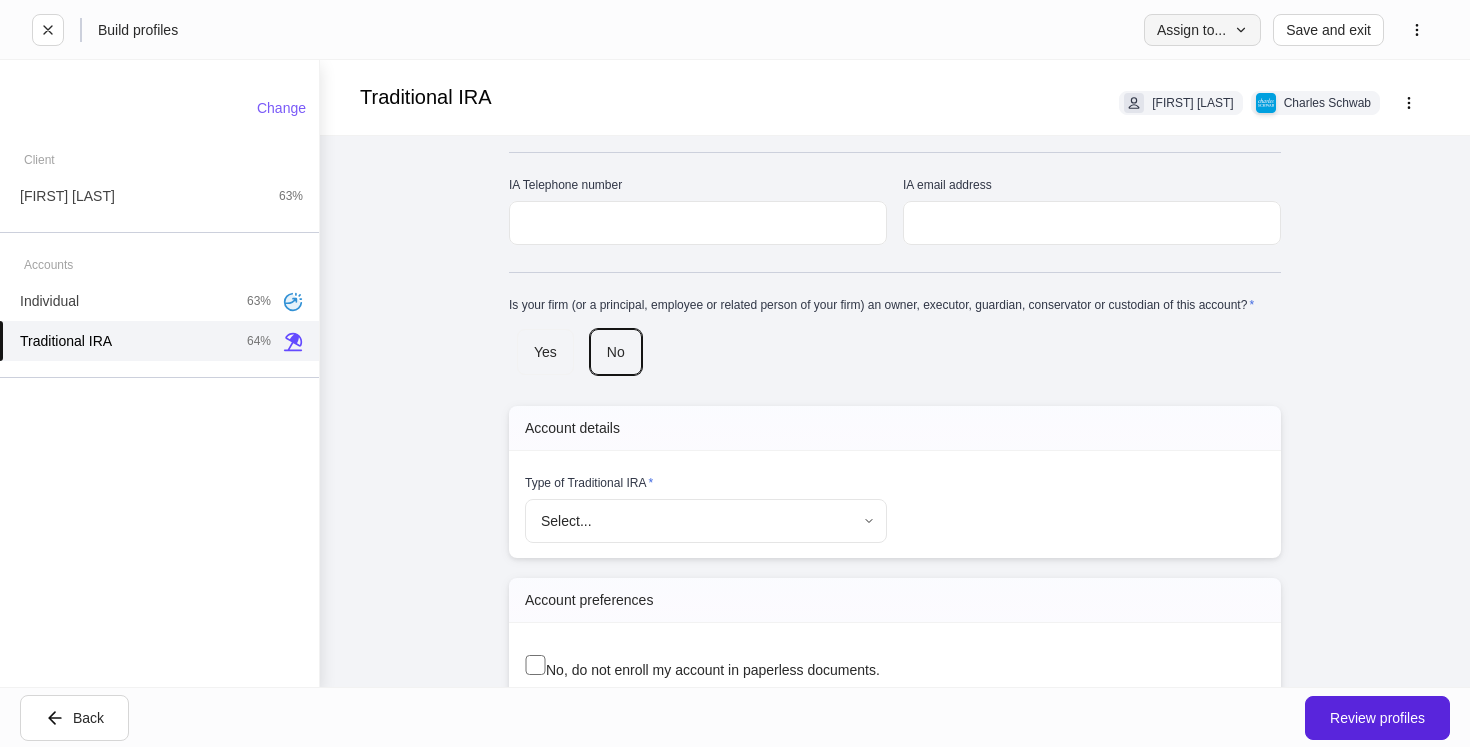 click on "Assign to..." at bounding box center (1202, 30) 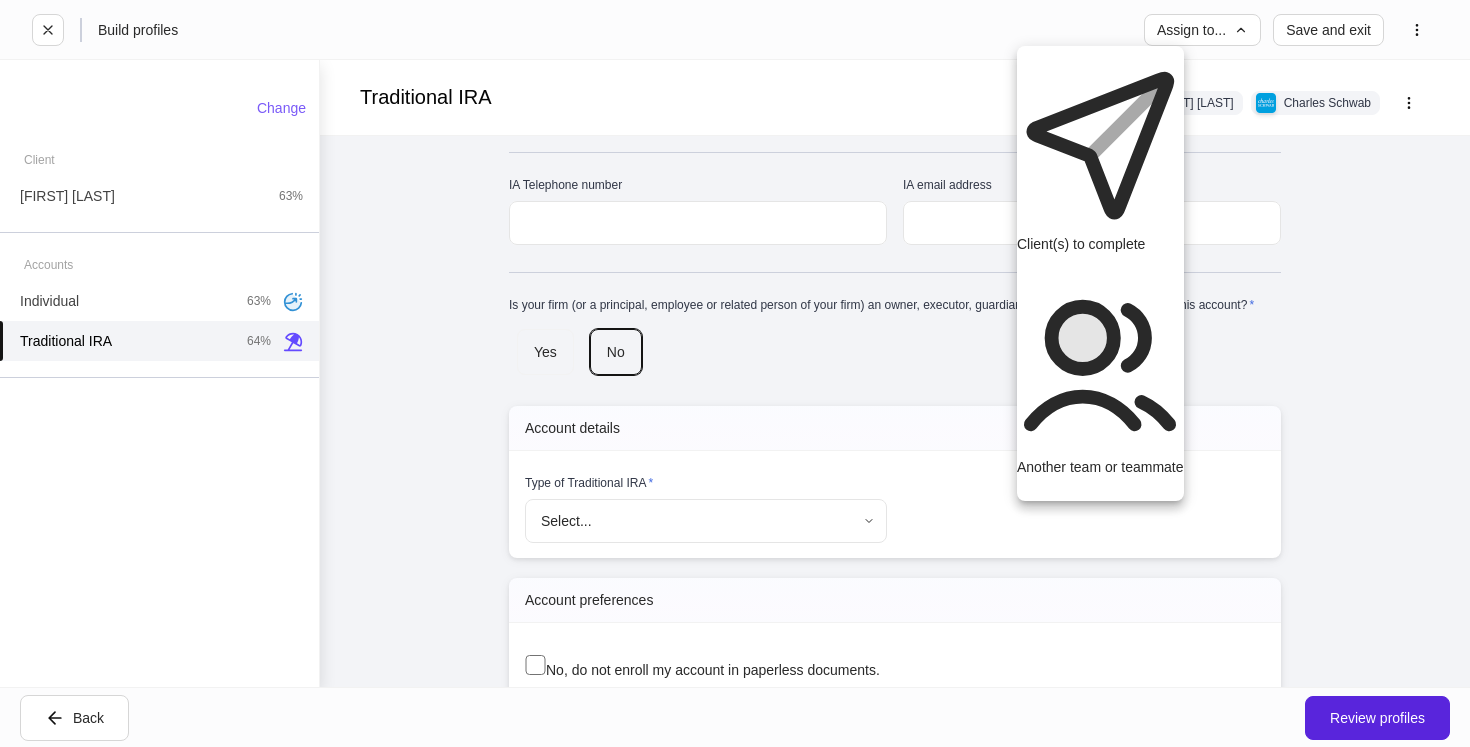 click on "Another team or teammate" at bounding box center (1100, 382) 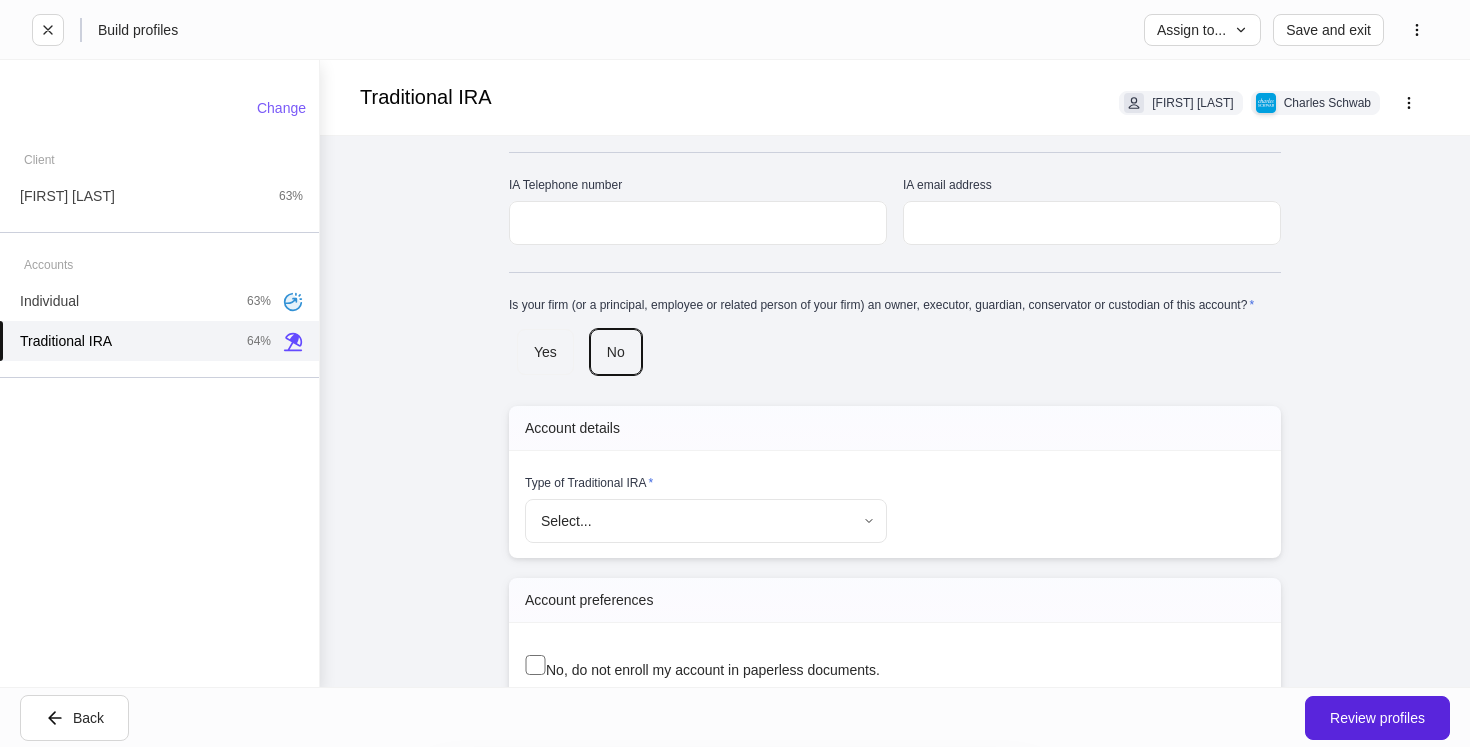 click on "**********" at bounding box center (735, 555) 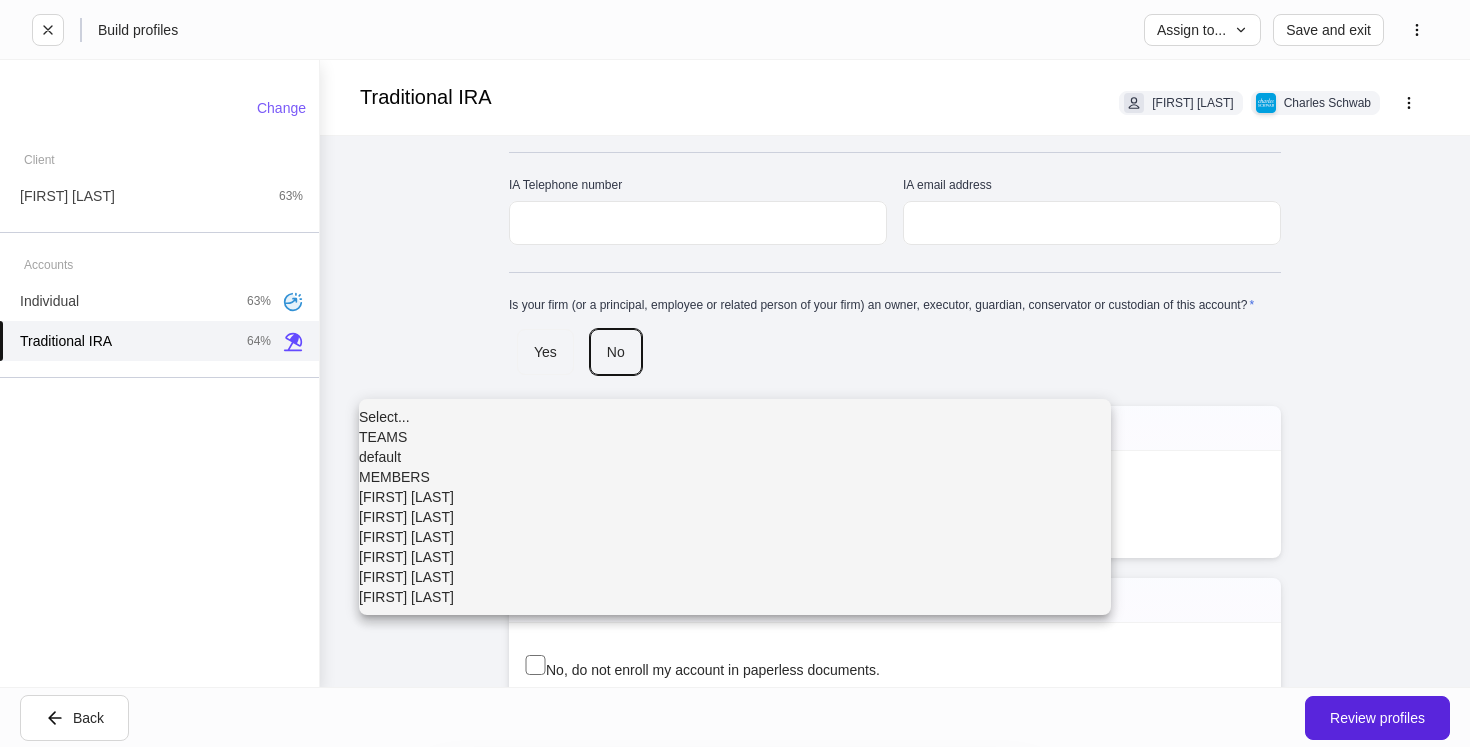 click at bounding box center (735, 373) 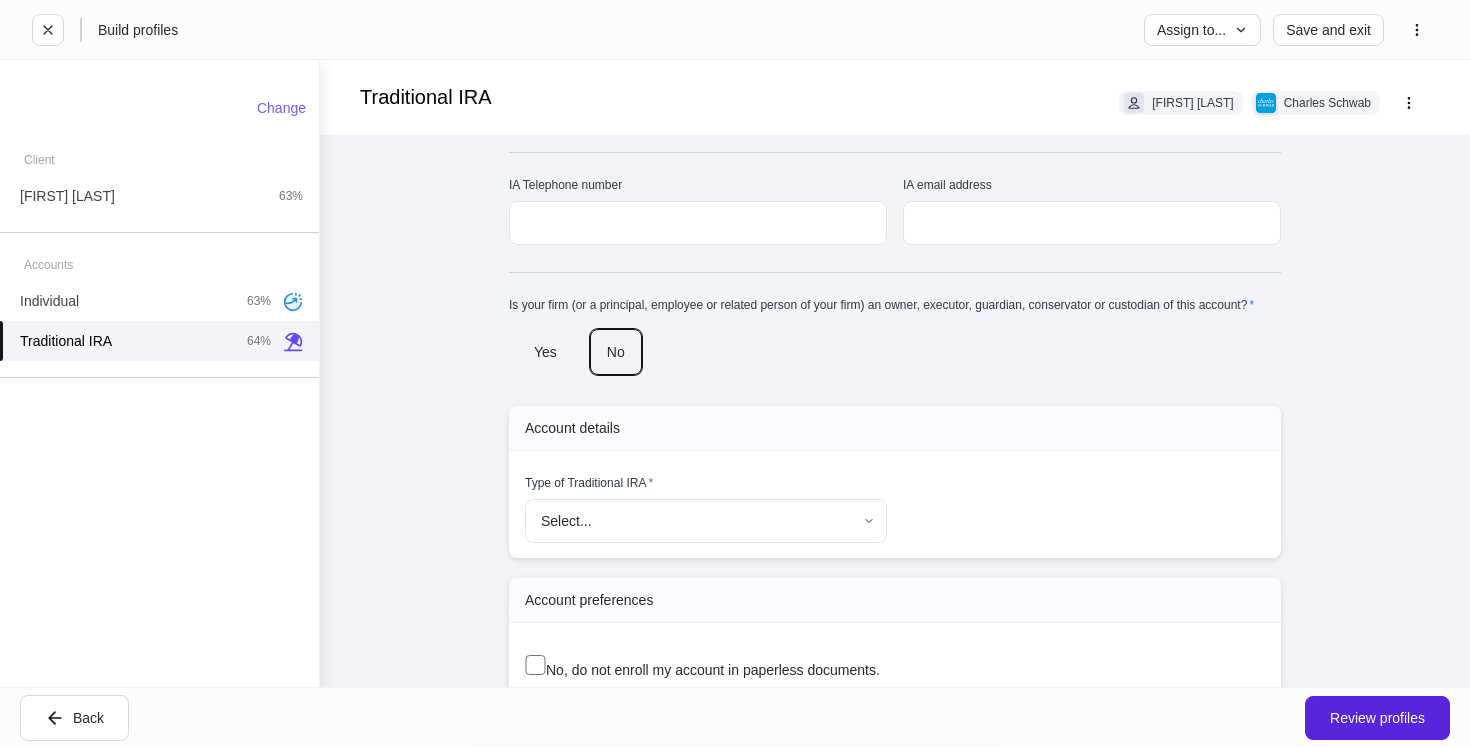click 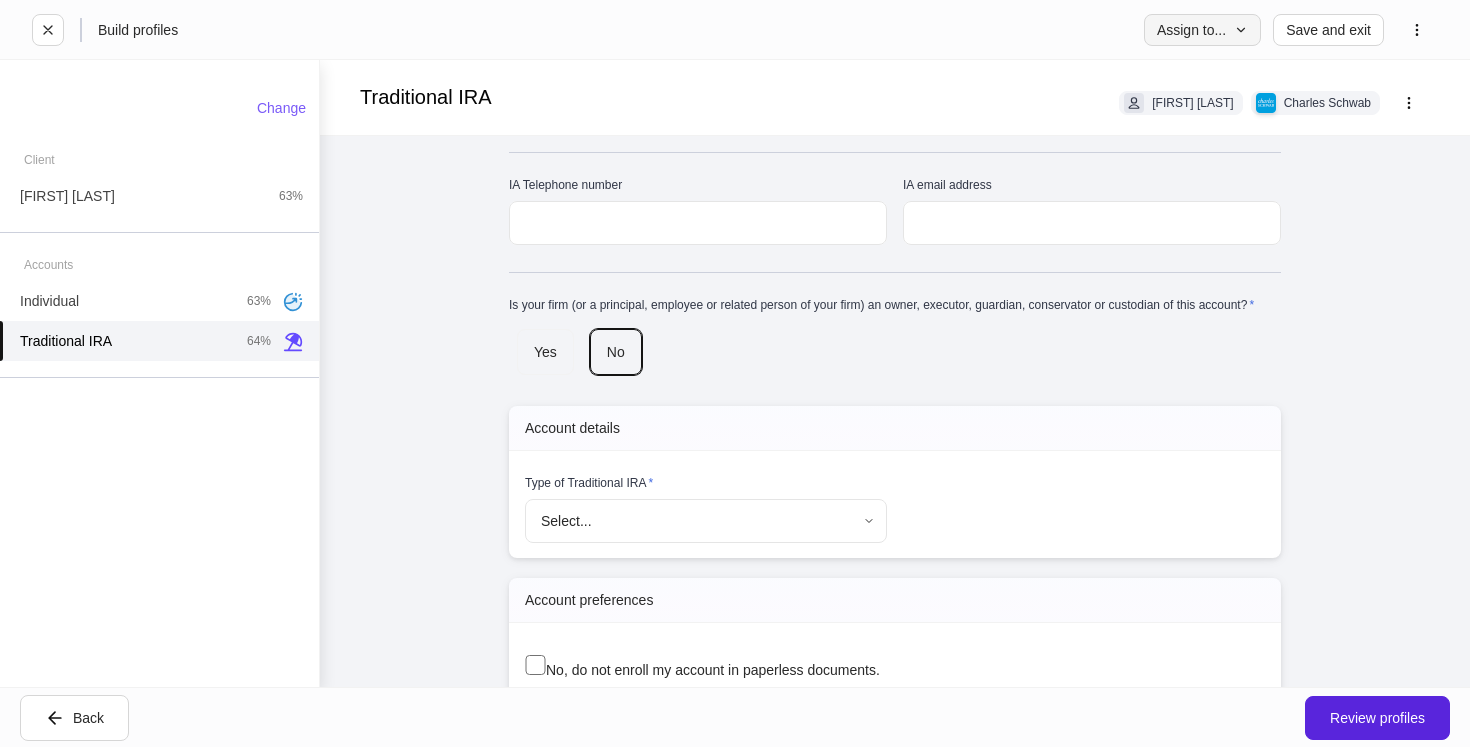 click on "Assign to..." at bounding box center (1202, 30) 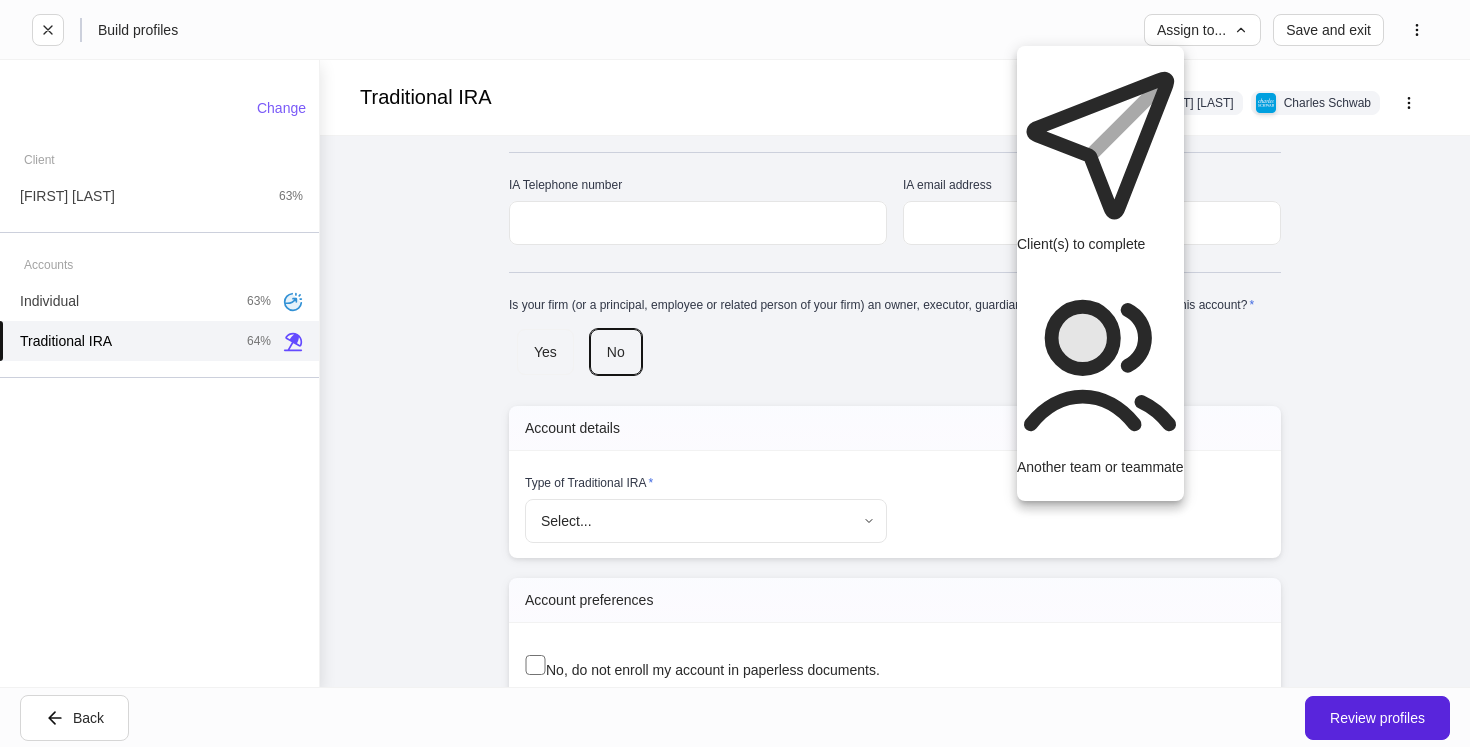 click on "Client(s) to complete" at bounding box center [1100, 158] 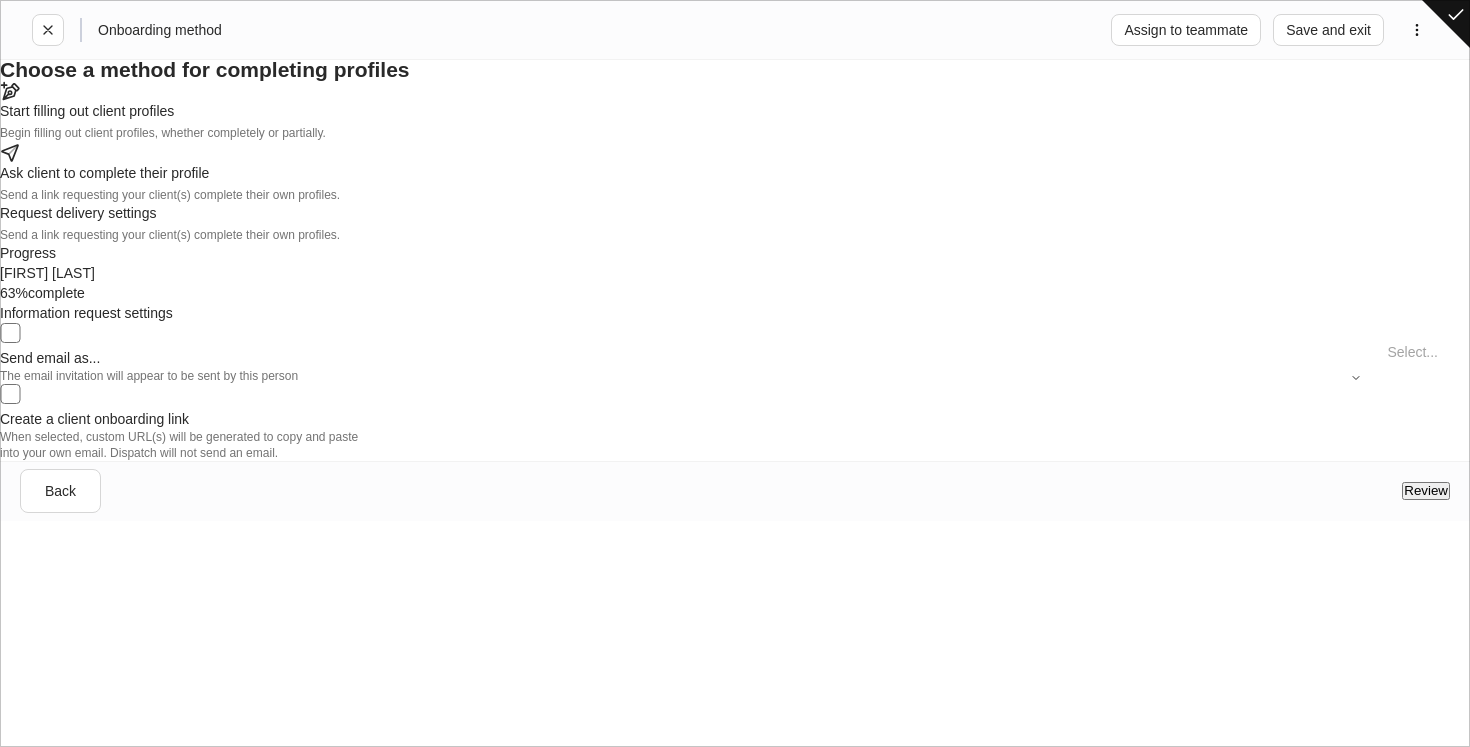 scroll, scrollTop: 119, scrollLeft: 0, axis: vertical 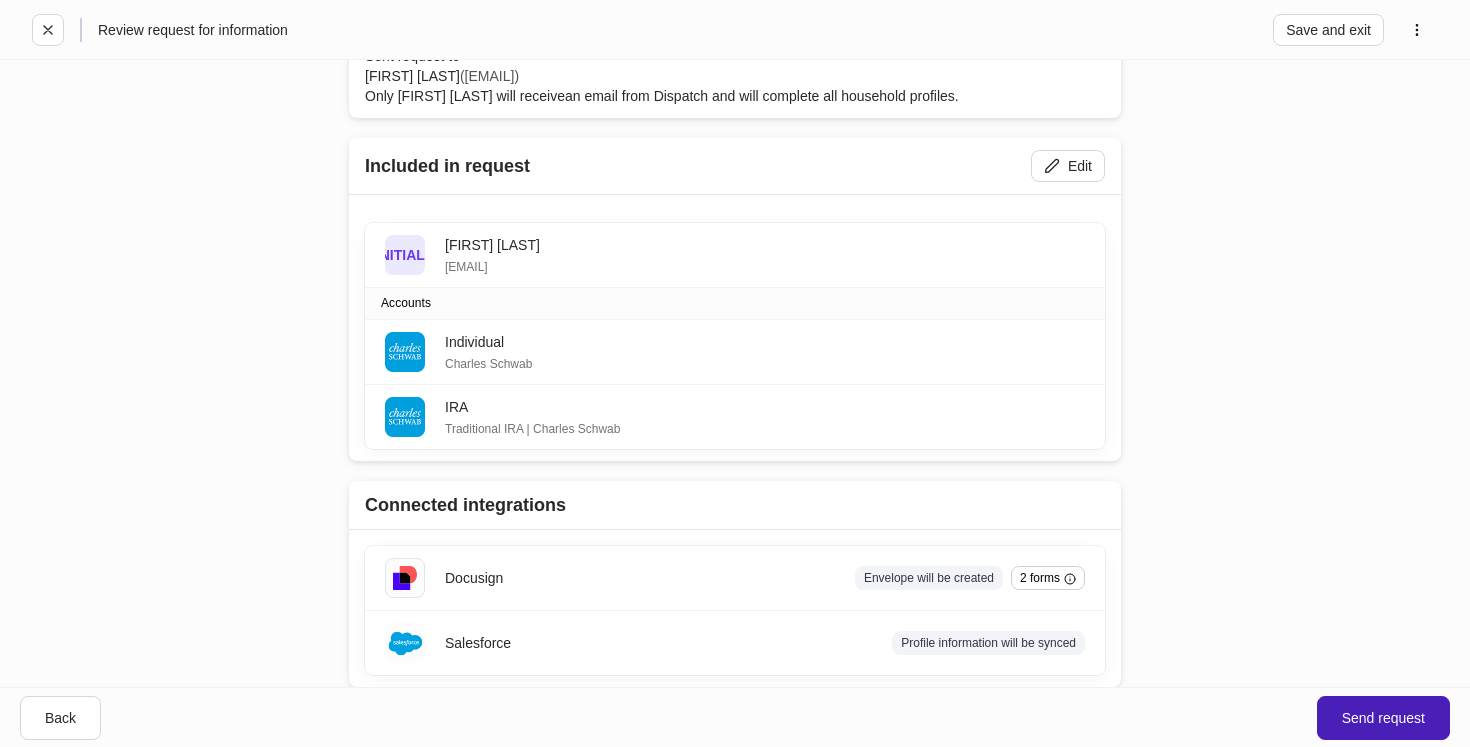 click on "Send request" at bounding box center (1383, 718) 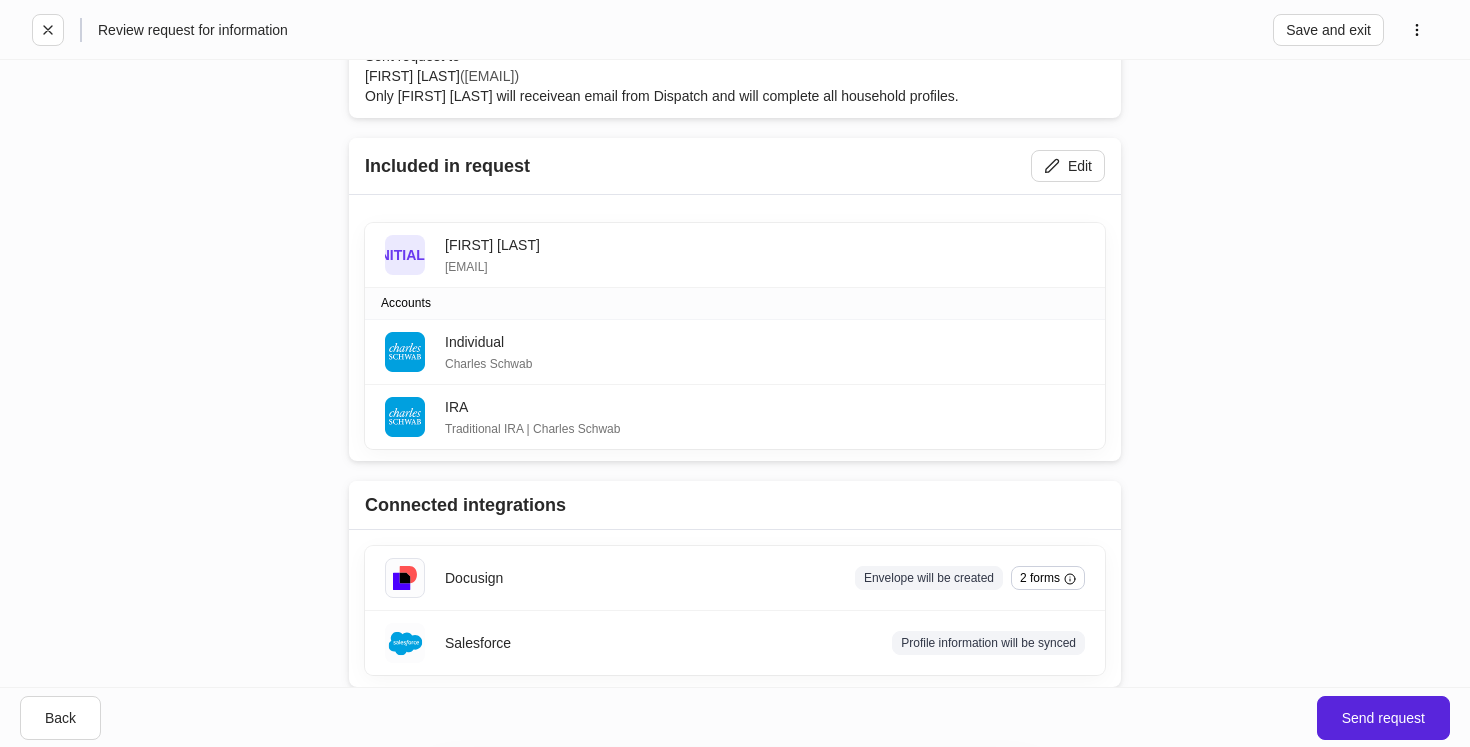 click on "Go to client onboarding" at bounding box center (925, 963) 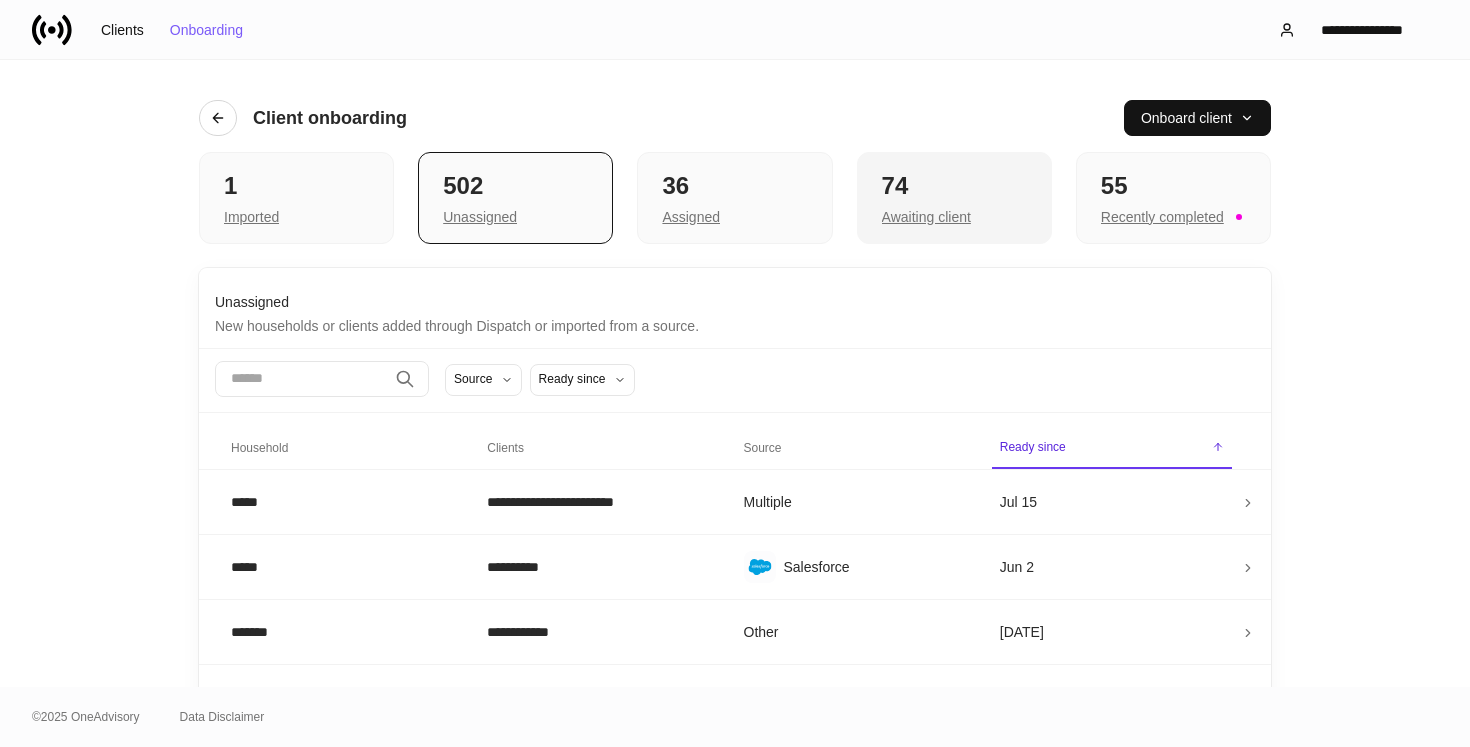 click on "74" at bounding box center [954, 186] 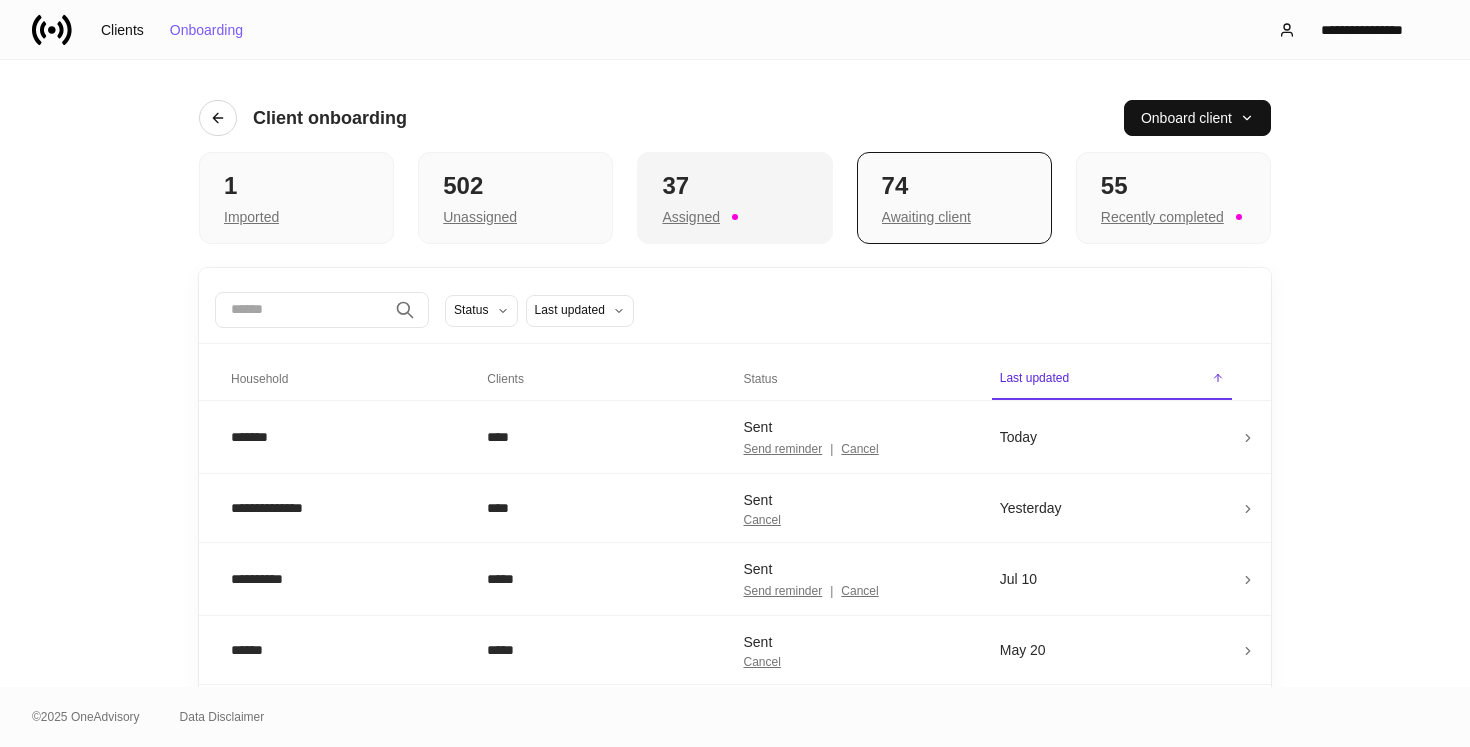 click on "Assigned" at bounding box center [734, 215] 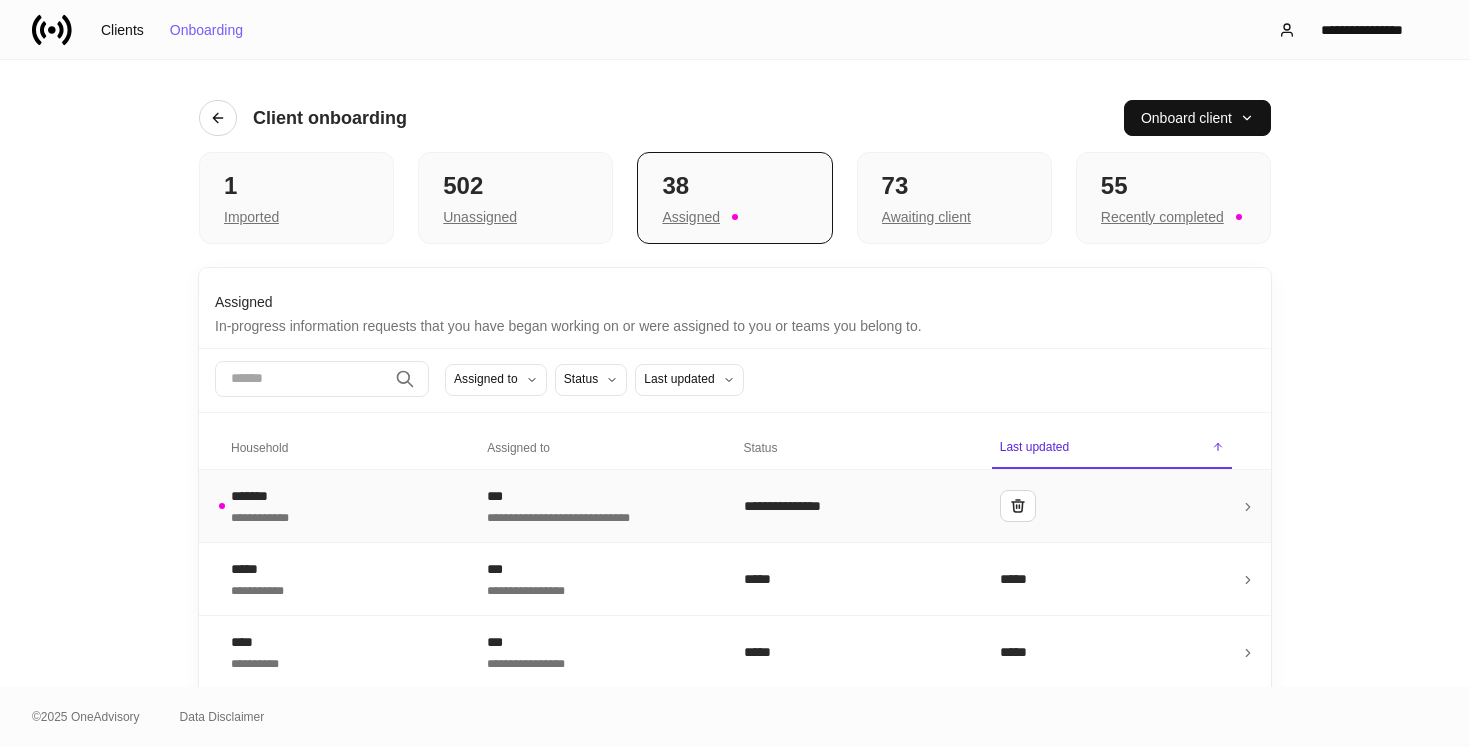 click on "**********" at bounding box center [856, 505] 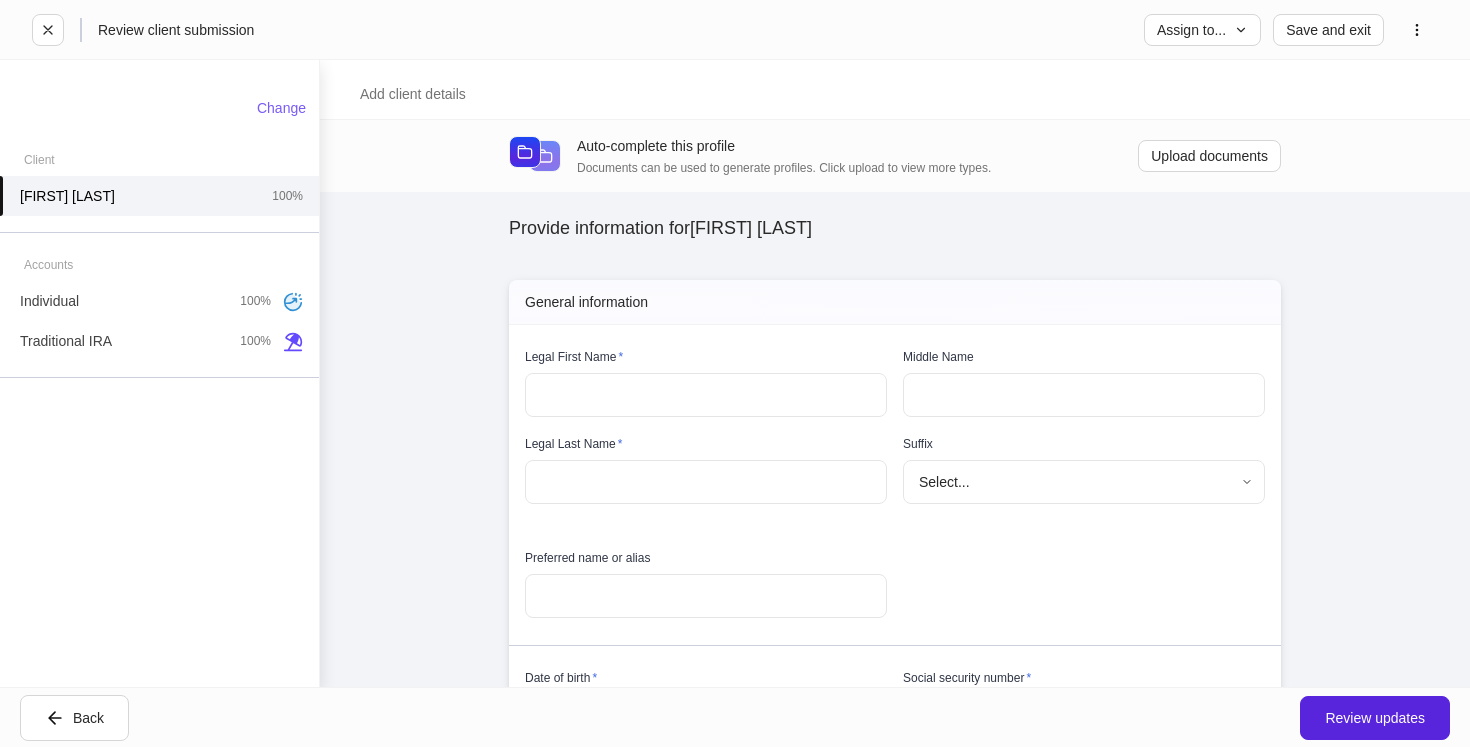 type on "****" 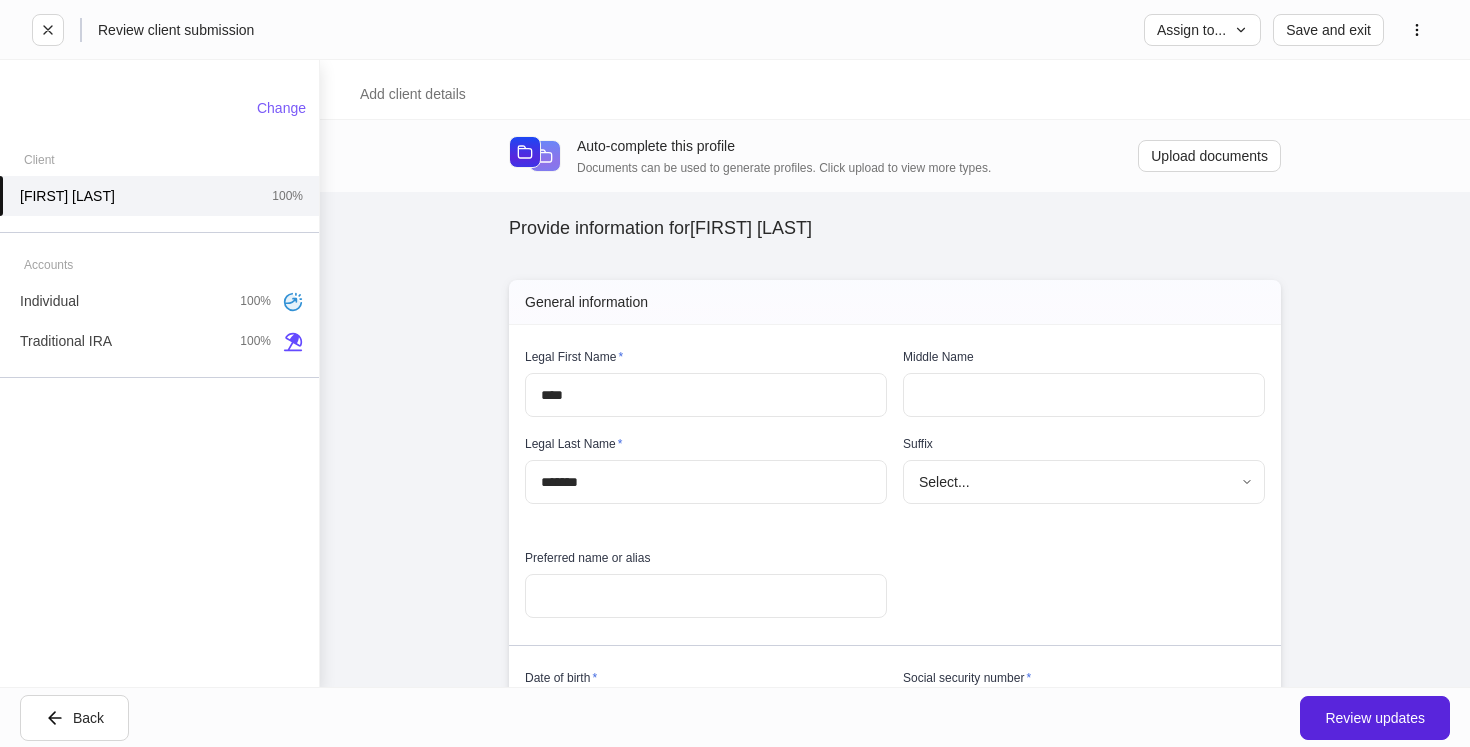 type on "**********" 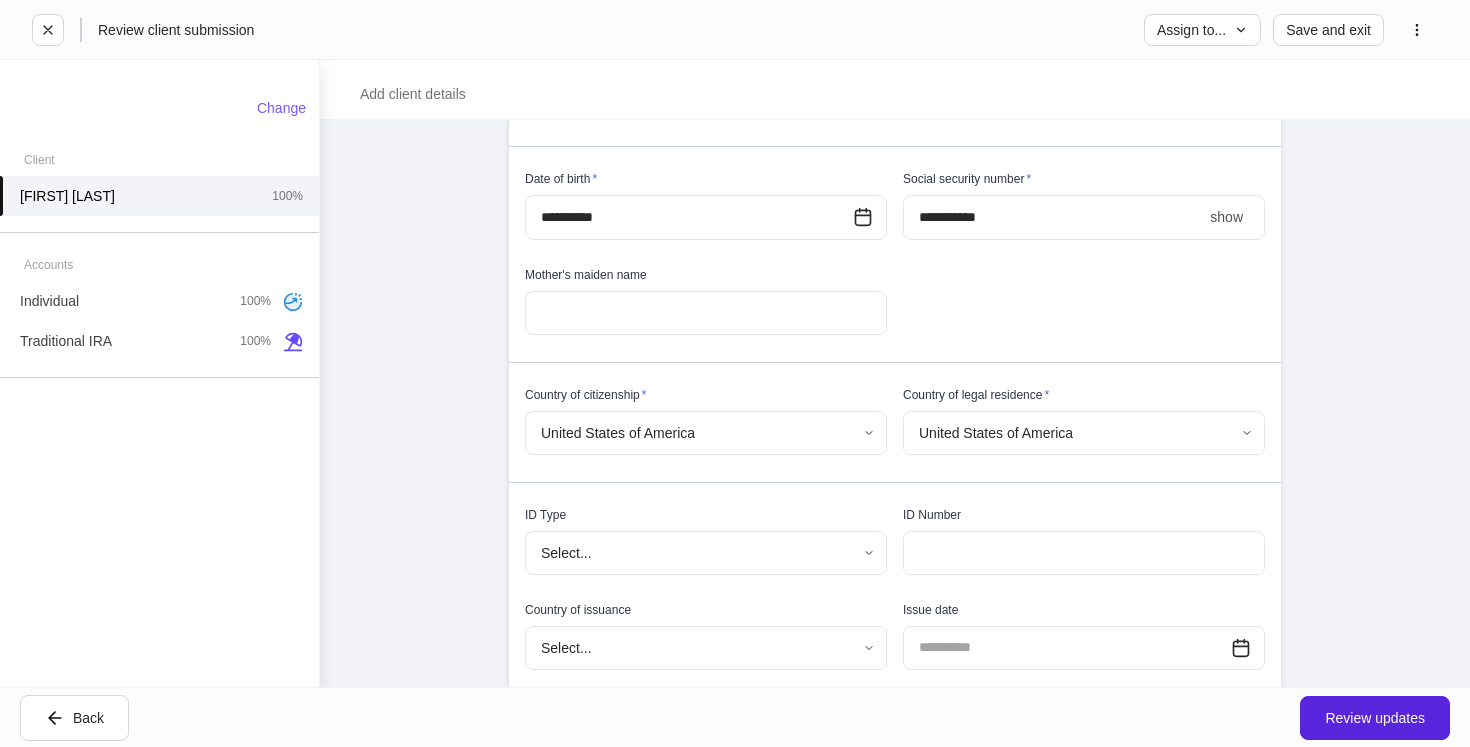 scroll, scrollTop: 519, scrollLeft: 0, axis: vertical 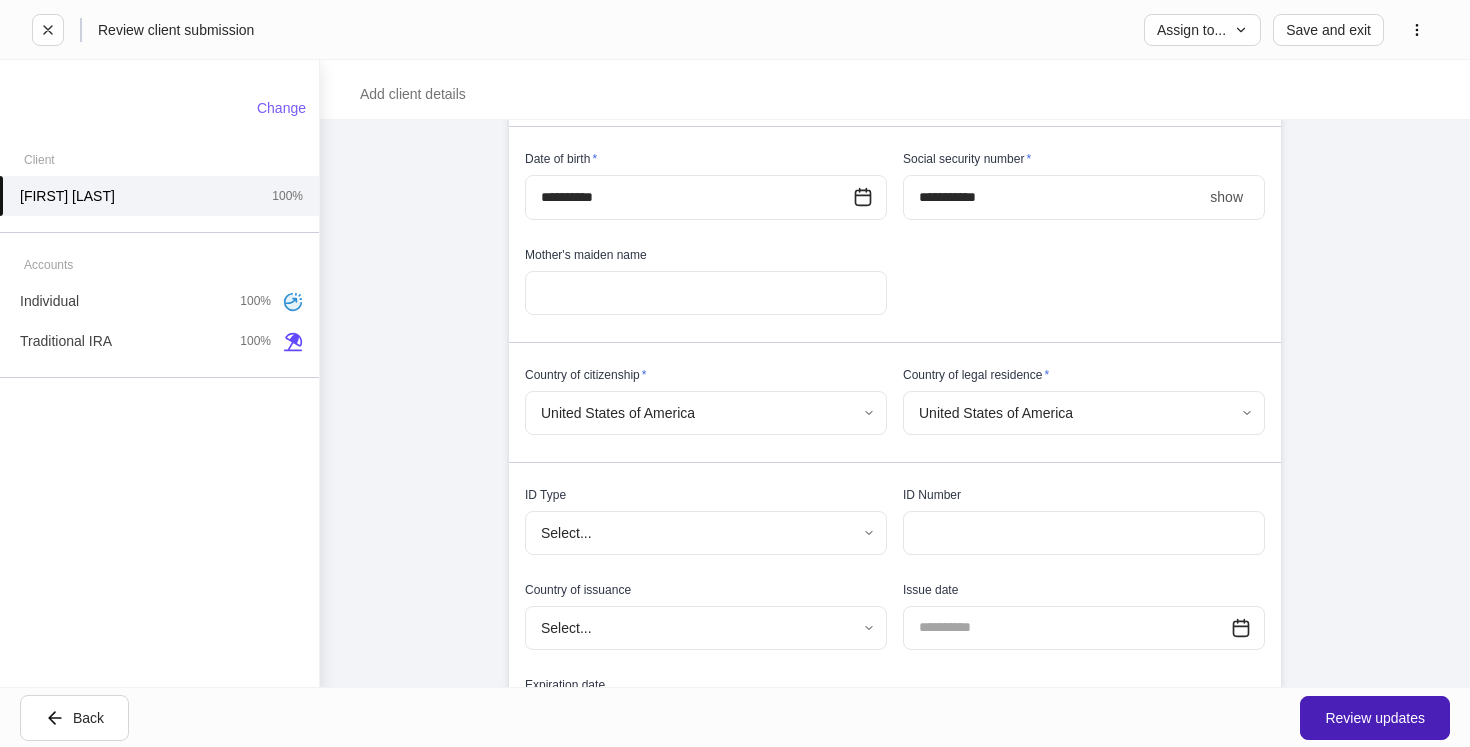click on "Review updates" at bounding box center (1375, 718) 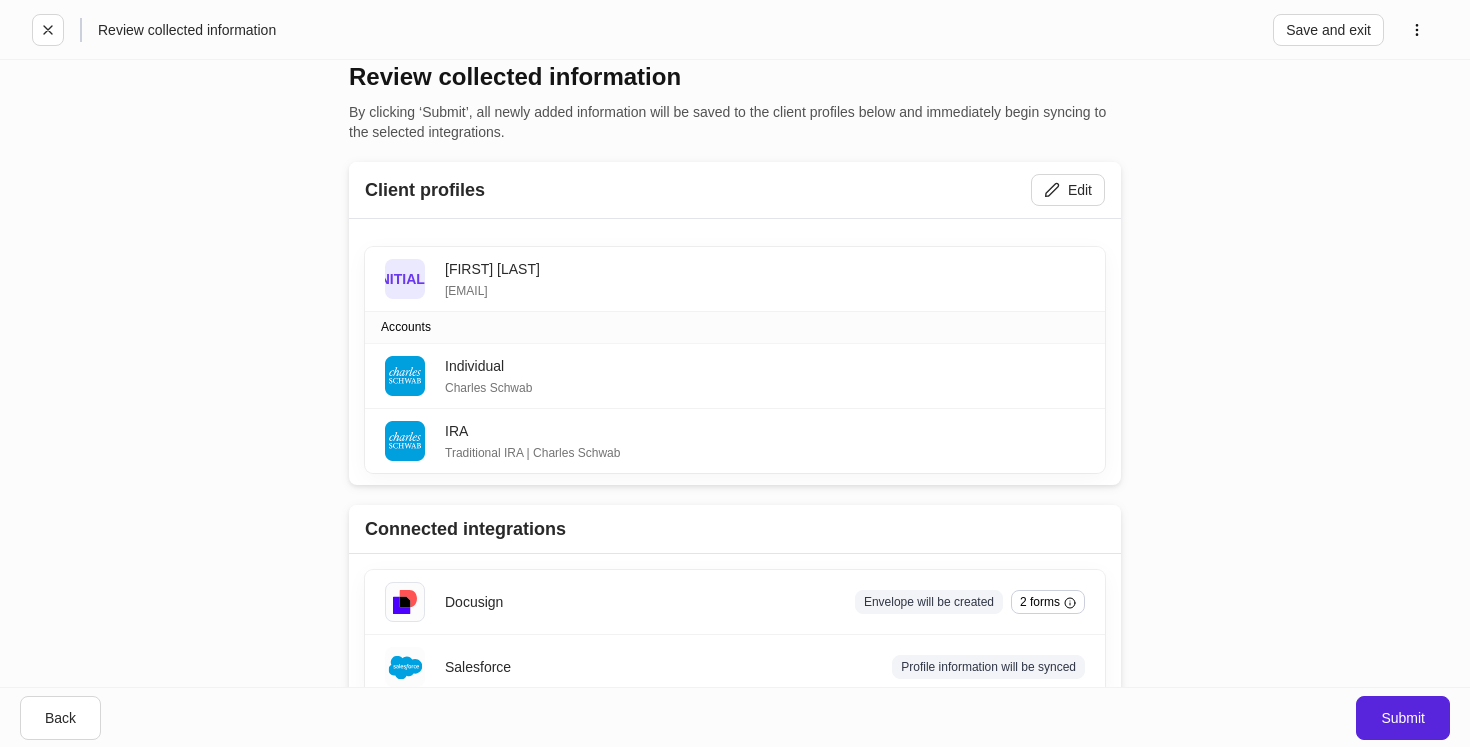 scroll, scrollTop: 24, scrollLeft: 0, axis: vertical 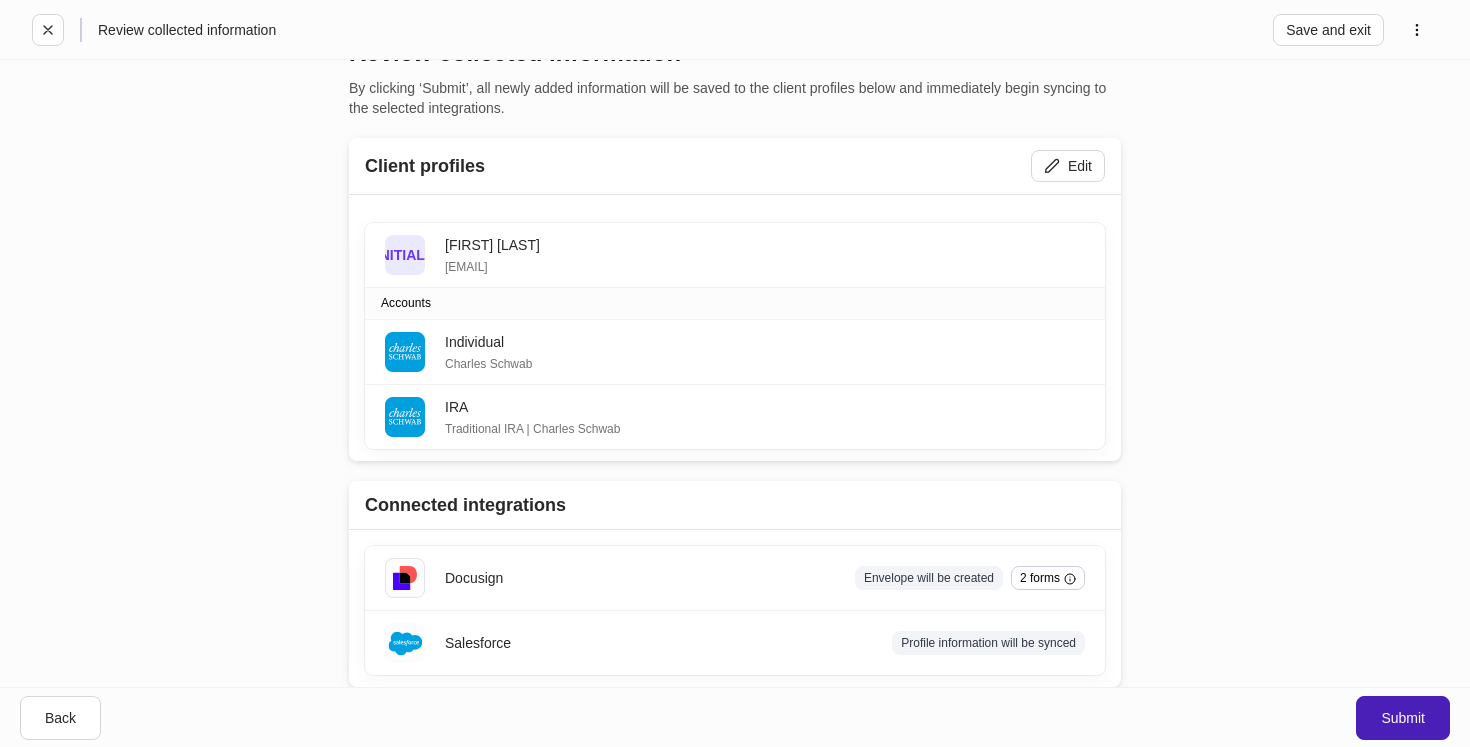 click on "Submit" at bounding box center [1403, 718] 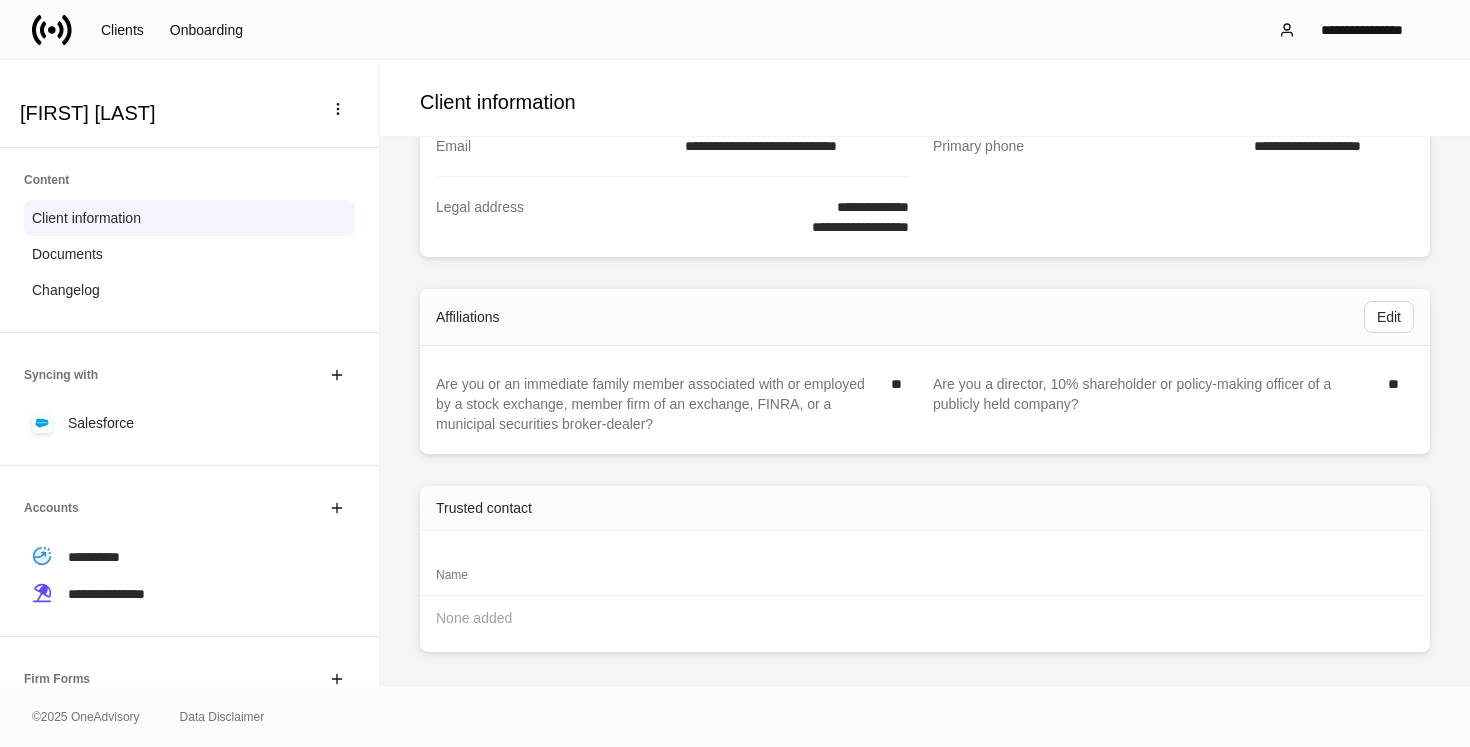 scroll, scrollTop: 583, scrollLeft: 0, axis: vertical 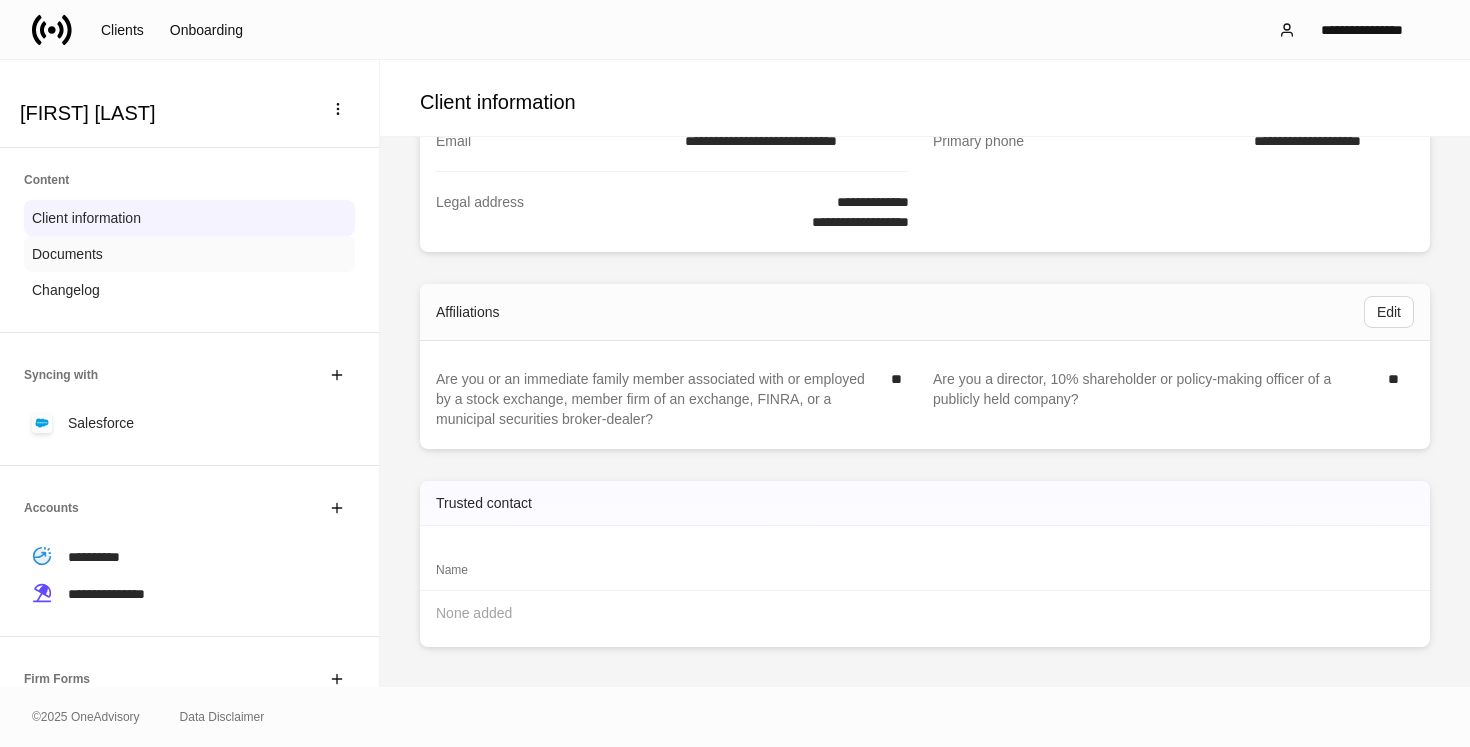 click on "Documents" at bounding box center (189, 254) 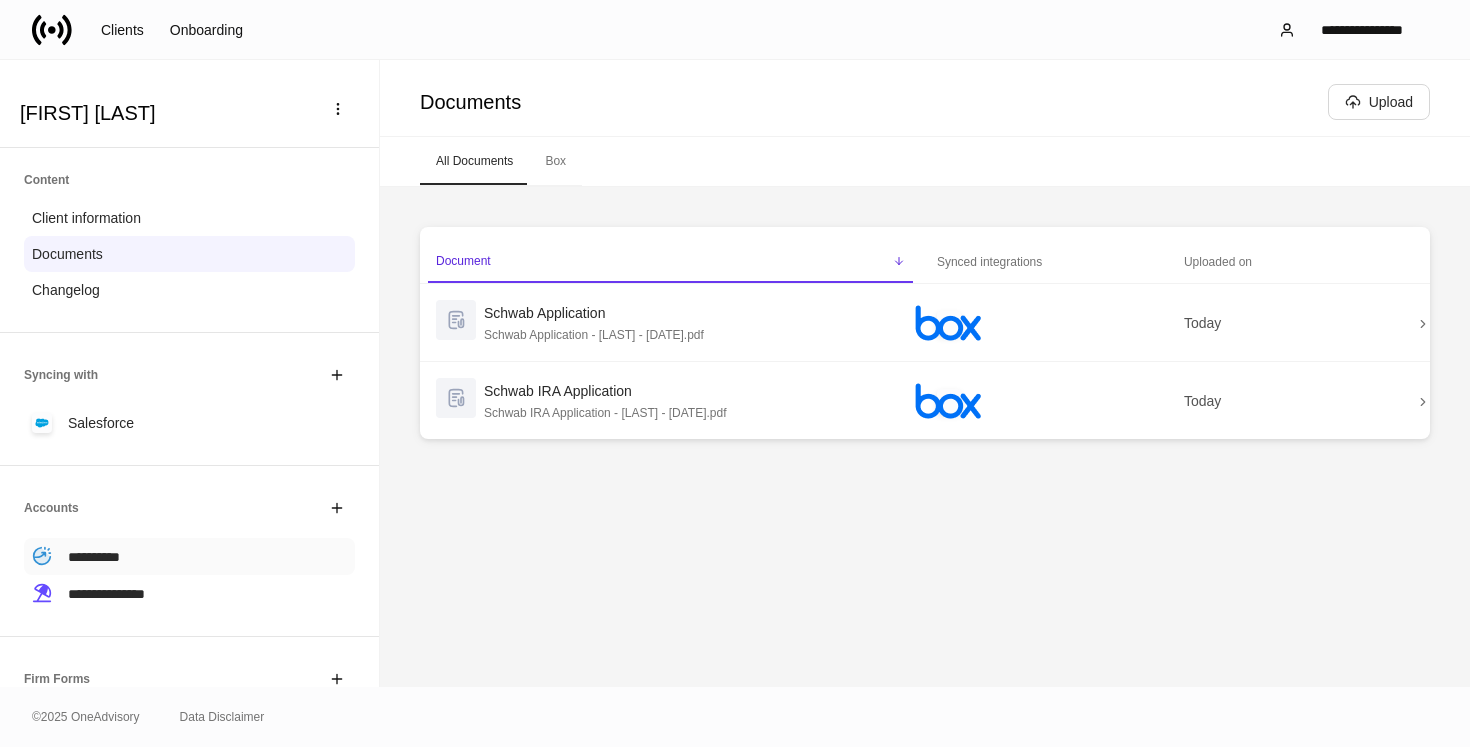 click on "**********" at bounding box center [189, 556] 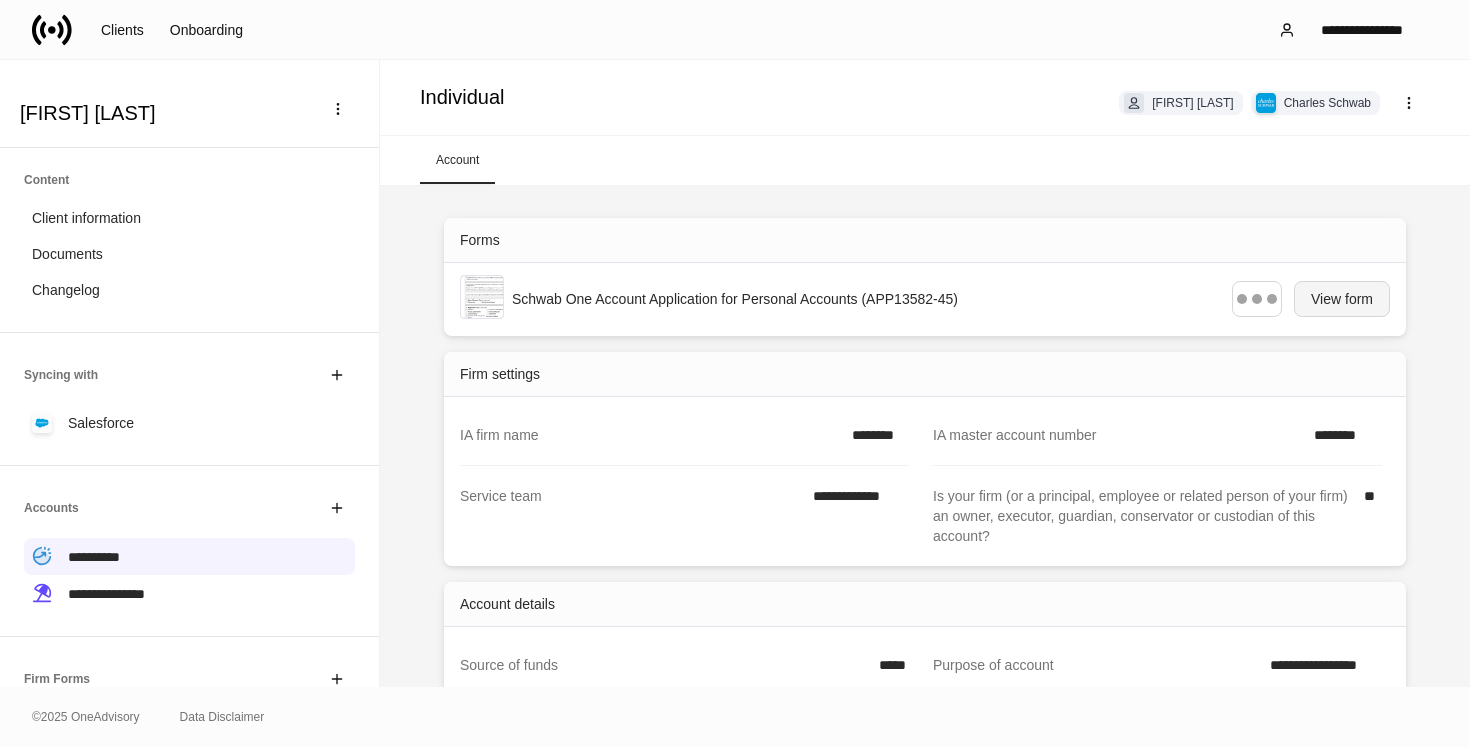 click on "View form" at bounding box center [1342, 299] 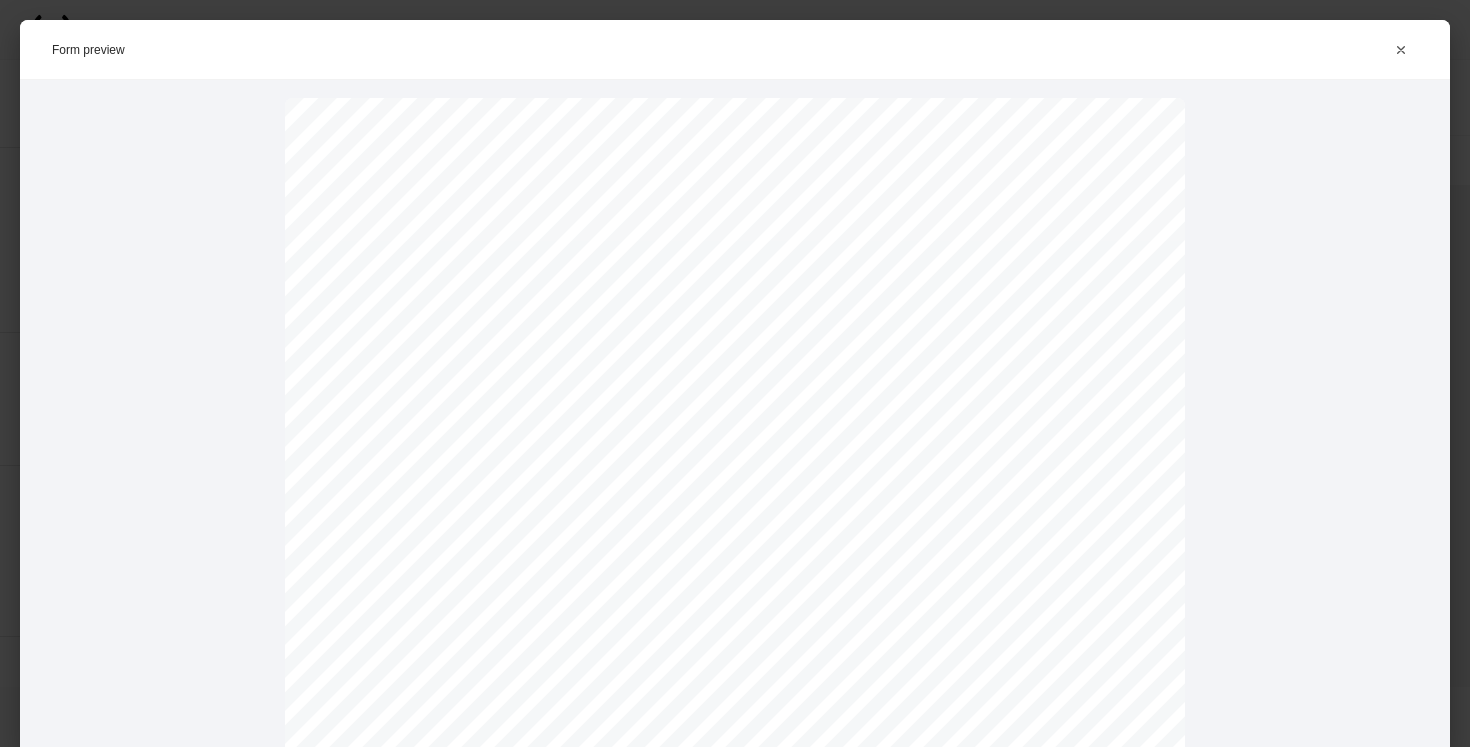 scroll, scrollTop: 0, scrollLeft: 0, axis: both 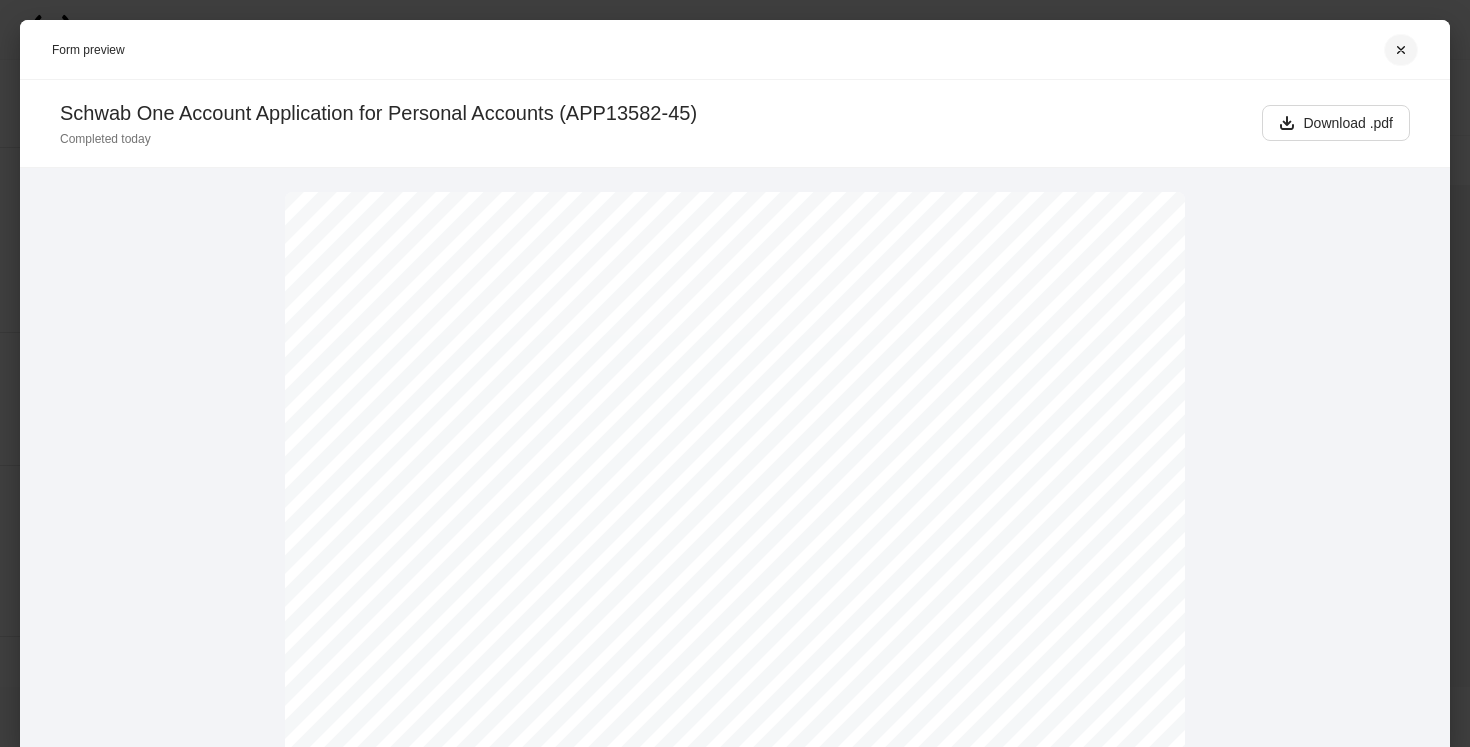click 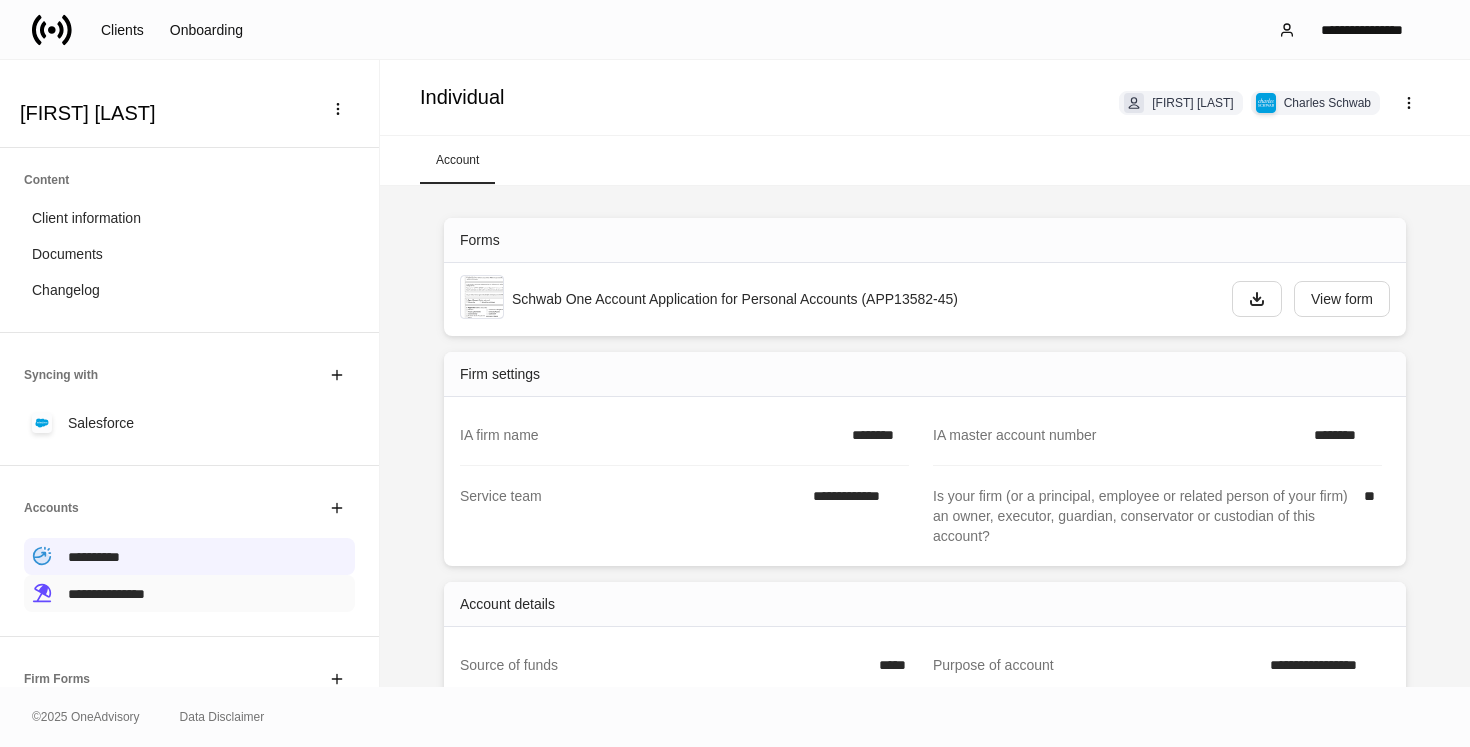 click on "**********" at bounding box center (189, 593) 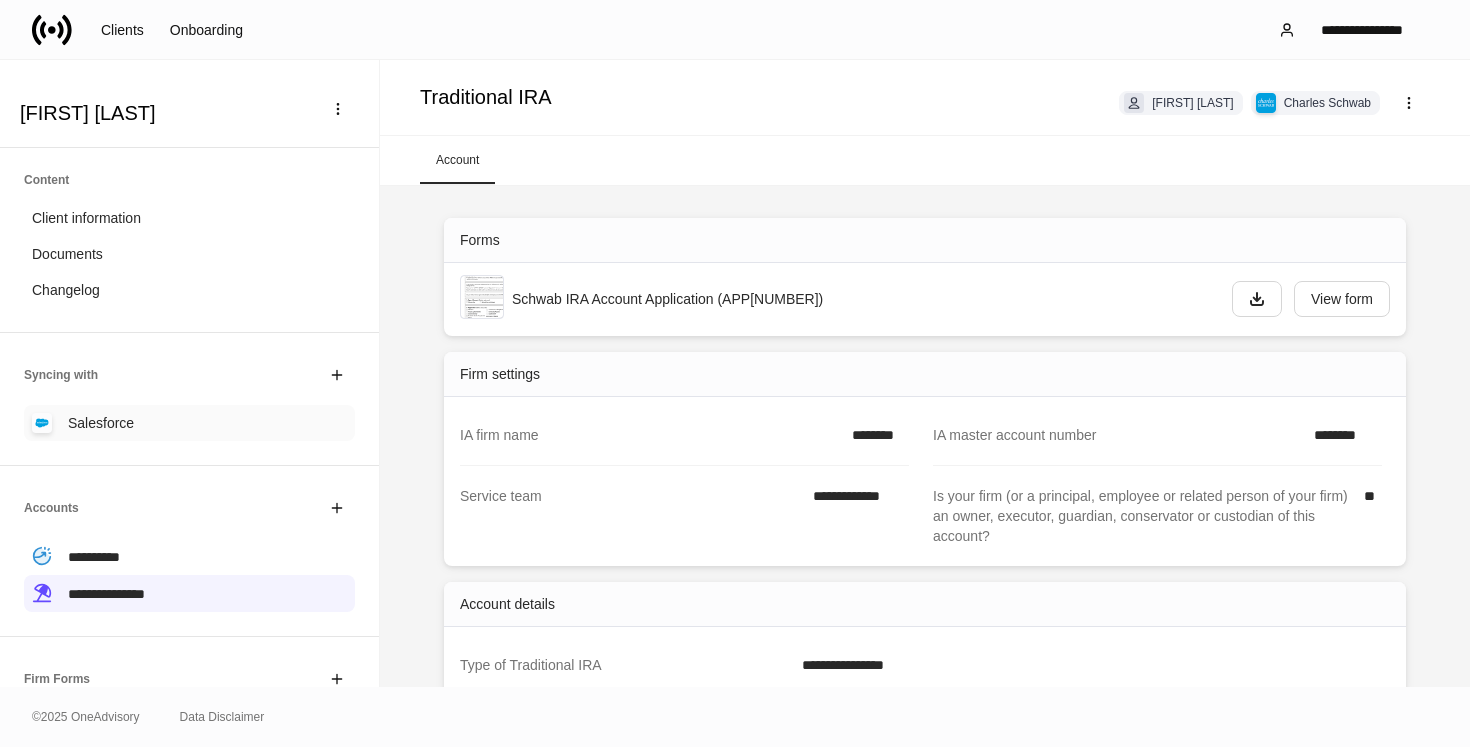 click on "Salesforce" at bounding box center [189, 423] 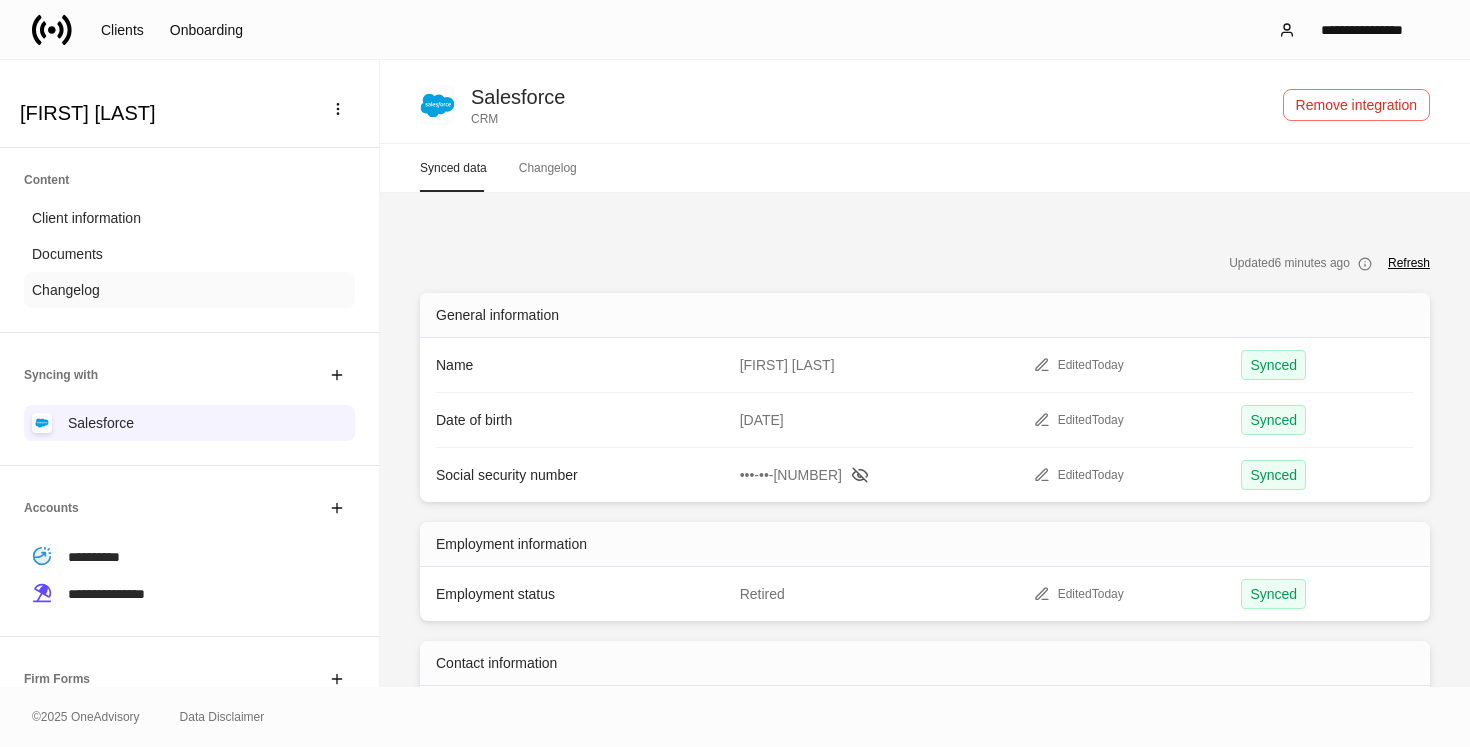 click on "Changelog" at bounding box center [189, 290] 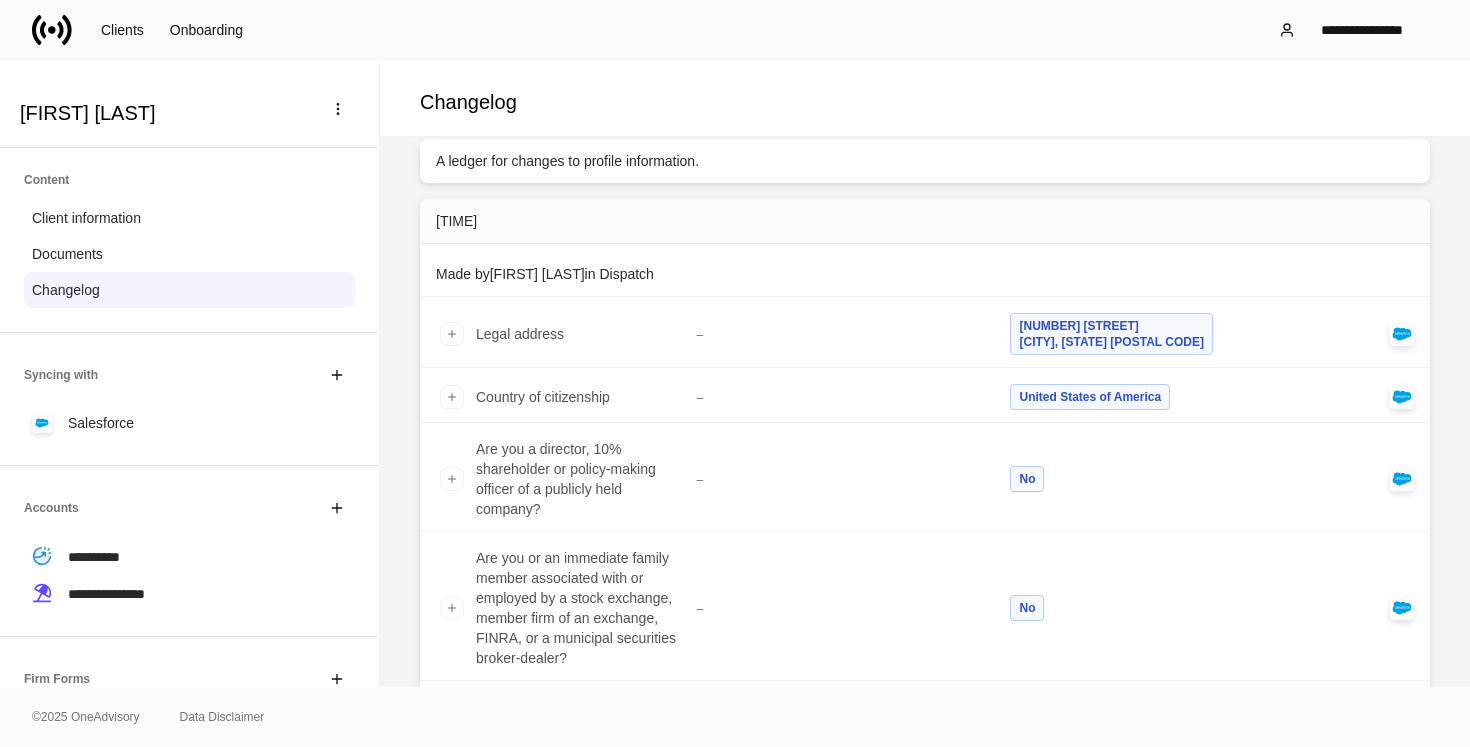 scroll, scrollTop: 0, scrollLeft: 0, axis: both 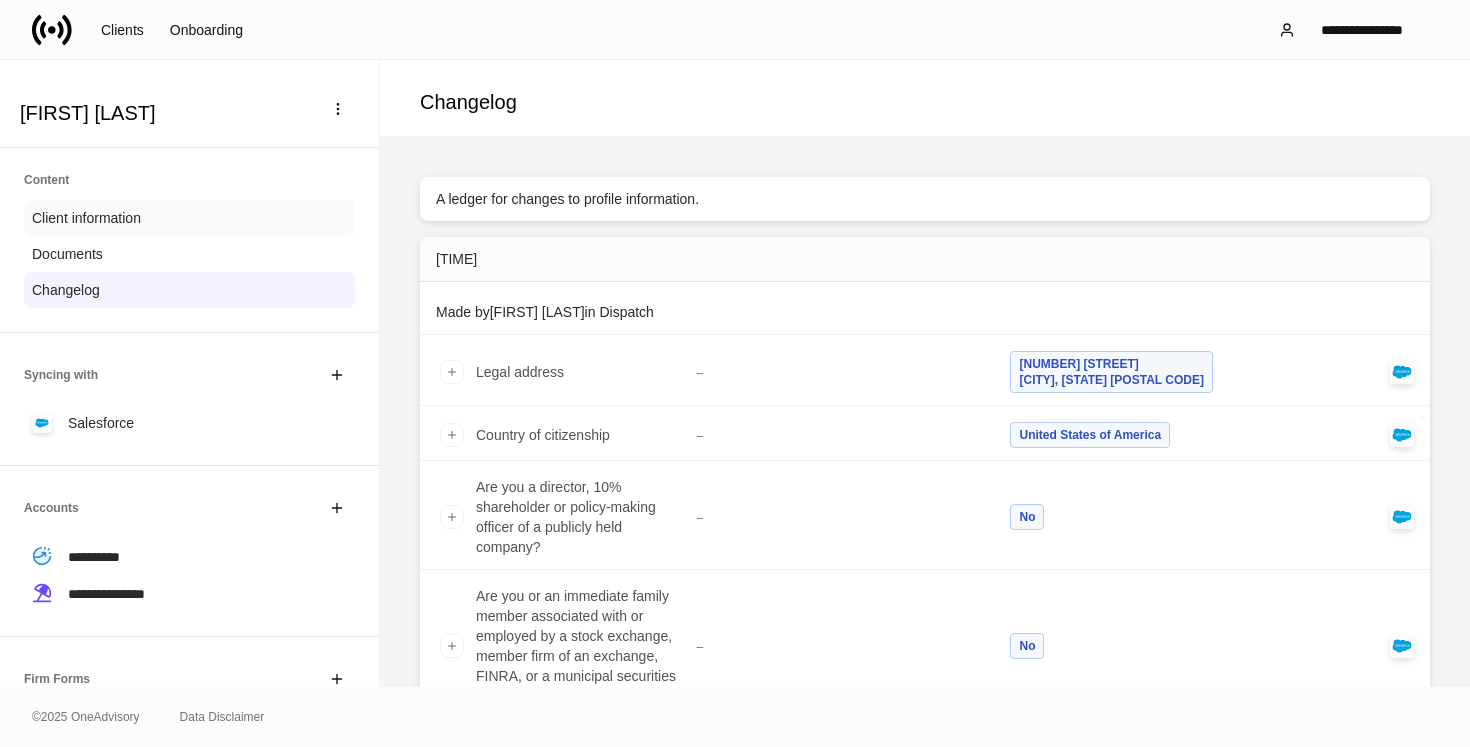 click on "Client information" at bounding box center [189, 218] 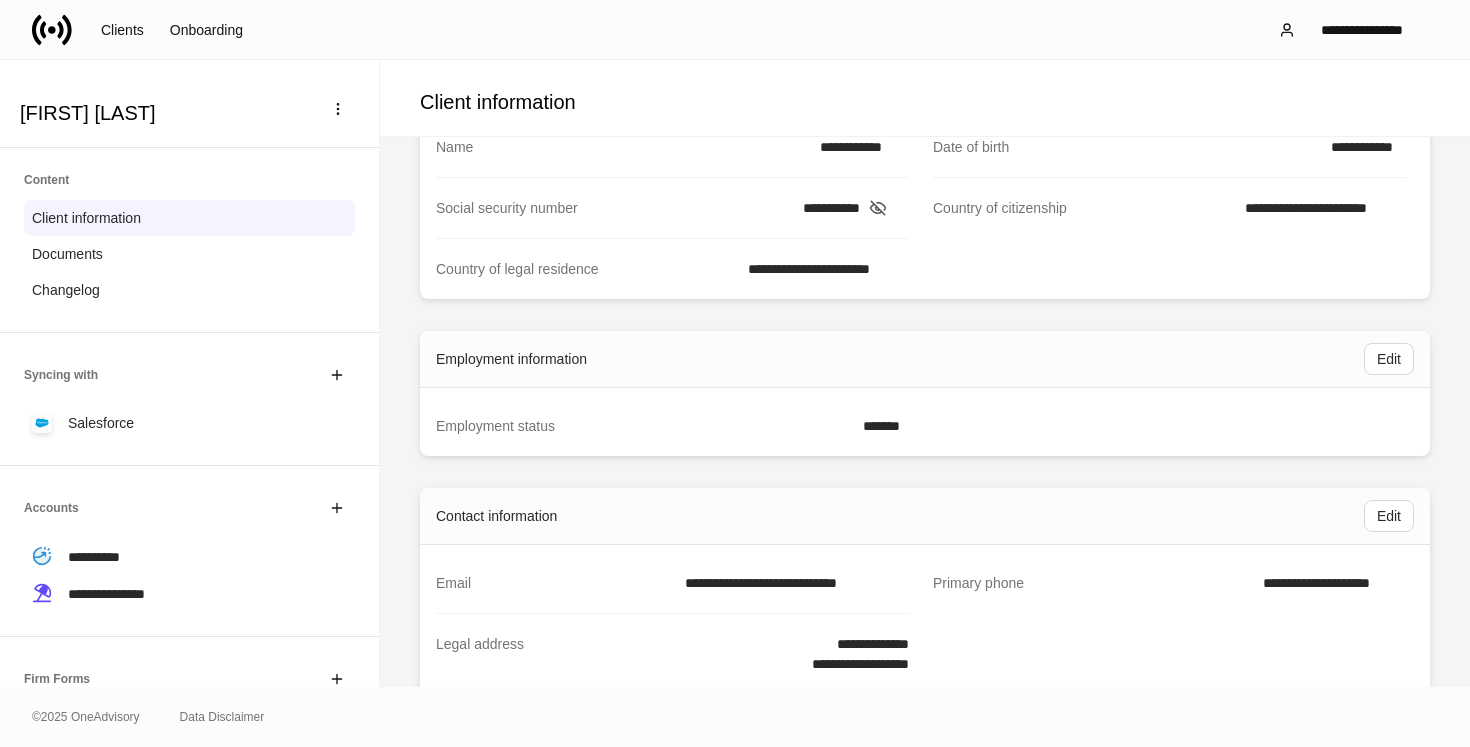 scroll, scrollTop: 164, scrollLeft: 0, axis: vertical 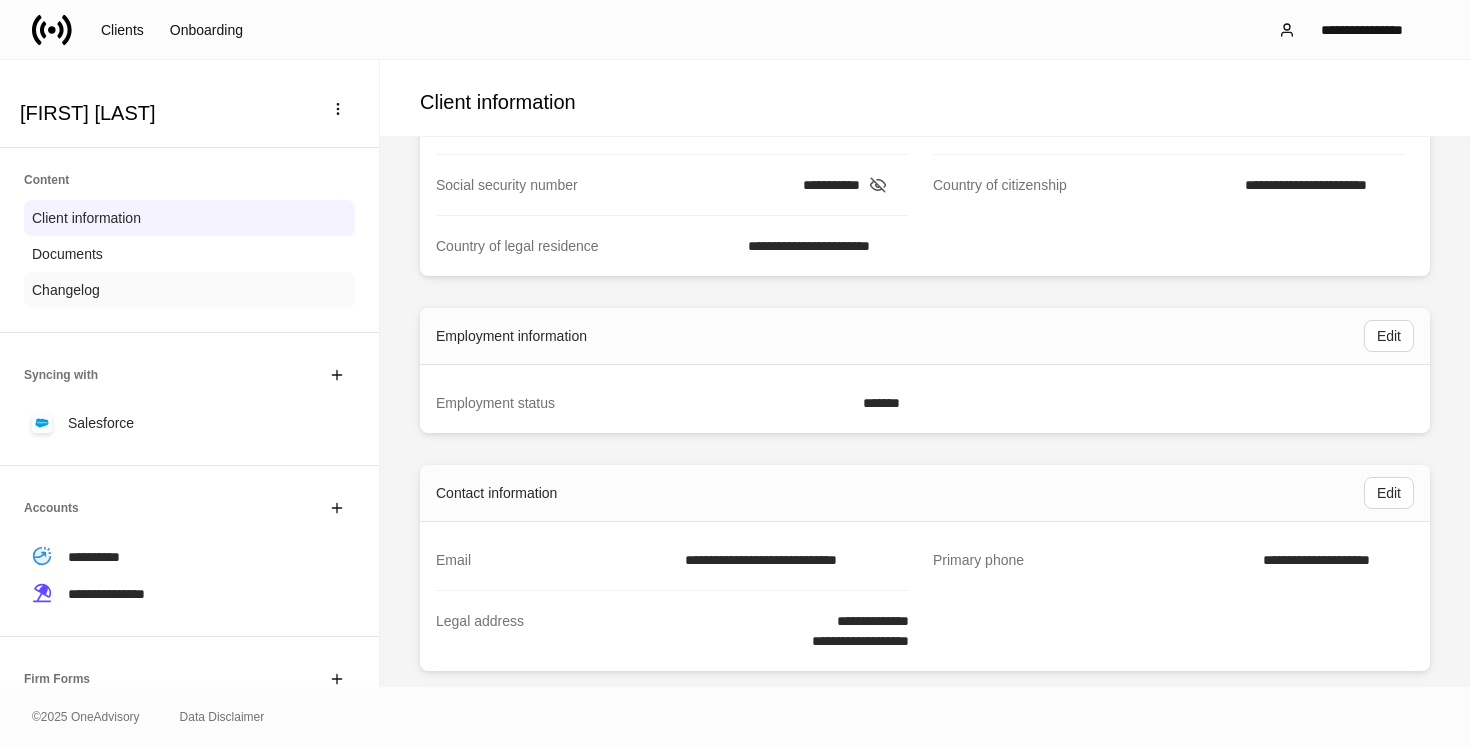 click on "Changelog" at bounding box center [189, 290] 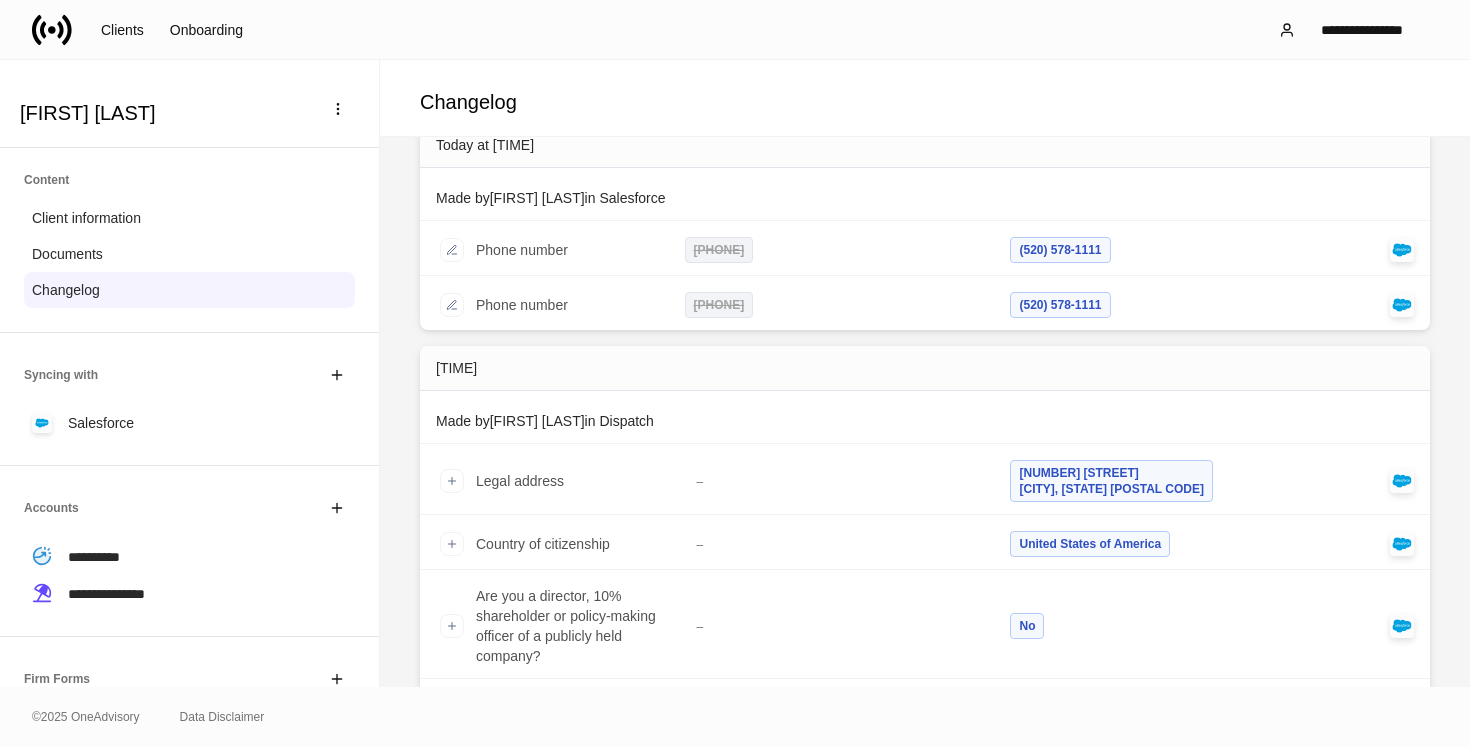 scroll, scrollTop: 76, scrollLeft: 0, axis: vertical 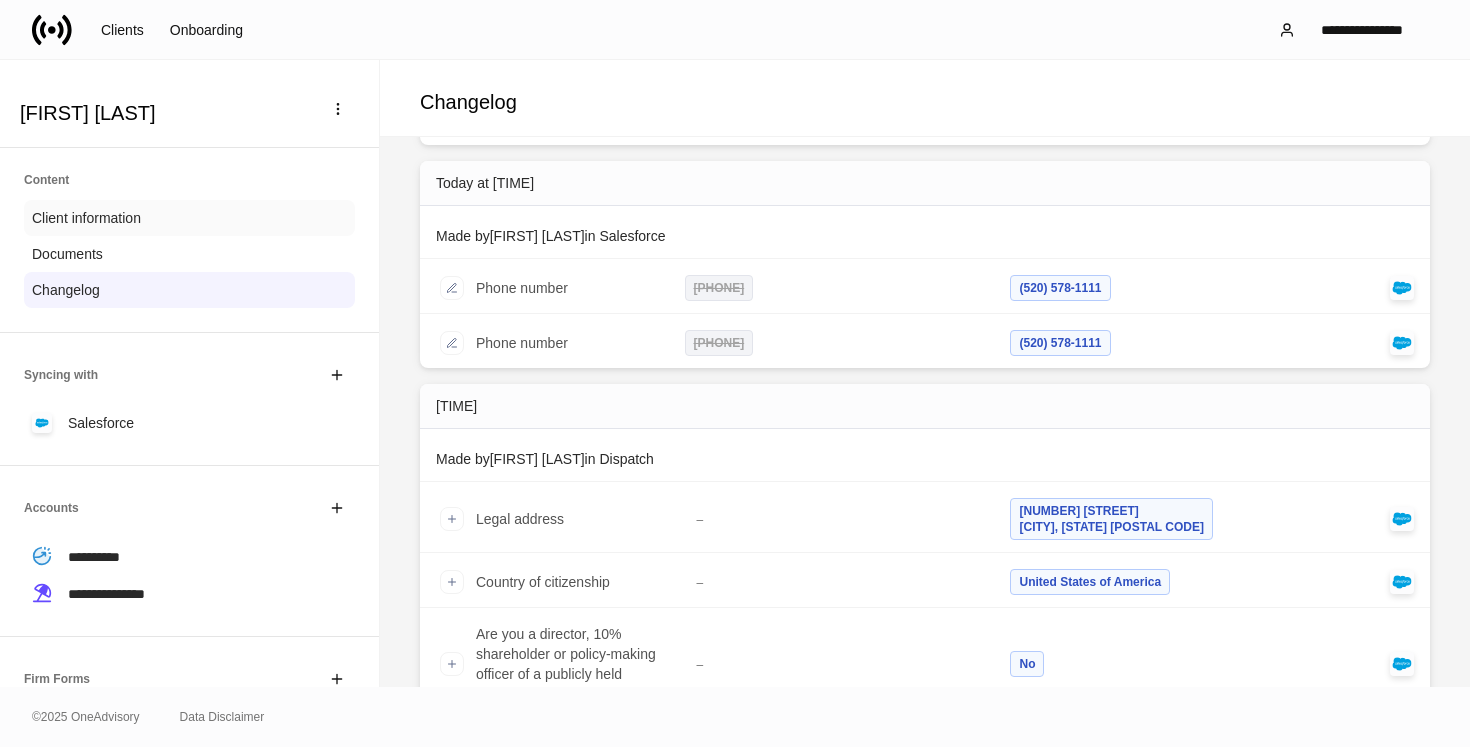 click on "Client information" at bounding box center [189, 218] 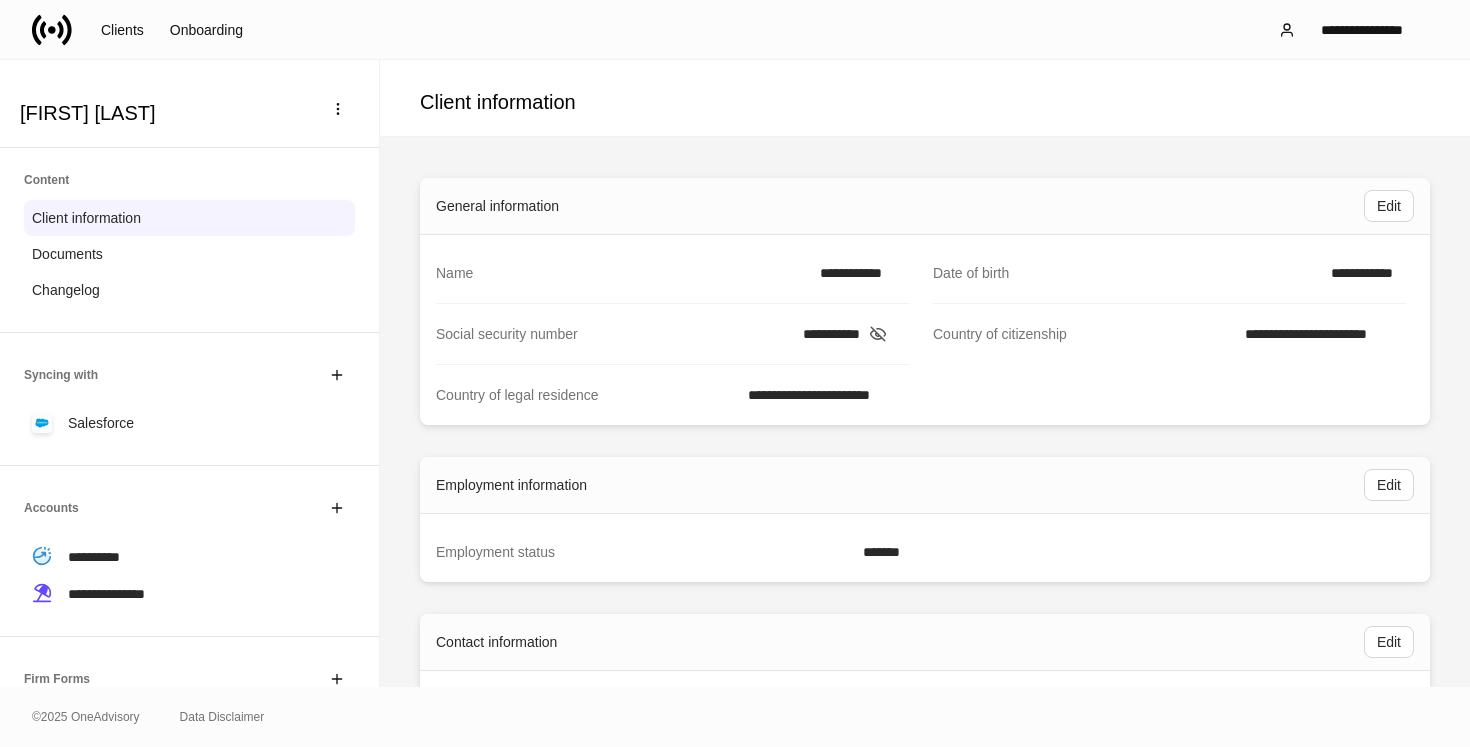 scroll, scrollTop: 0, scrollLeft: 0, axis: both 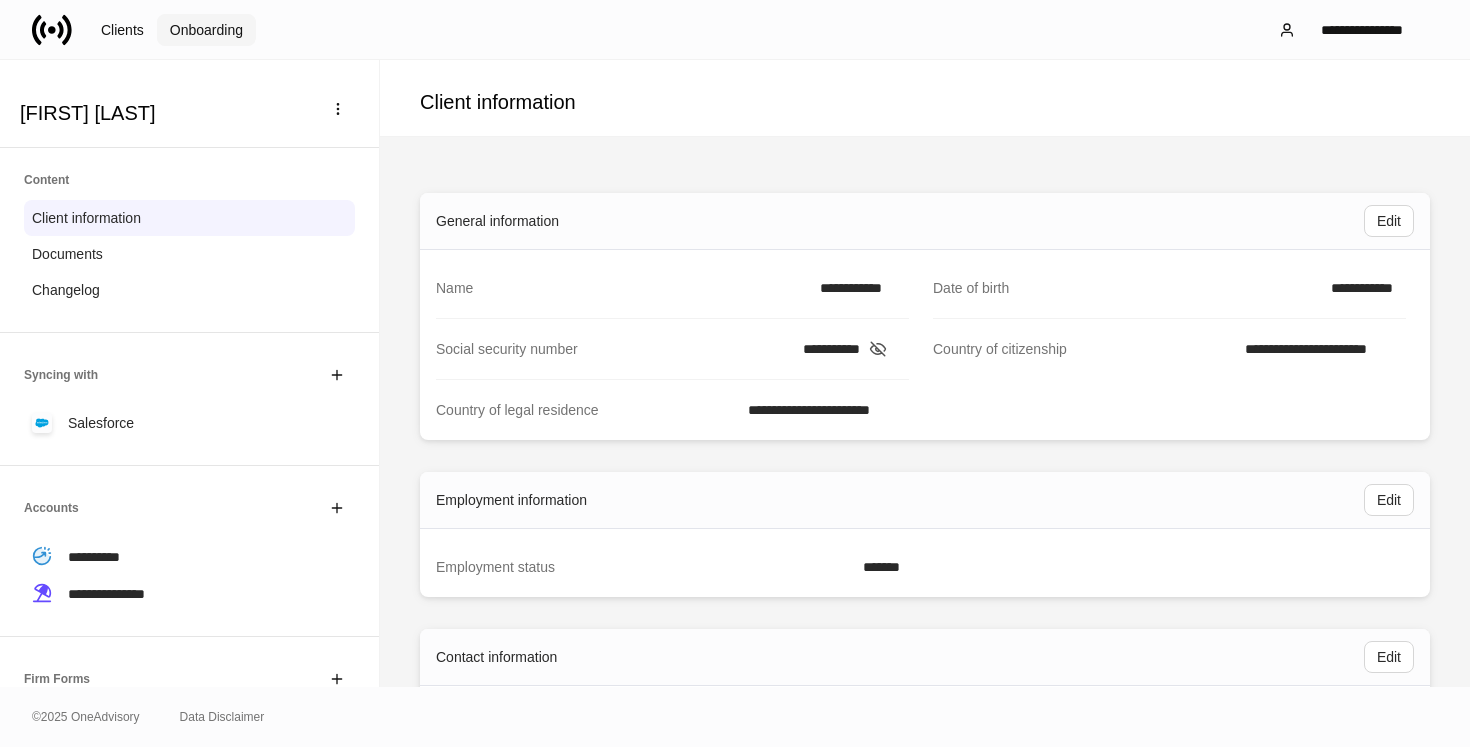 click on "Onboarding" at bounding box center [206, 30] 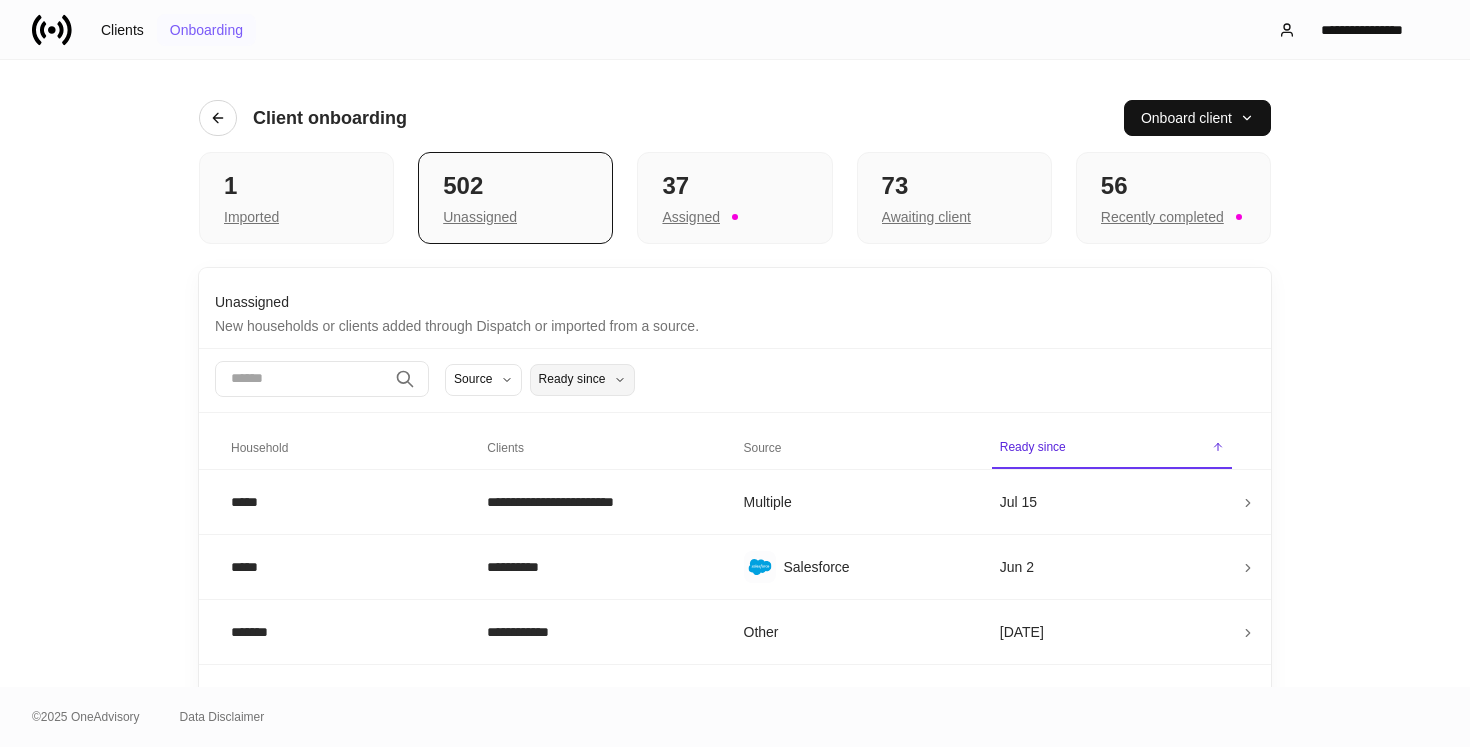 scroll, scrollTop: 123, scrollLeft: 0, axis: vertical 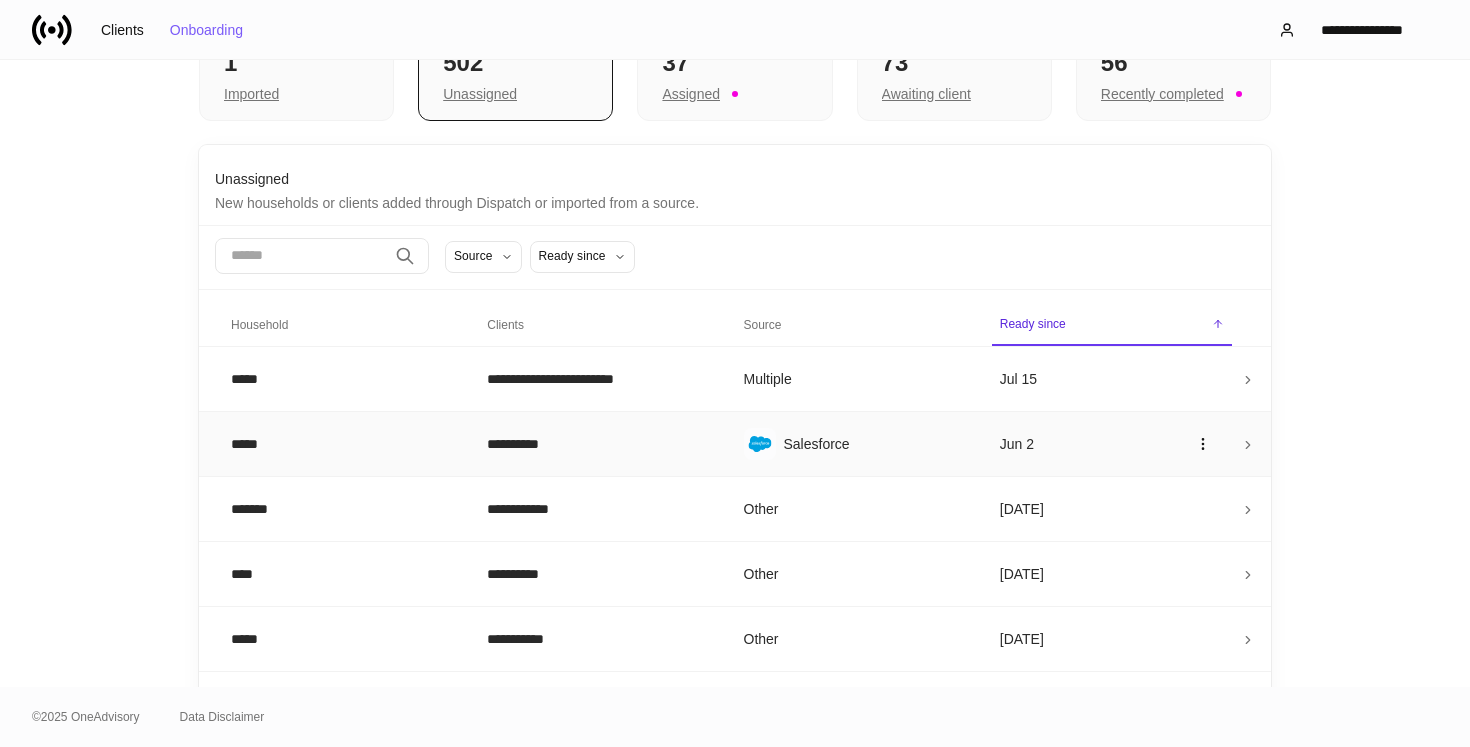 click on "**********" at bounding box center [599, 444] 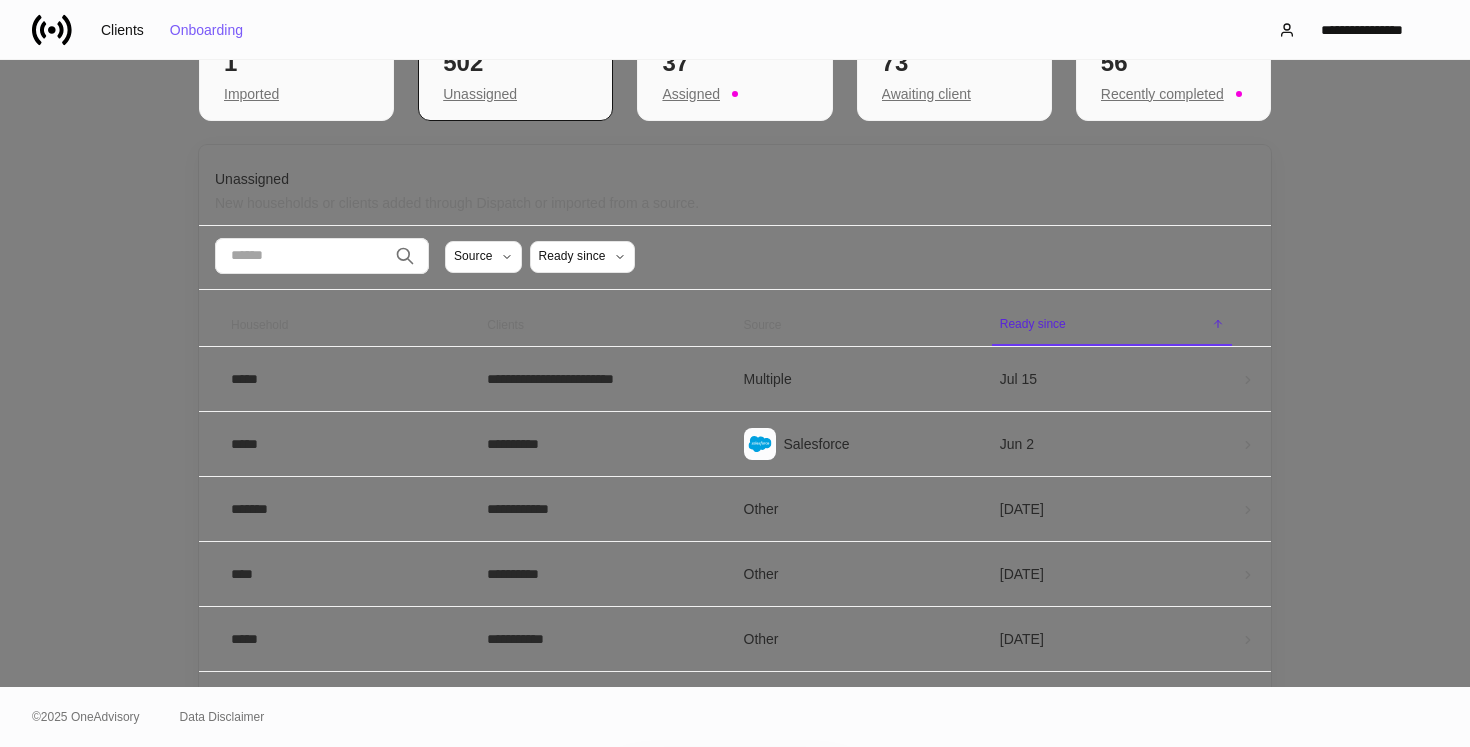 click on "[FIRST] [LAST]" at bounding box center [735, 863] 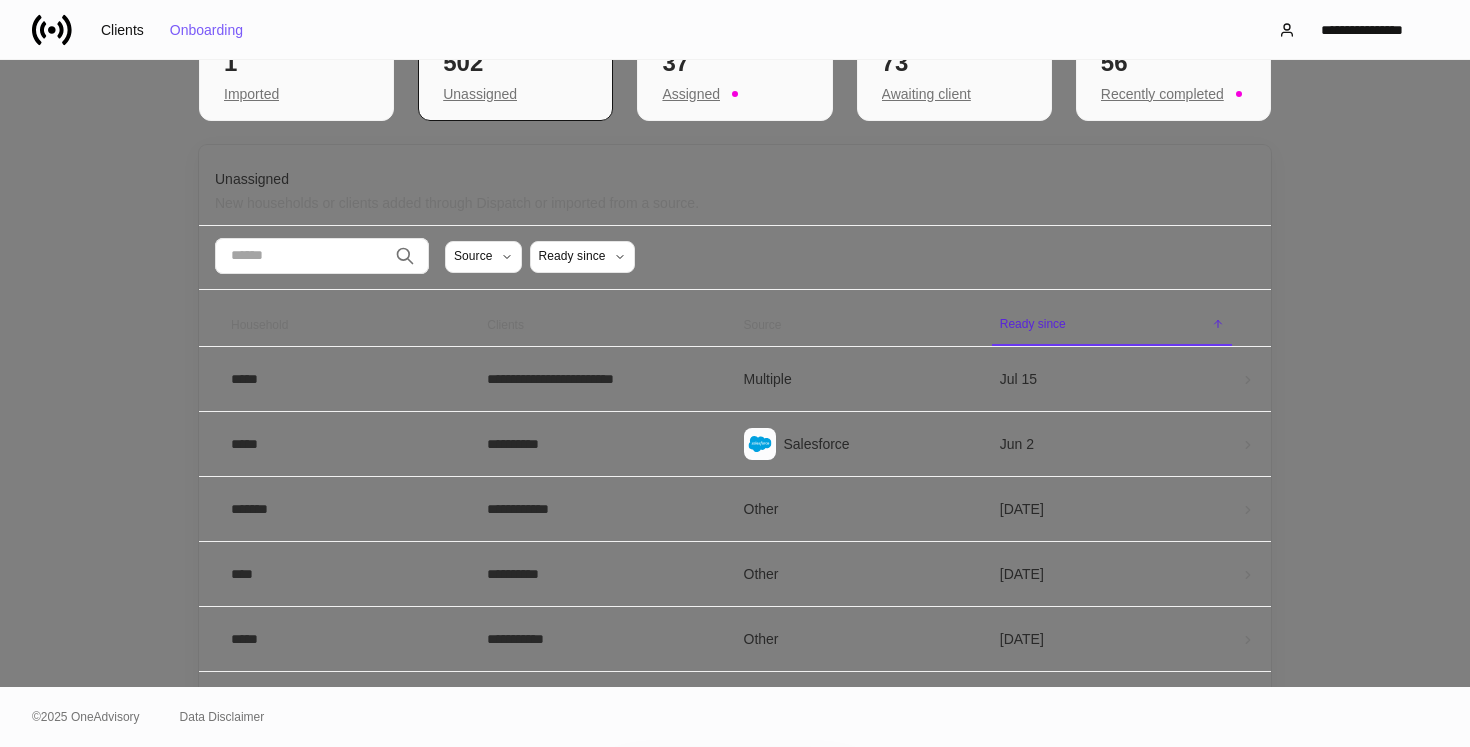 click on "Begin onboarding" at bounding box center [775, 907] 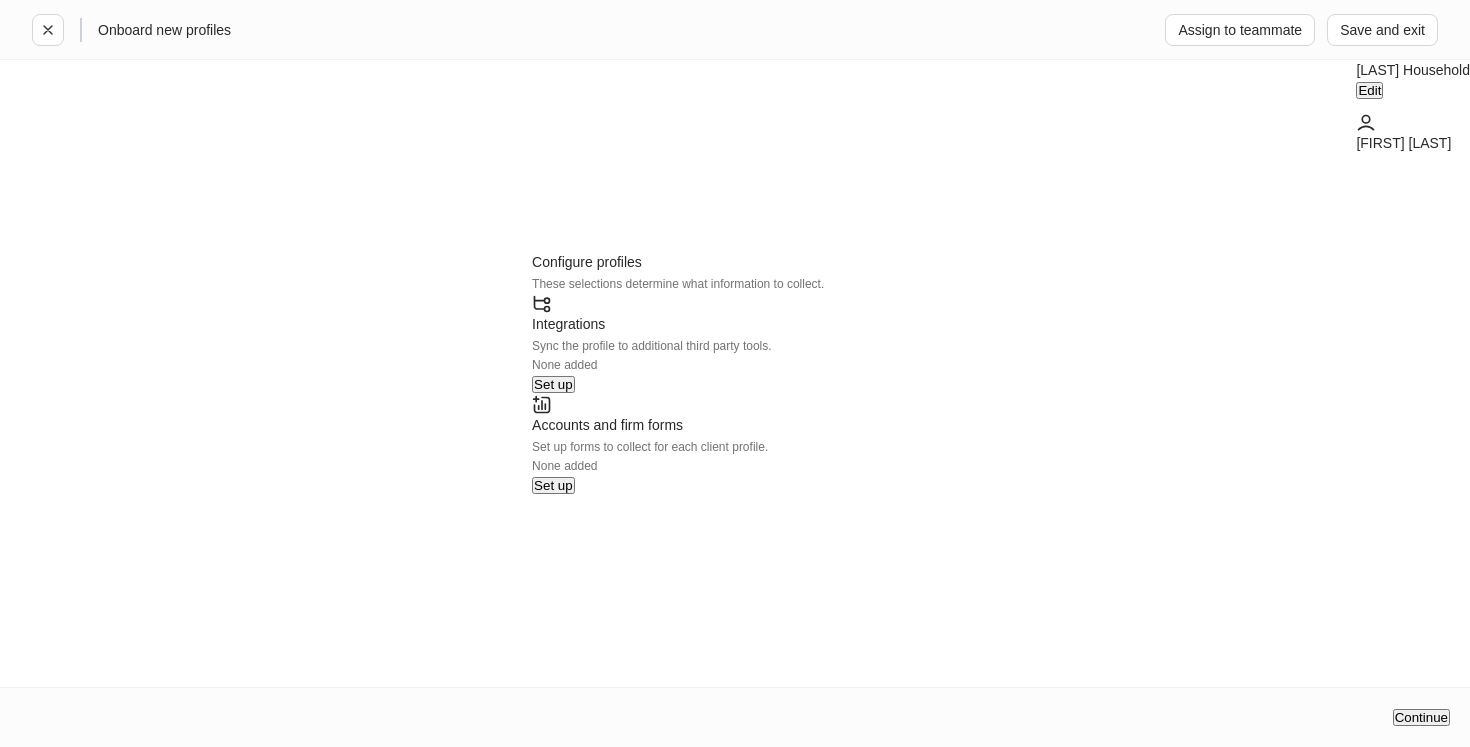 click on "Set up" at bounding box center (553, 384) 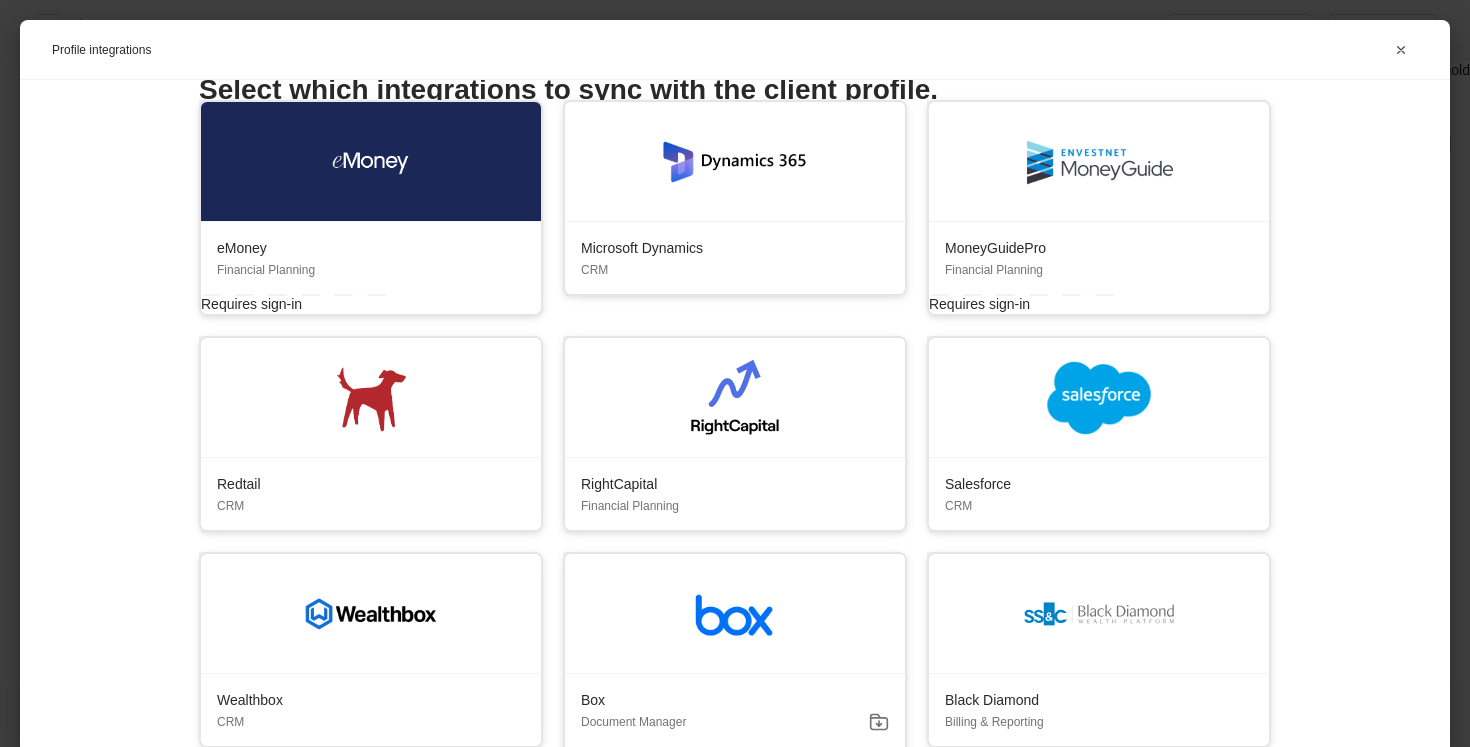 click at bounding box center (1099, 398) 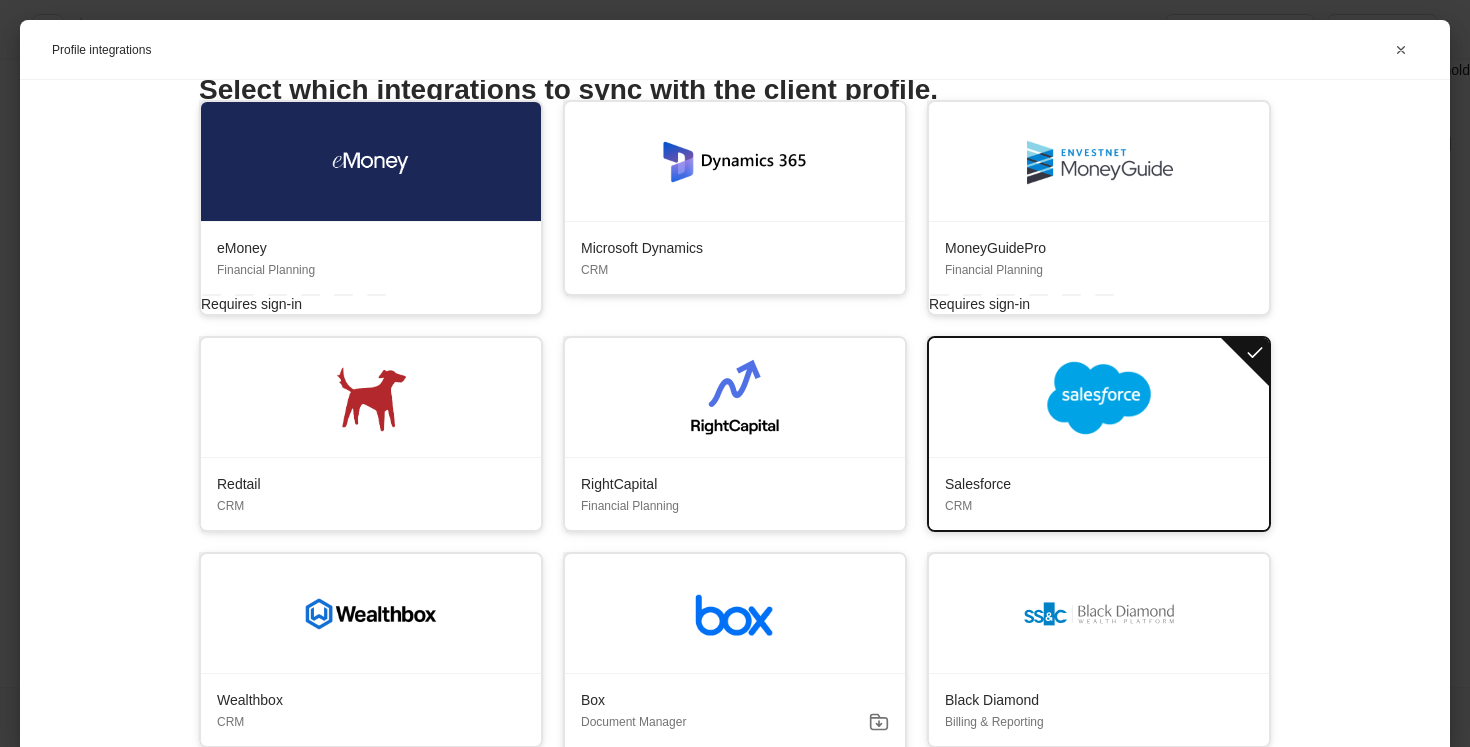 click on "Save" at bounding box center (1413, 1016) 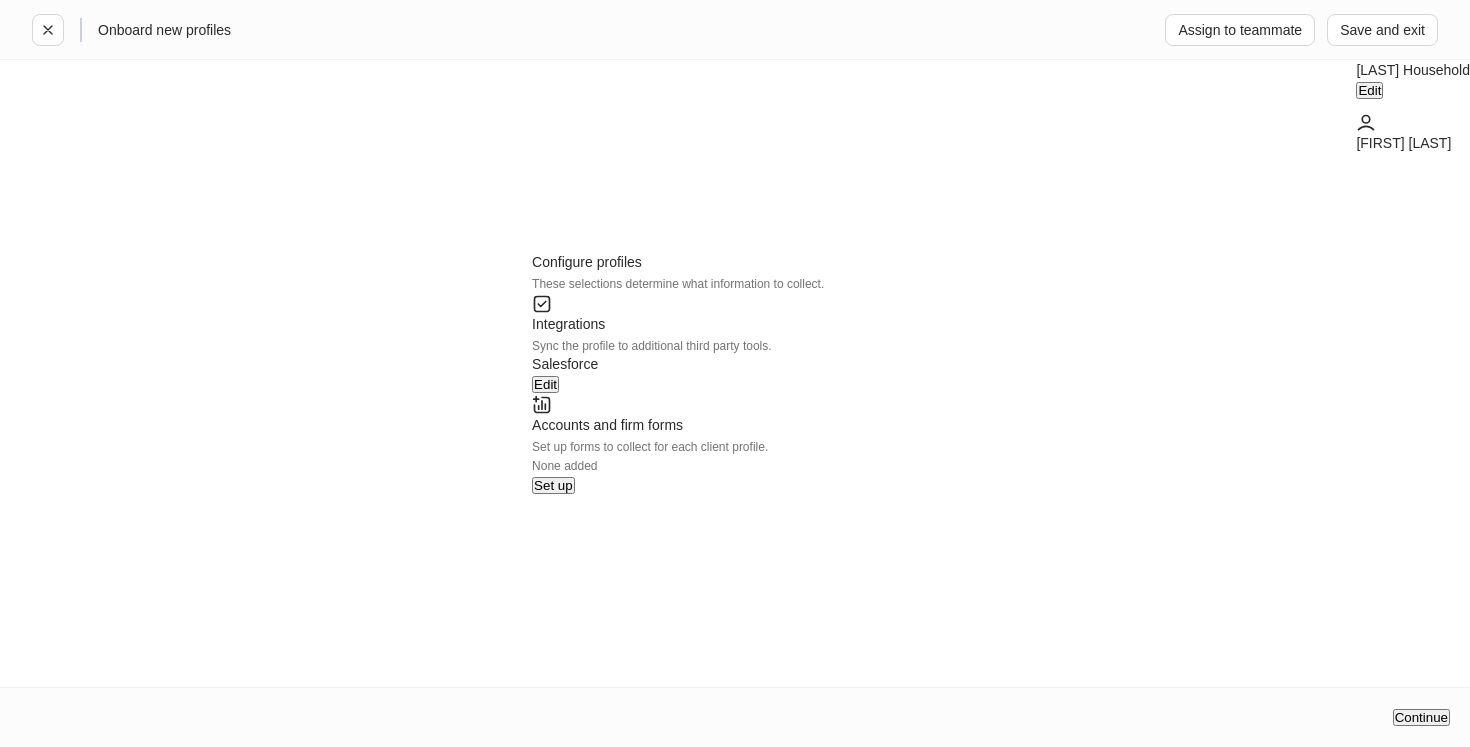 click on "Set up" at bounding box center [553, 485] 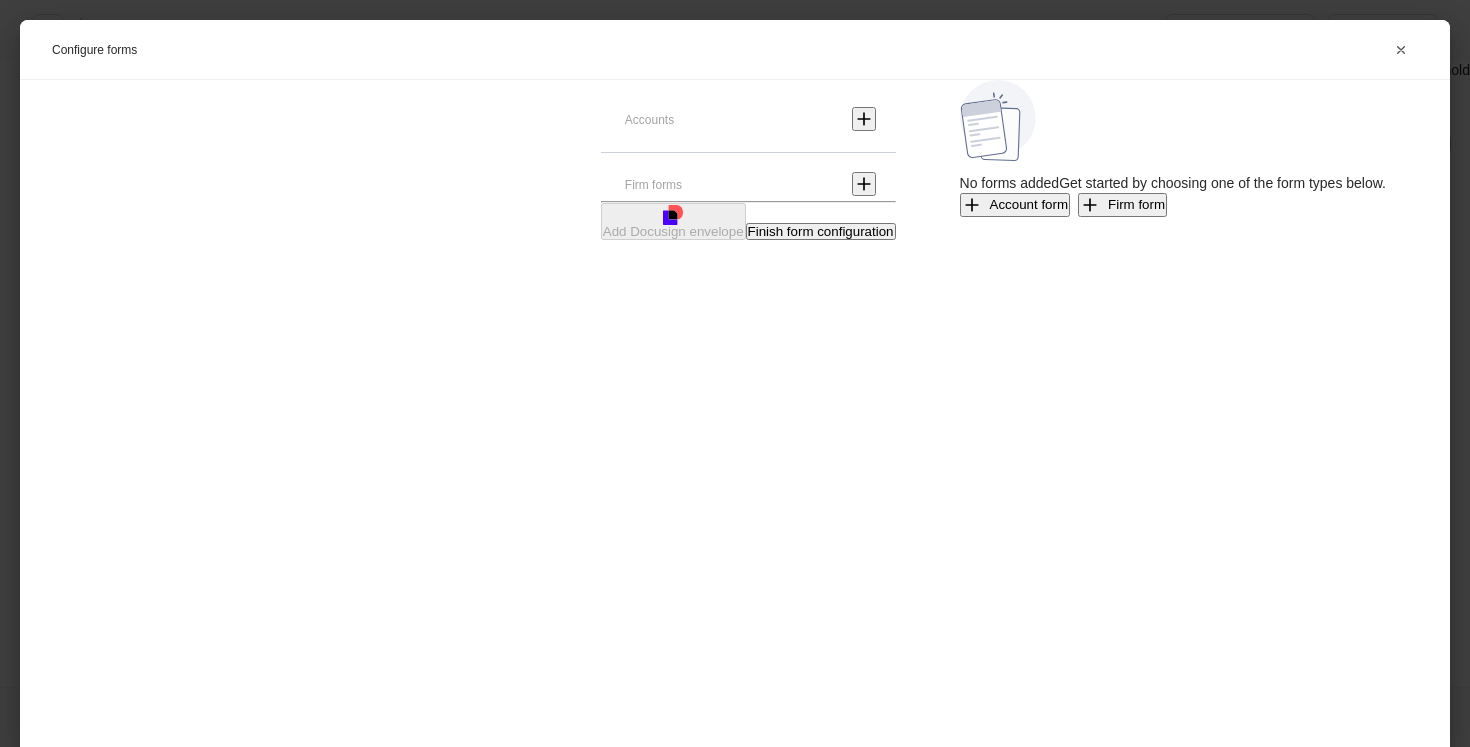 click on "Account form" at bounding box center (1015, 205) 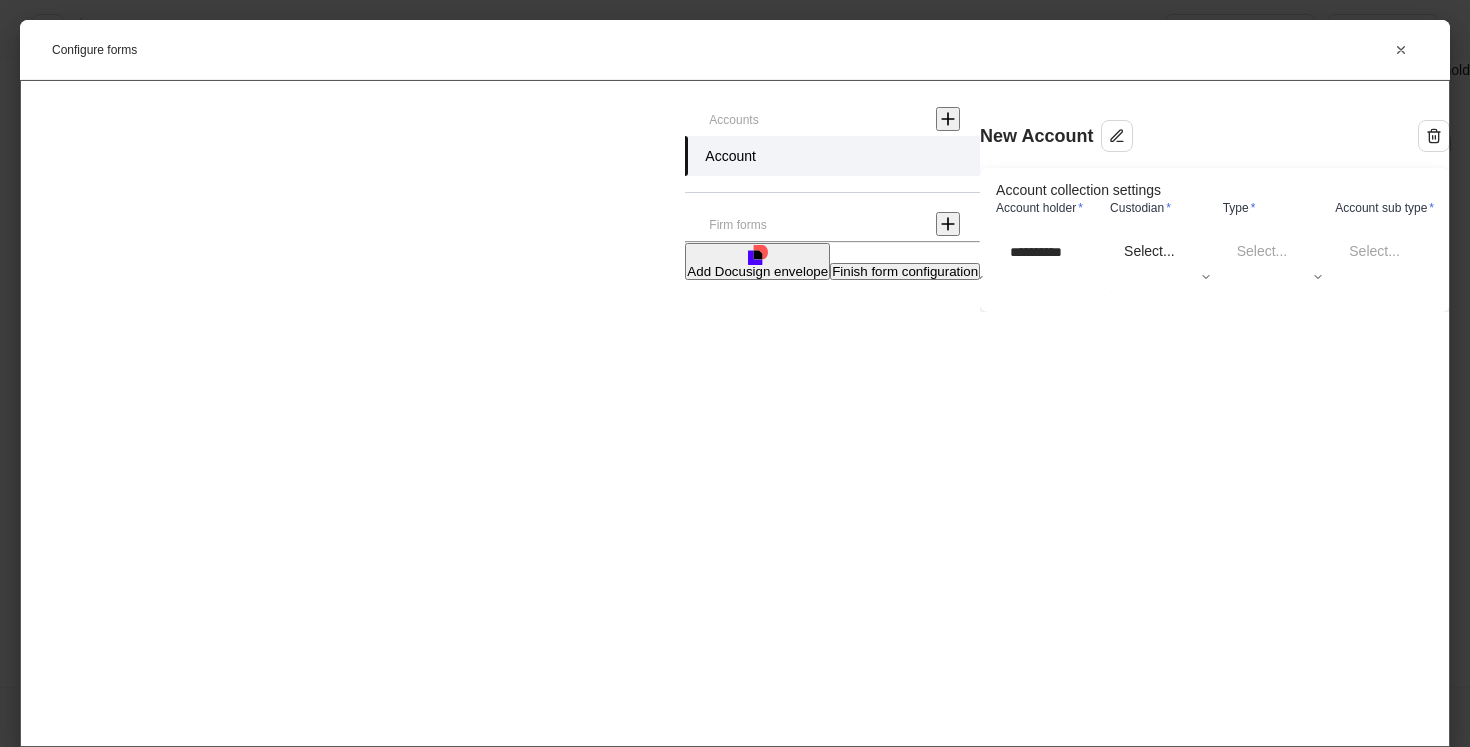click on "**********" at bounding box center [735, 373] 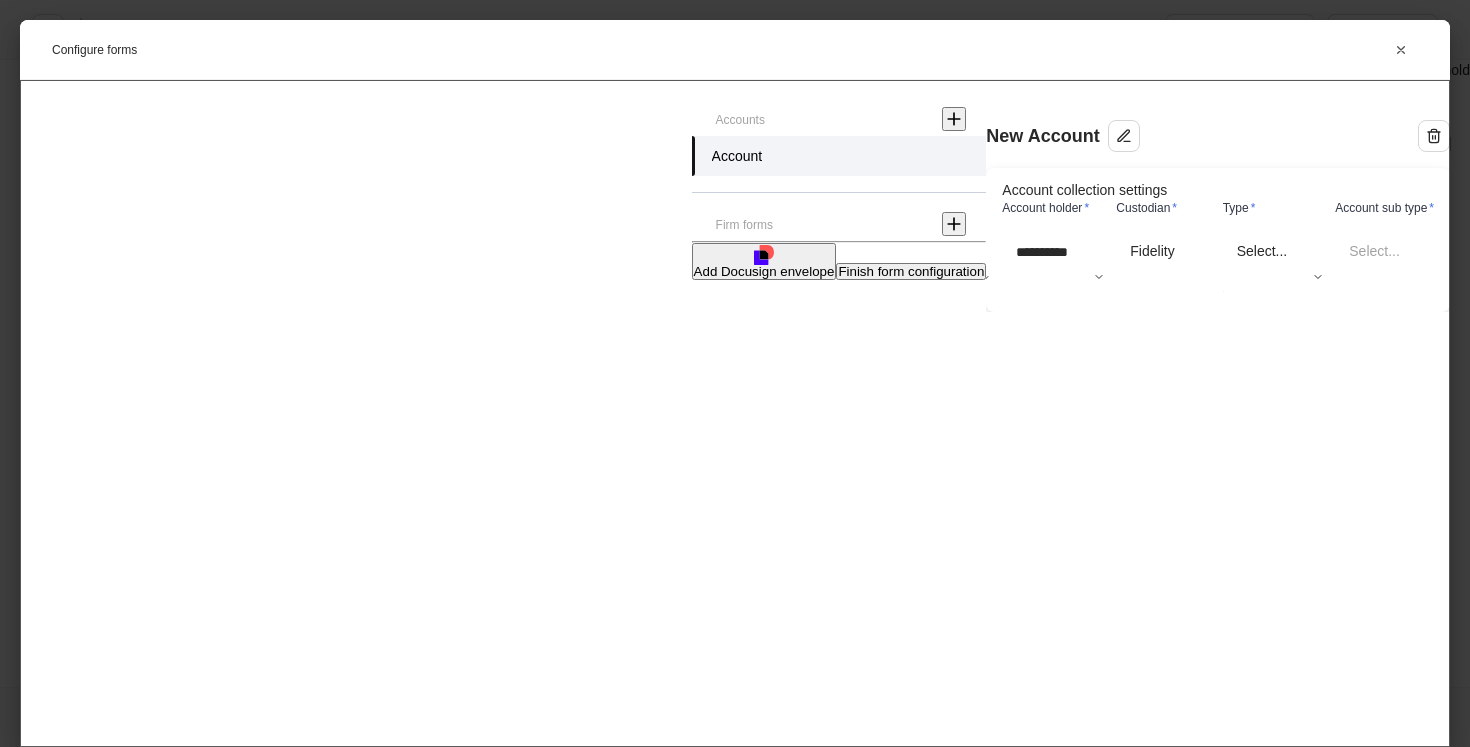 click on "**********" at bounding box center (735, 373) 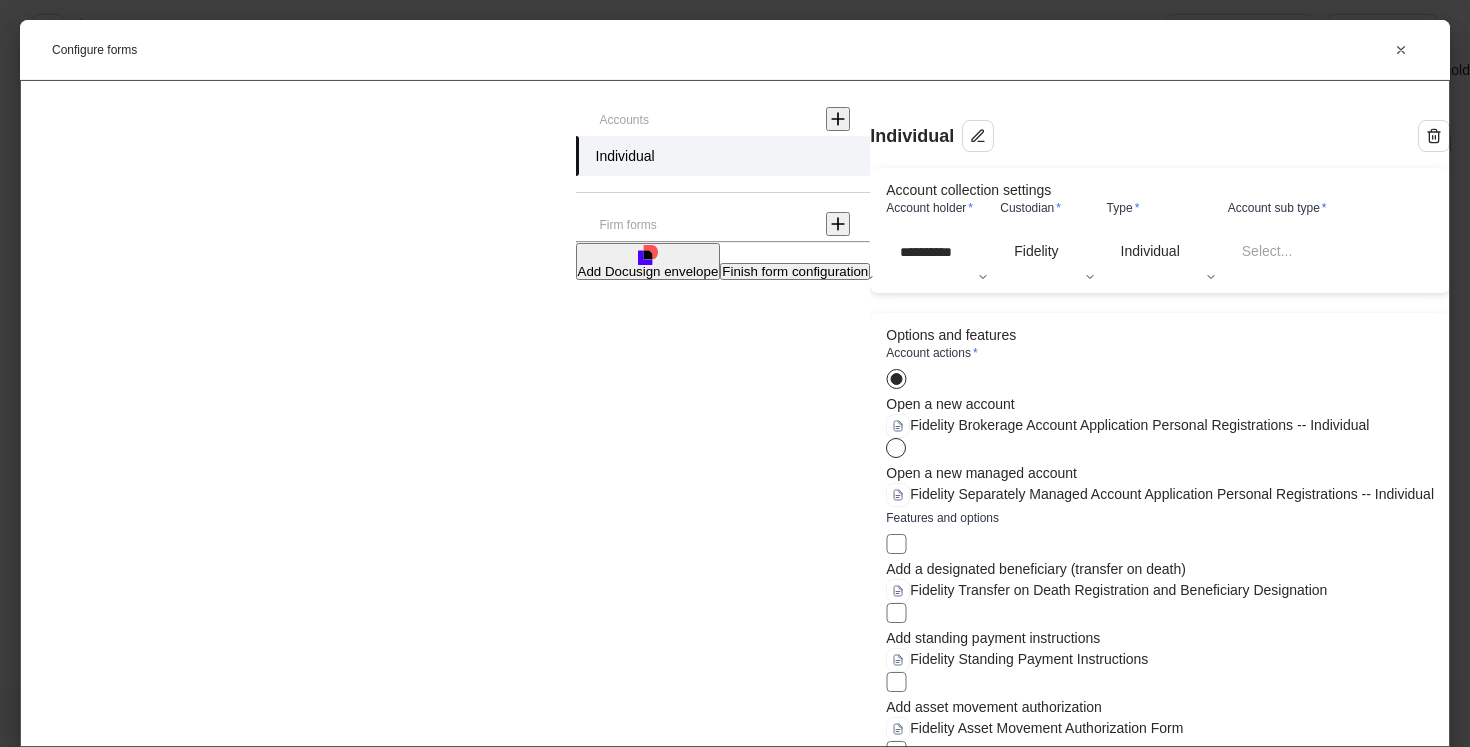 click on "Add Docusign envelope" at bounding box center (648, 271) 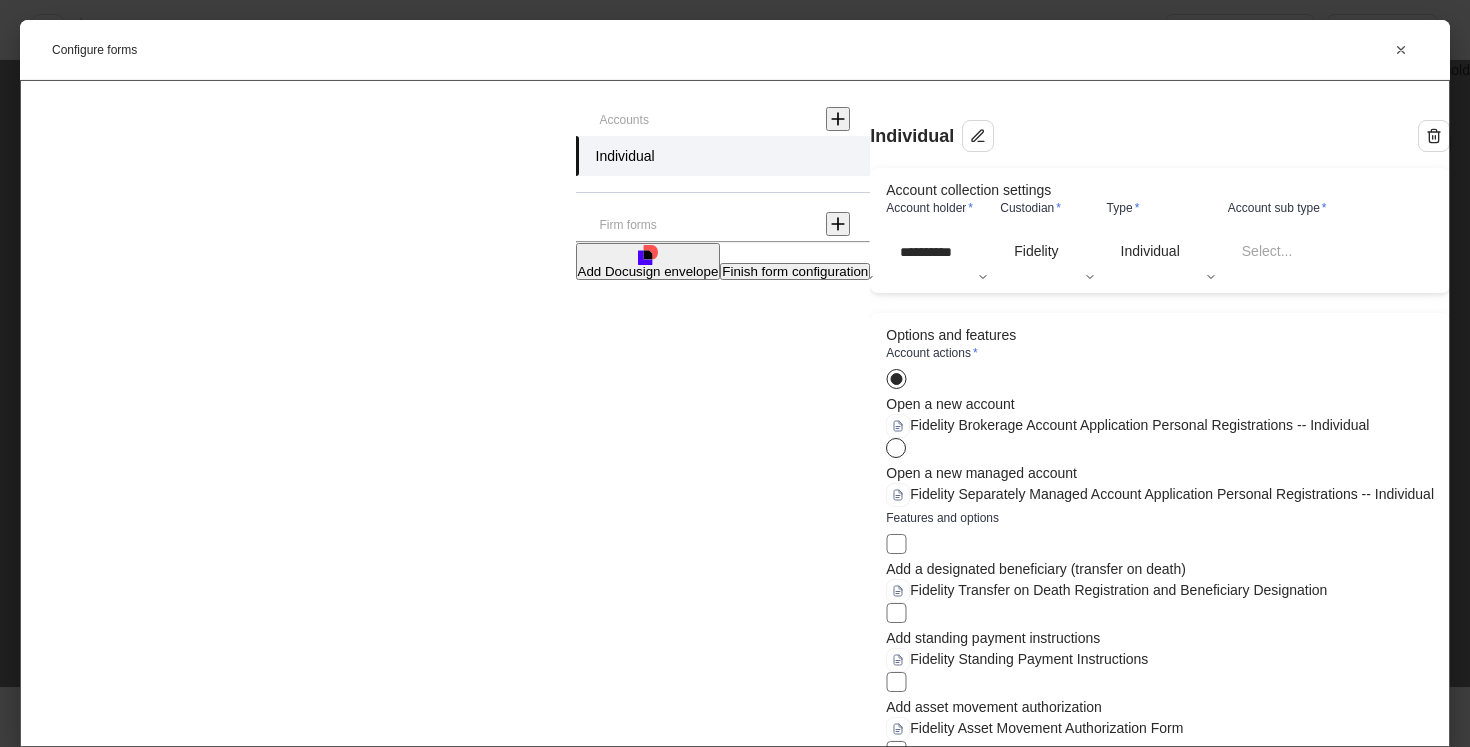click 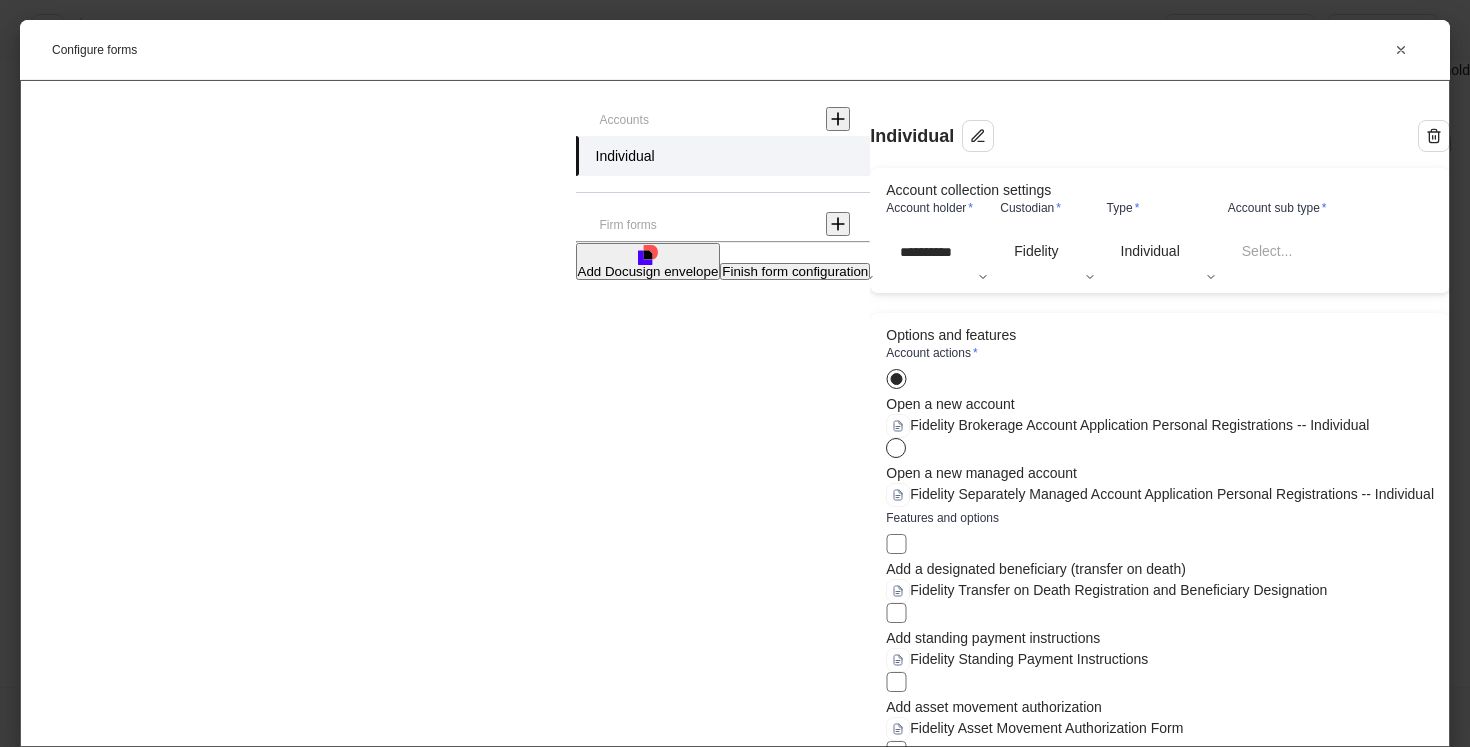 scroll, scrollTop: 314, scrollLeft: 0, axis: vertical 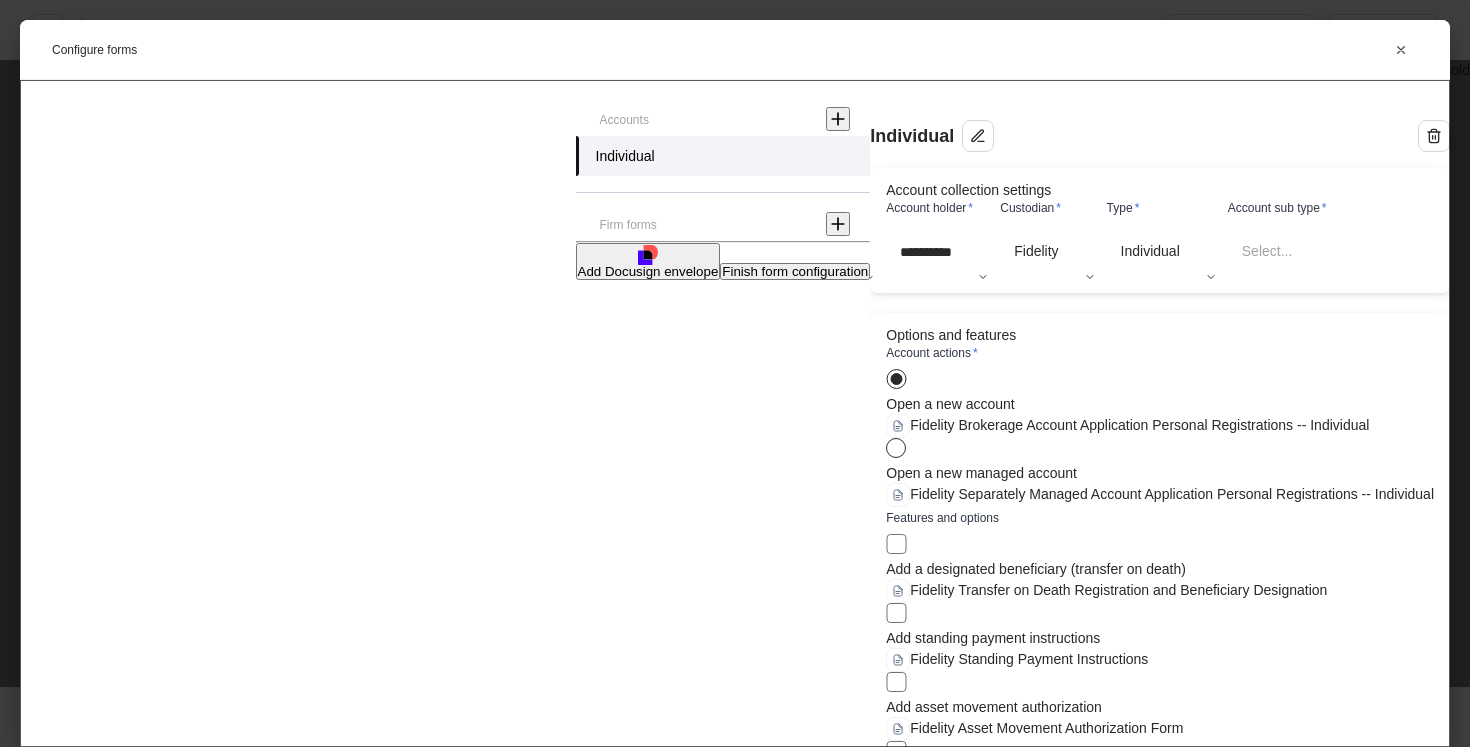click on "Save envelope" at bounding box center [969, 1096] 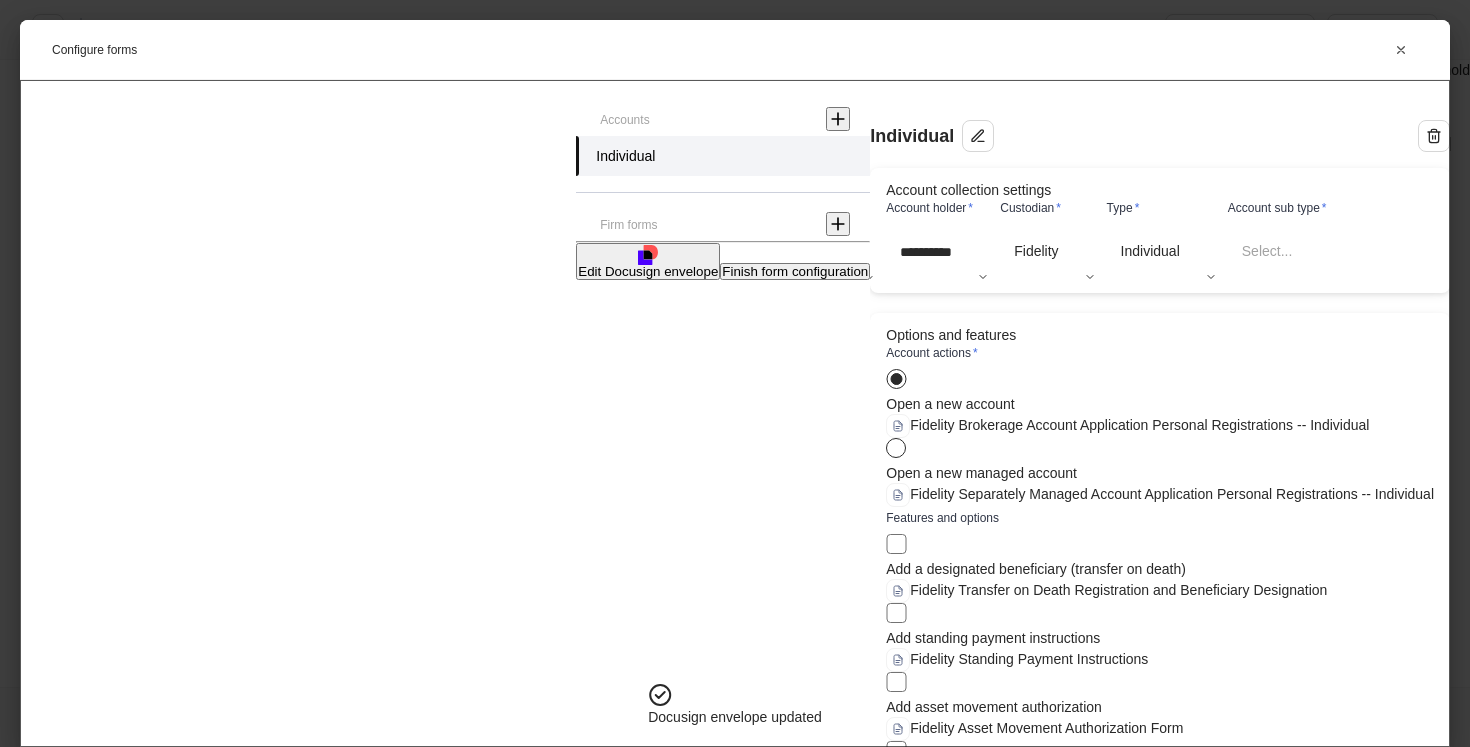 click on "Finish form configuration" at bounding box center (795, 271) 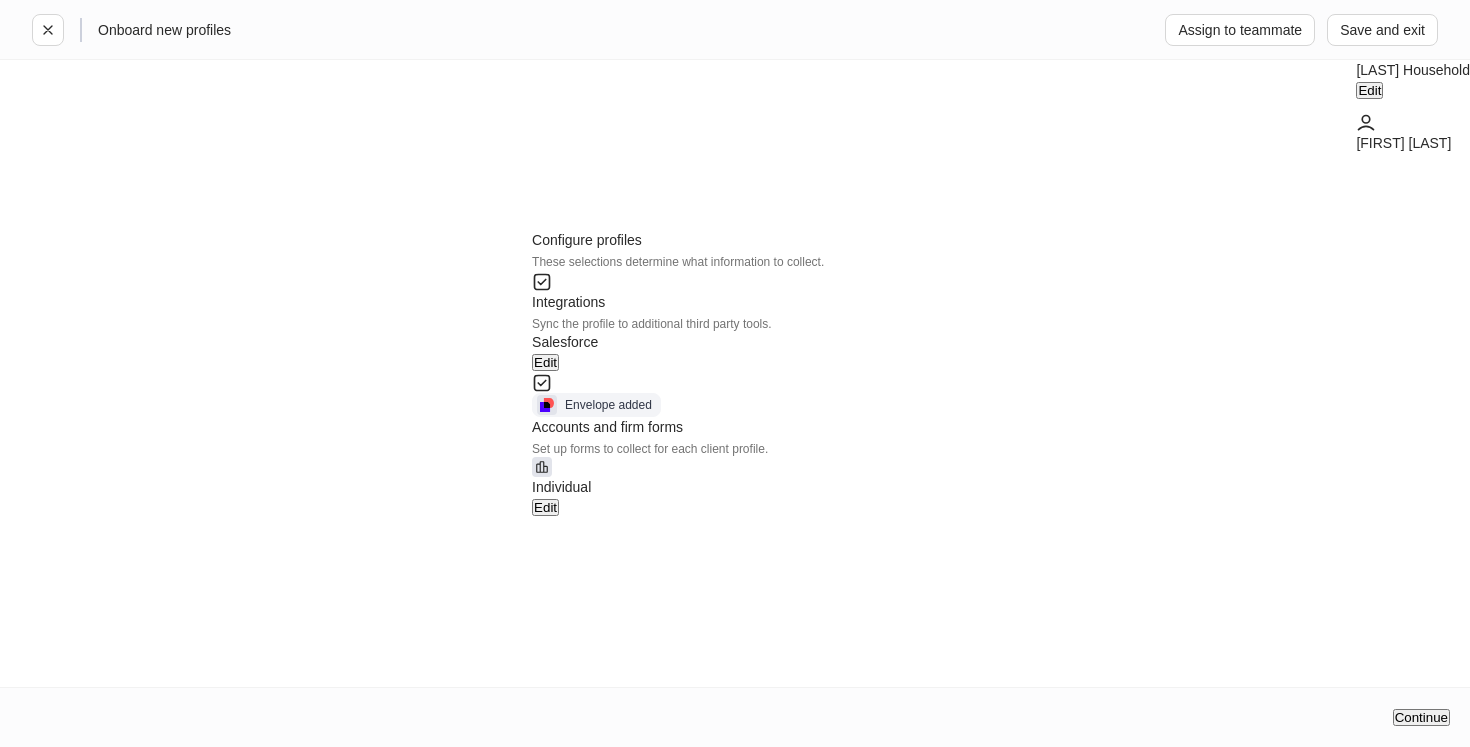 click on "Continue" at bounding box center [1421, 717] 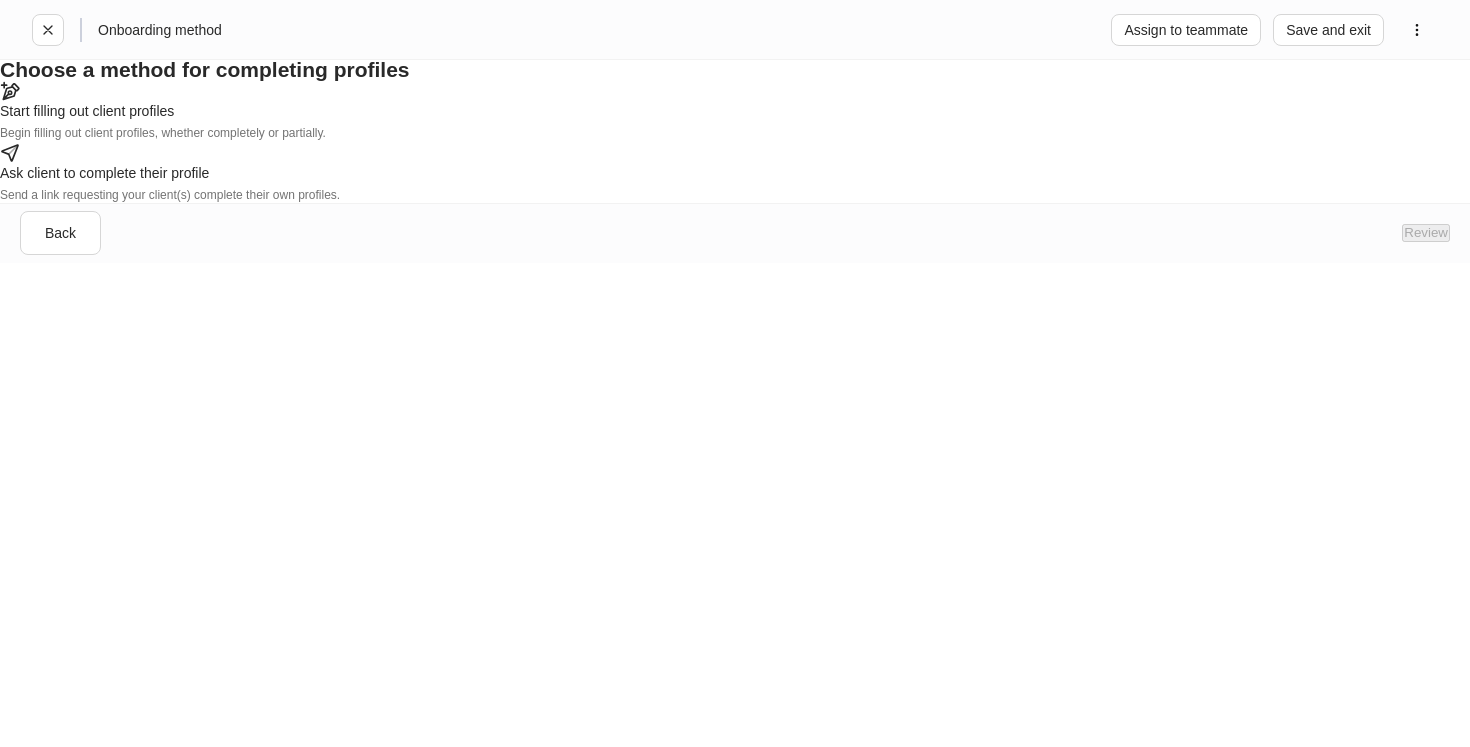 click on "Begin filling out client profiles, whether completely or partially." at bounding box center (367, 131) 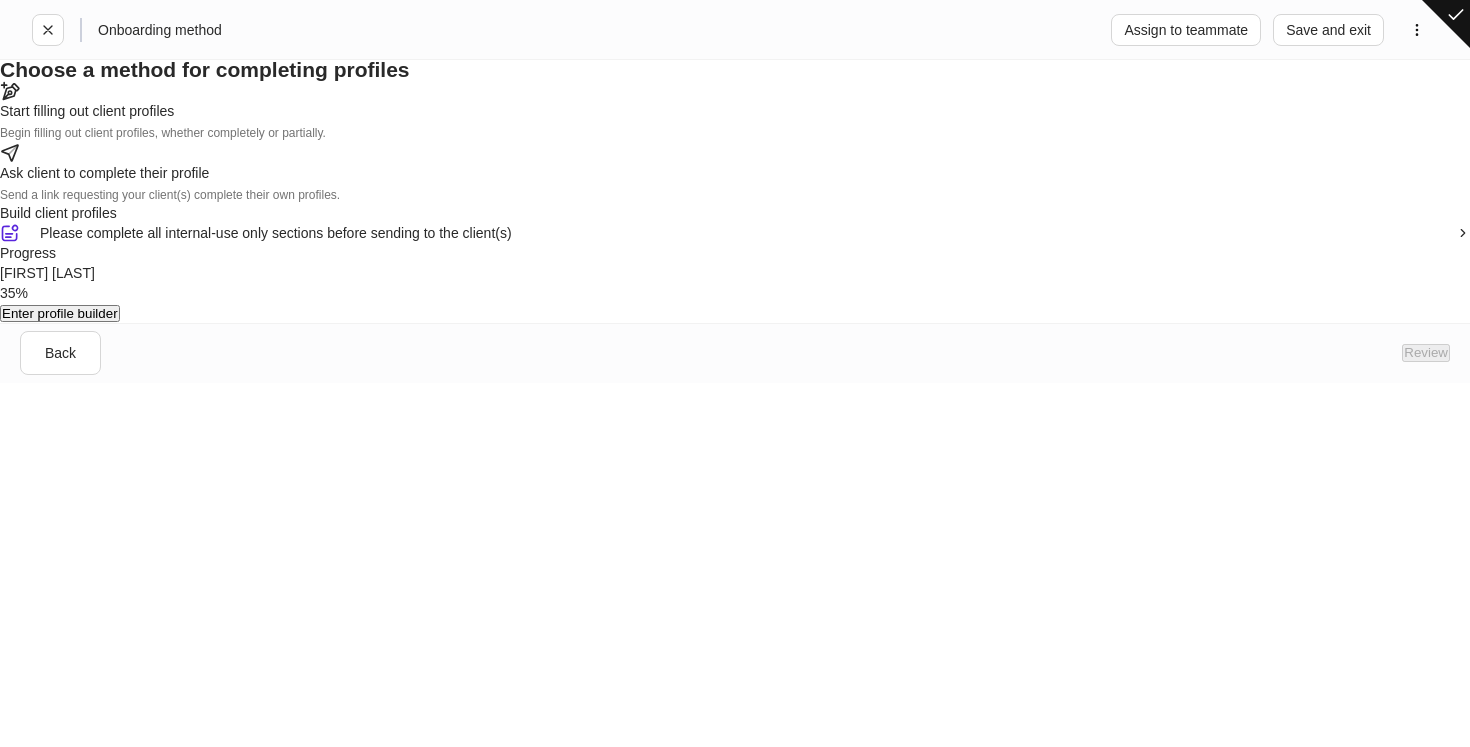 click on "Enter profile builder" at bounding box center [60, 313] 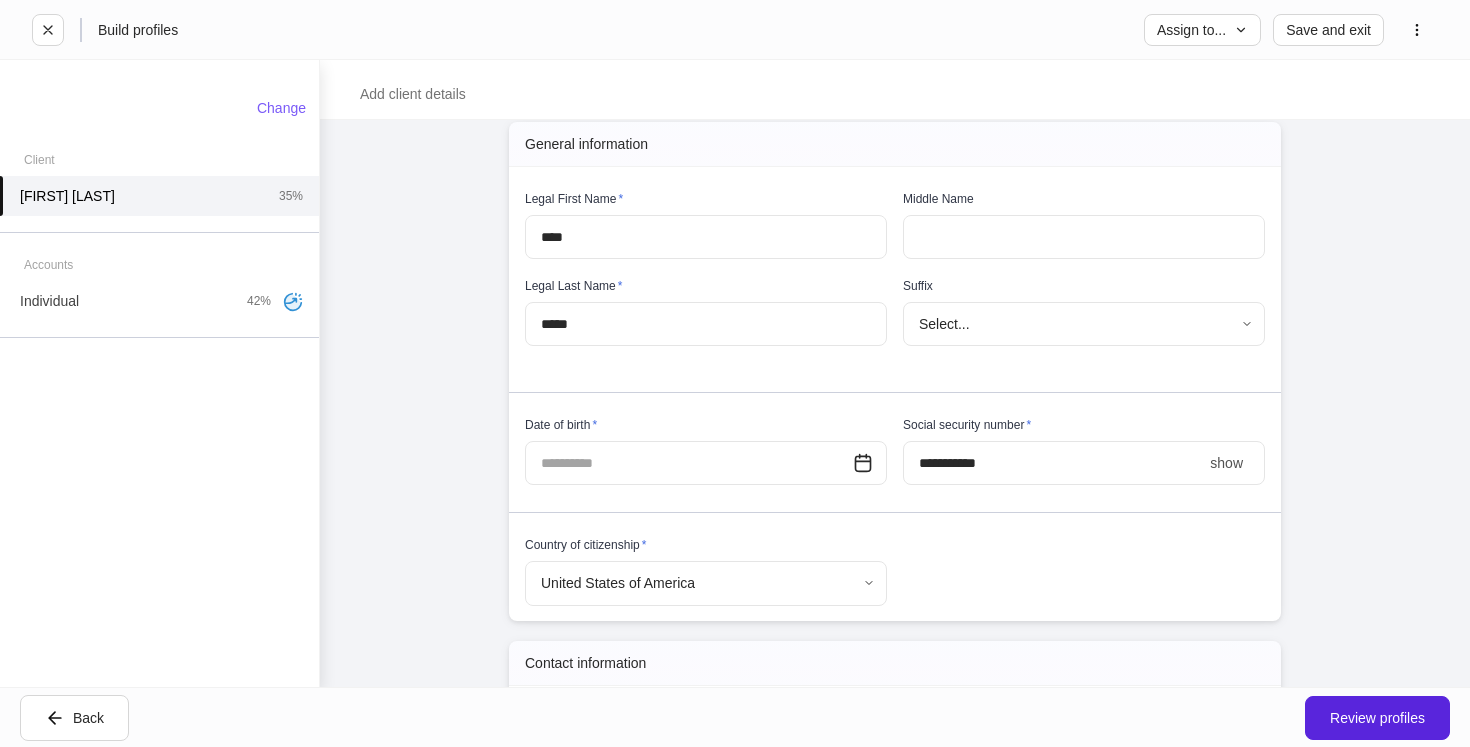 scroll, scrollTop: 119, scrollLeft: 0, axis: vertical 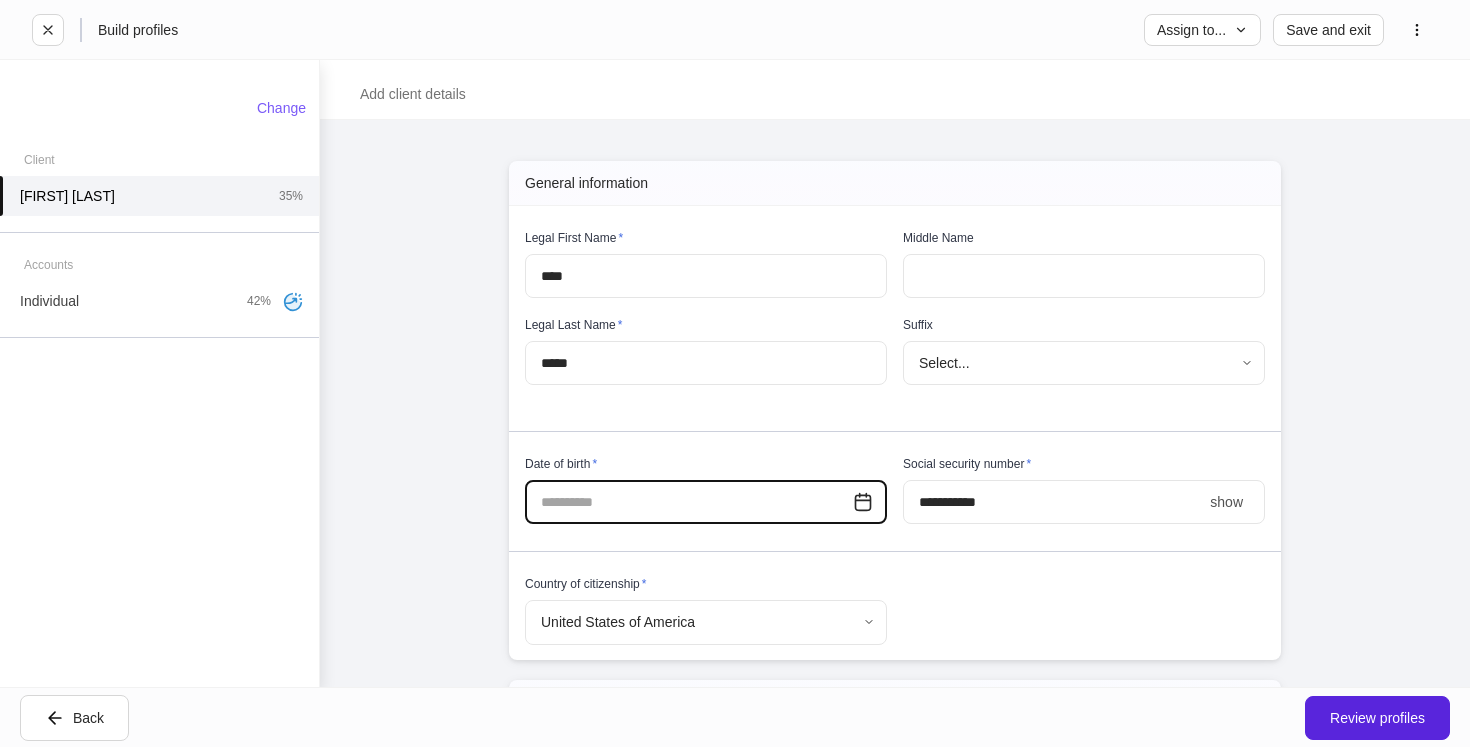 click at bounding box center (689, 502) 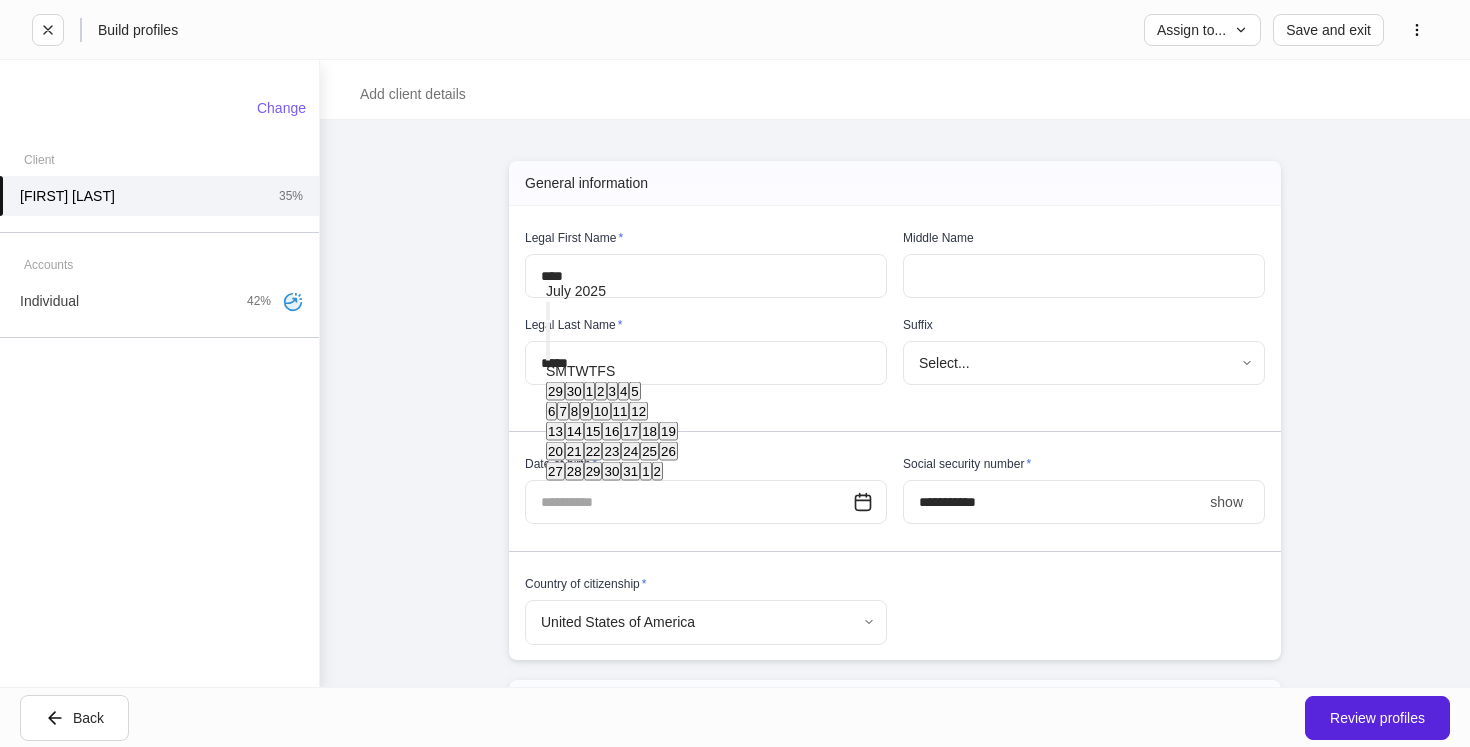 click on "1" at bounding box center (589, 391) 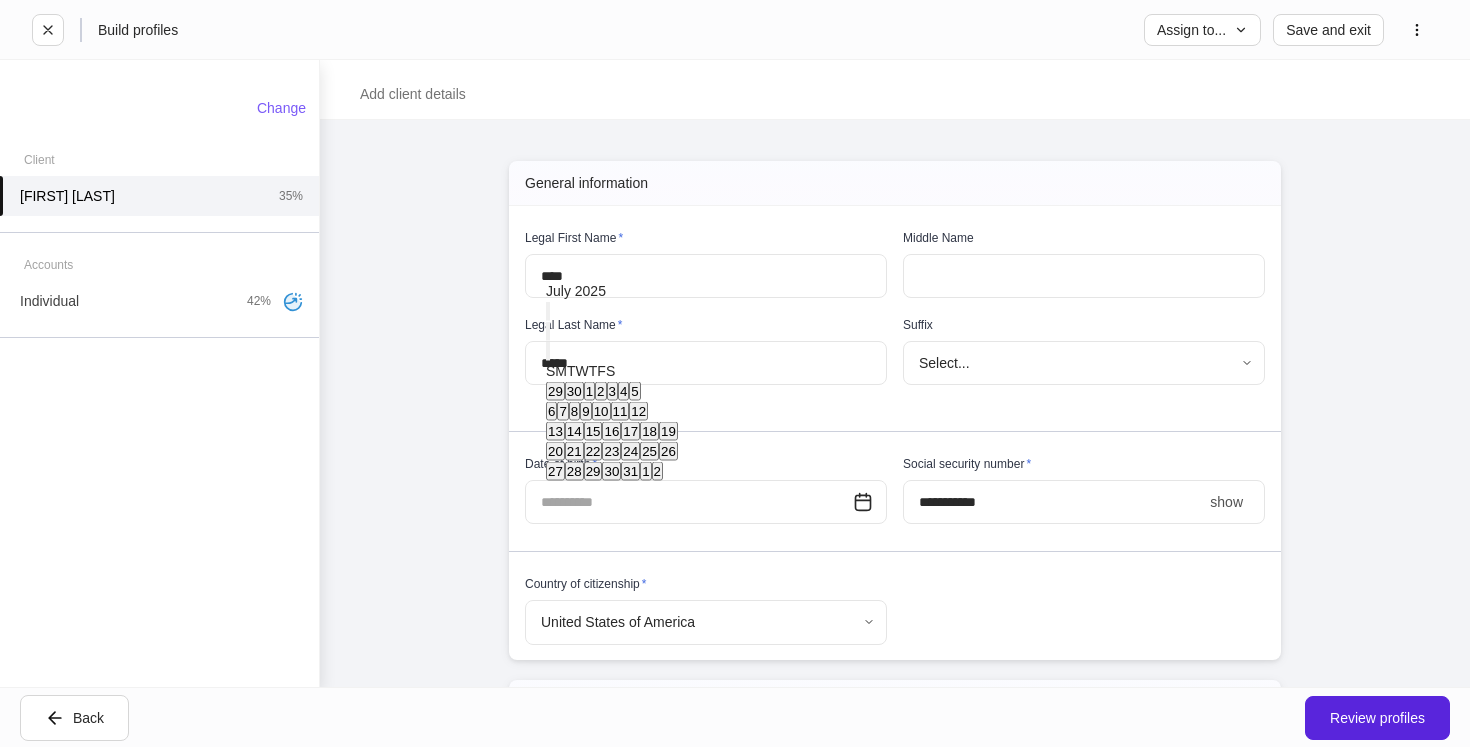 type on "**********" 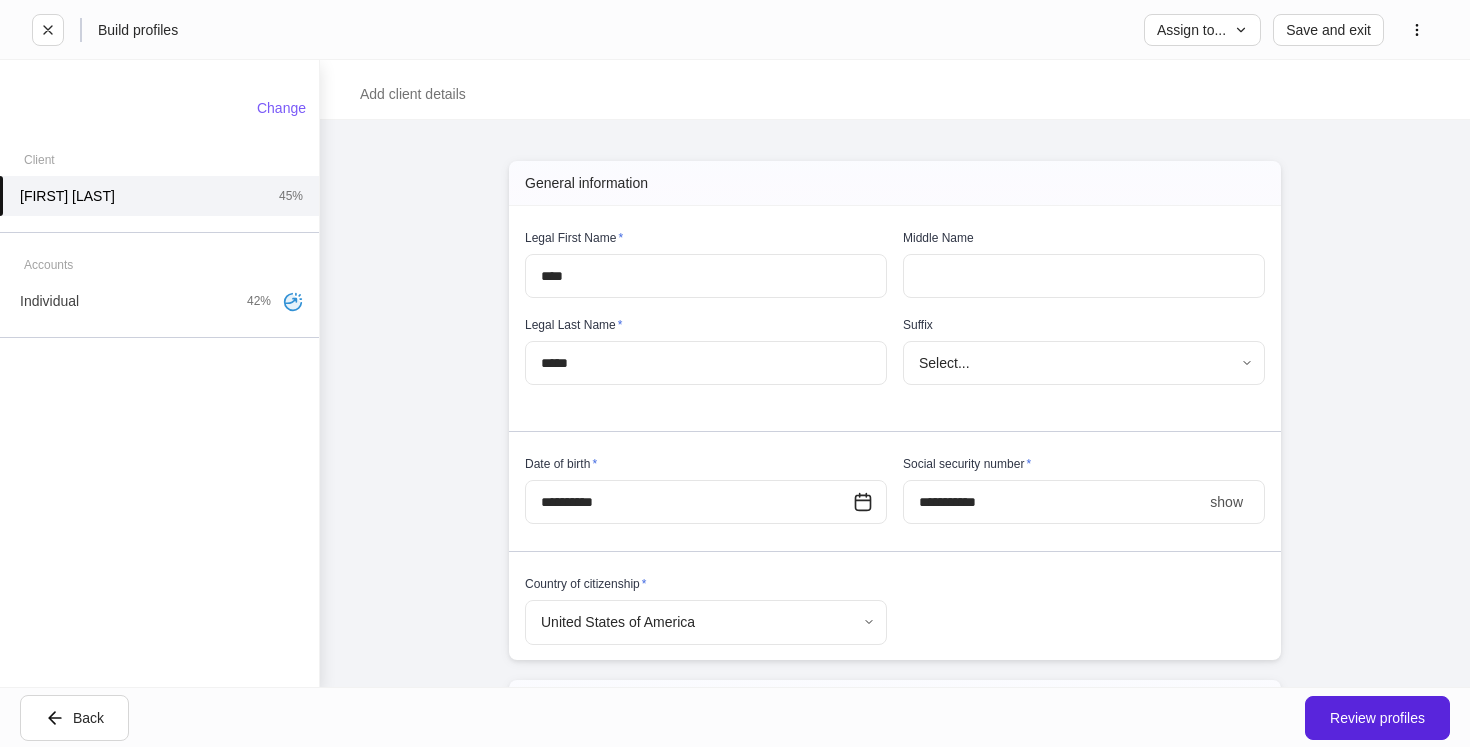 click on "****" at bounding box center [1052, 502] 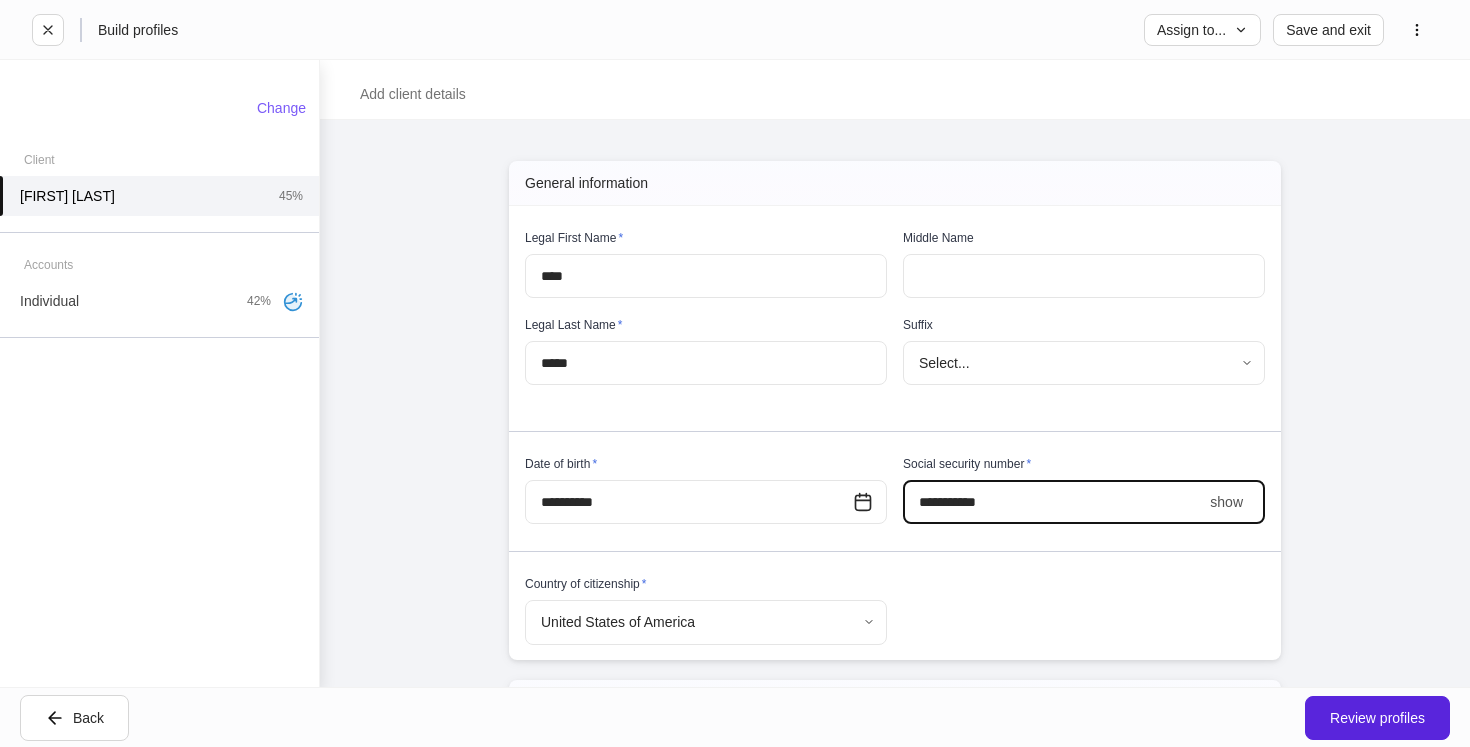 click on "**********" at bounding box center (1052, 502) 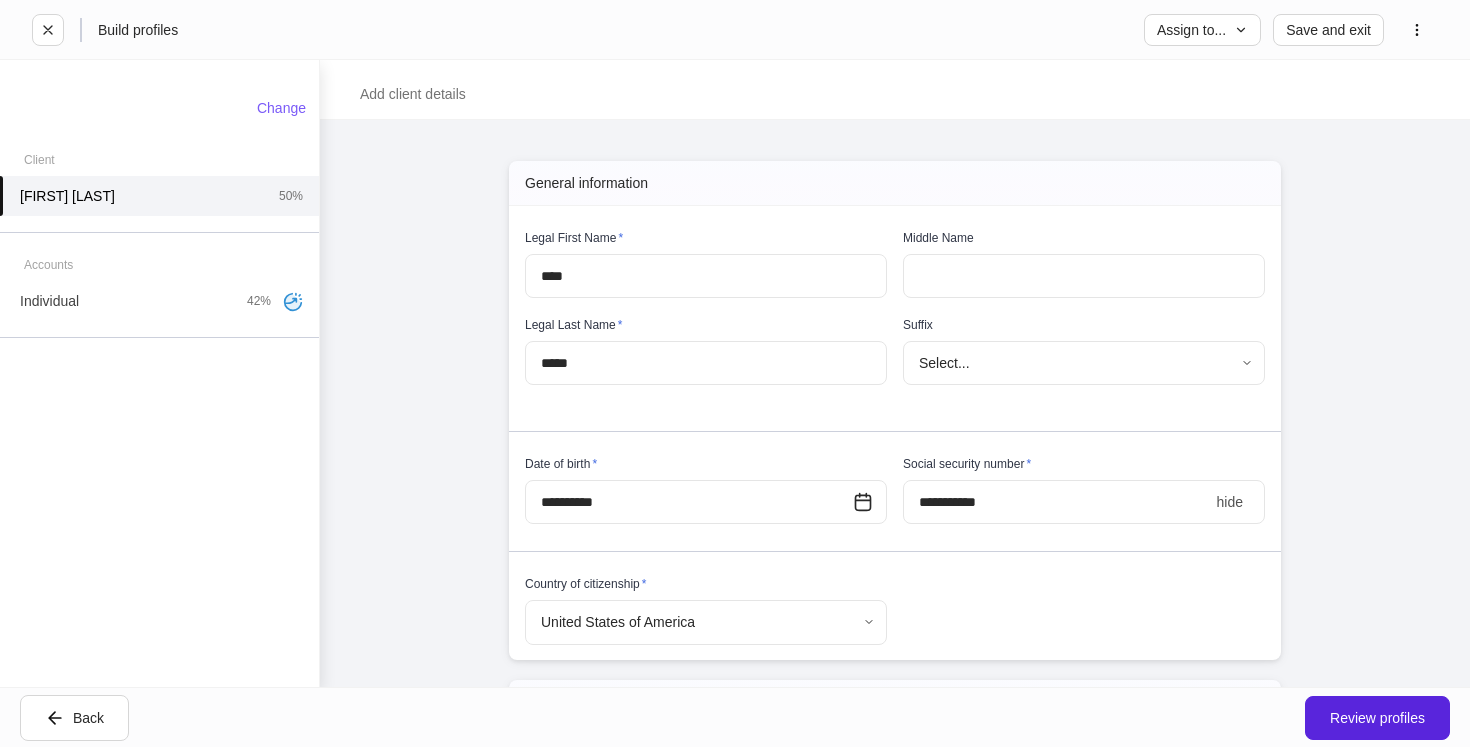 click on "hide" at bounding box center [1230, 502] 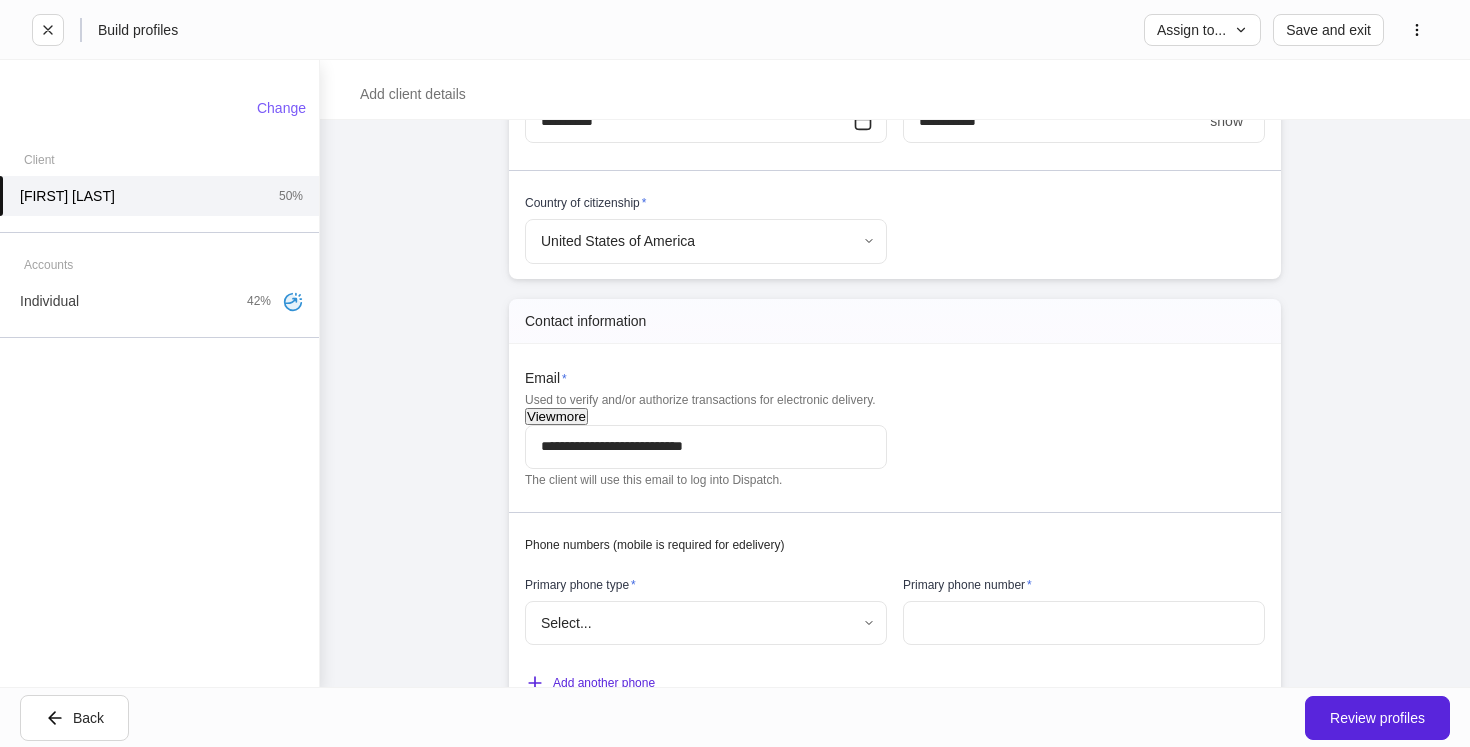 scroll, scrollTop: 513, scrollLeft: 0, axis: vertical 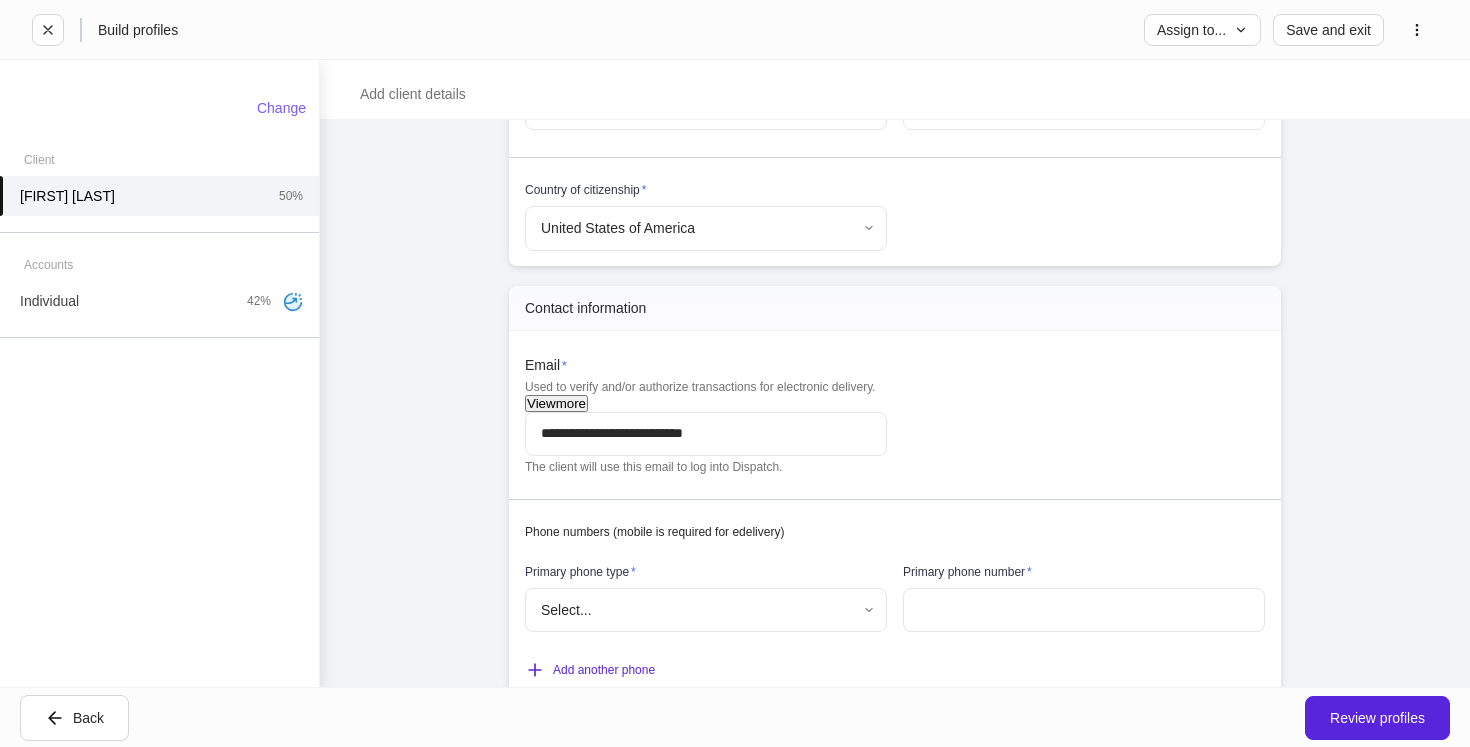 click on "**********" at bounding box center [735, 373] 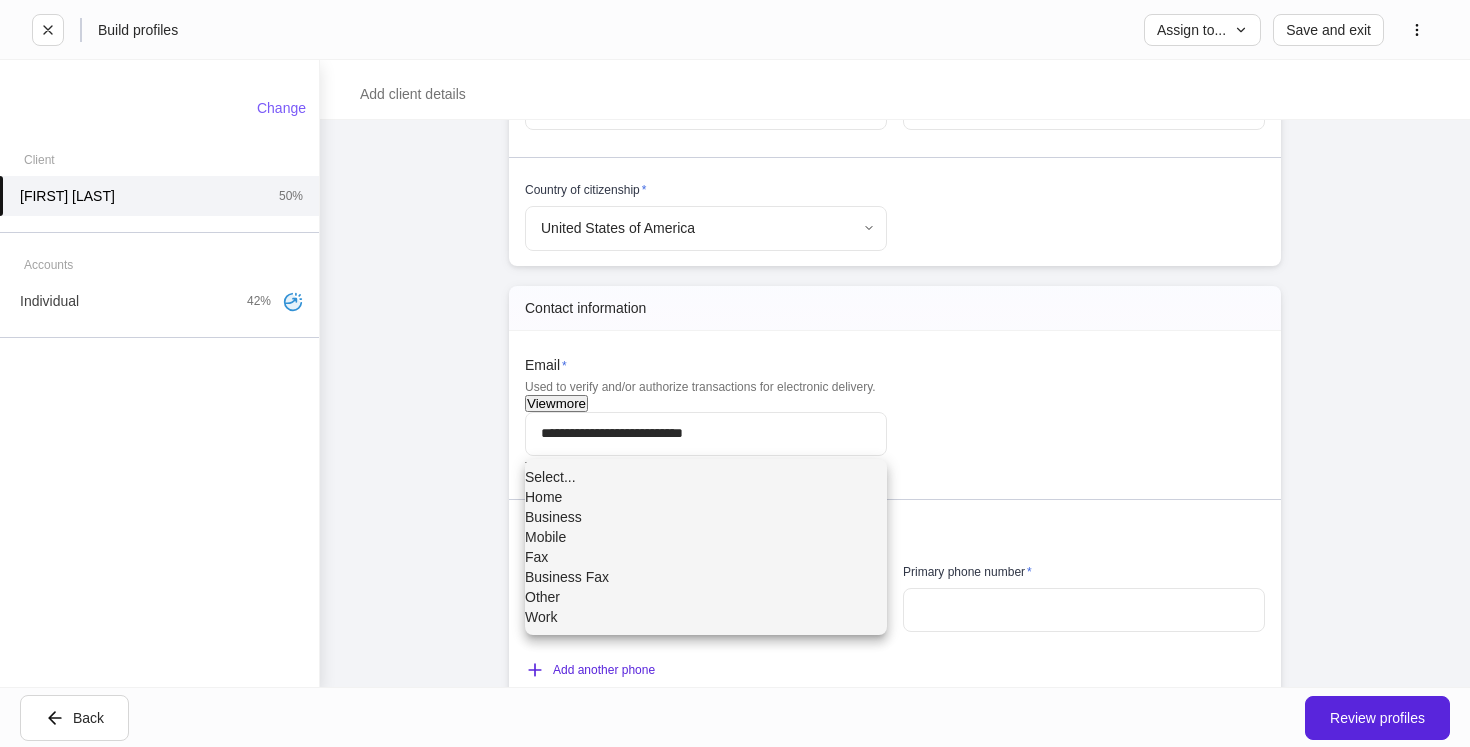 click on "Mobile" at bounding box center (706, 537) 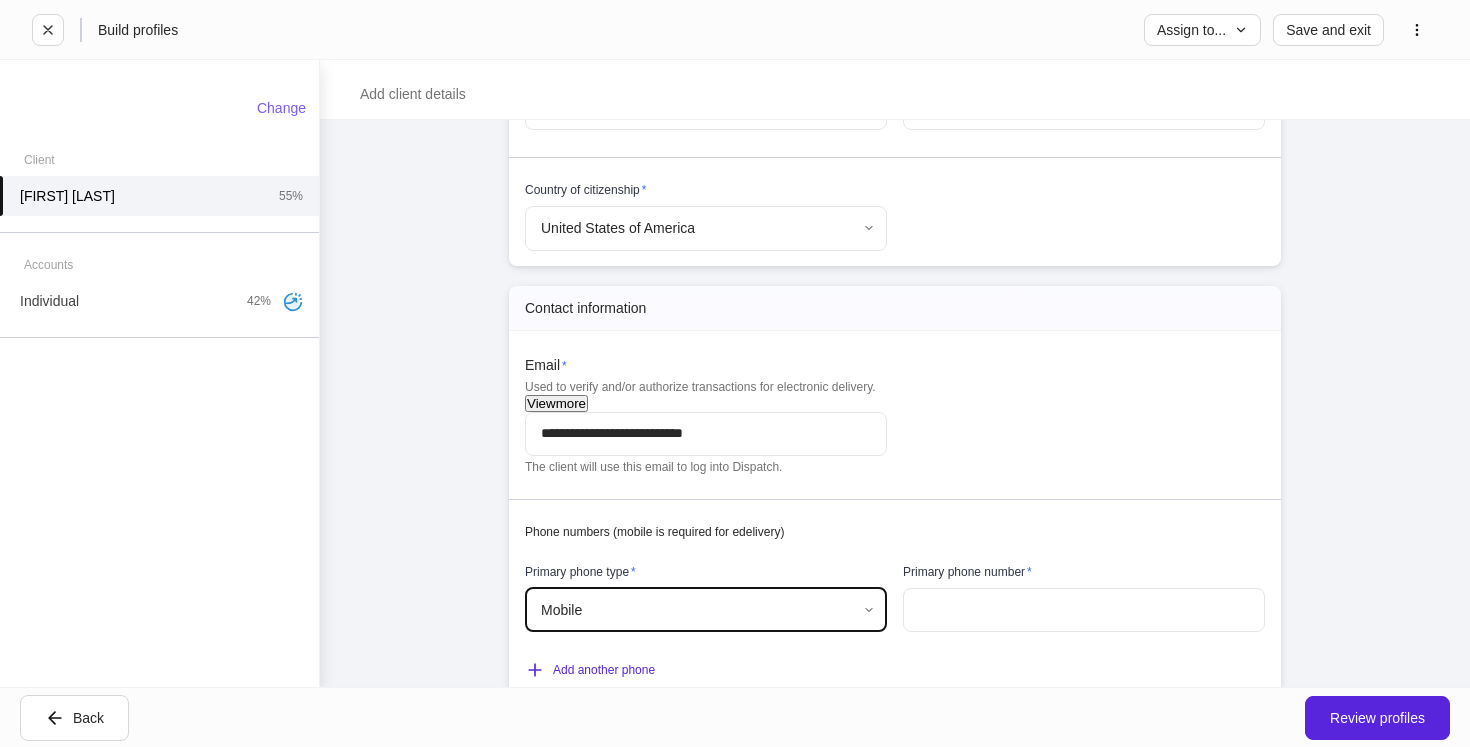 click at bounding box center (1084, 610) 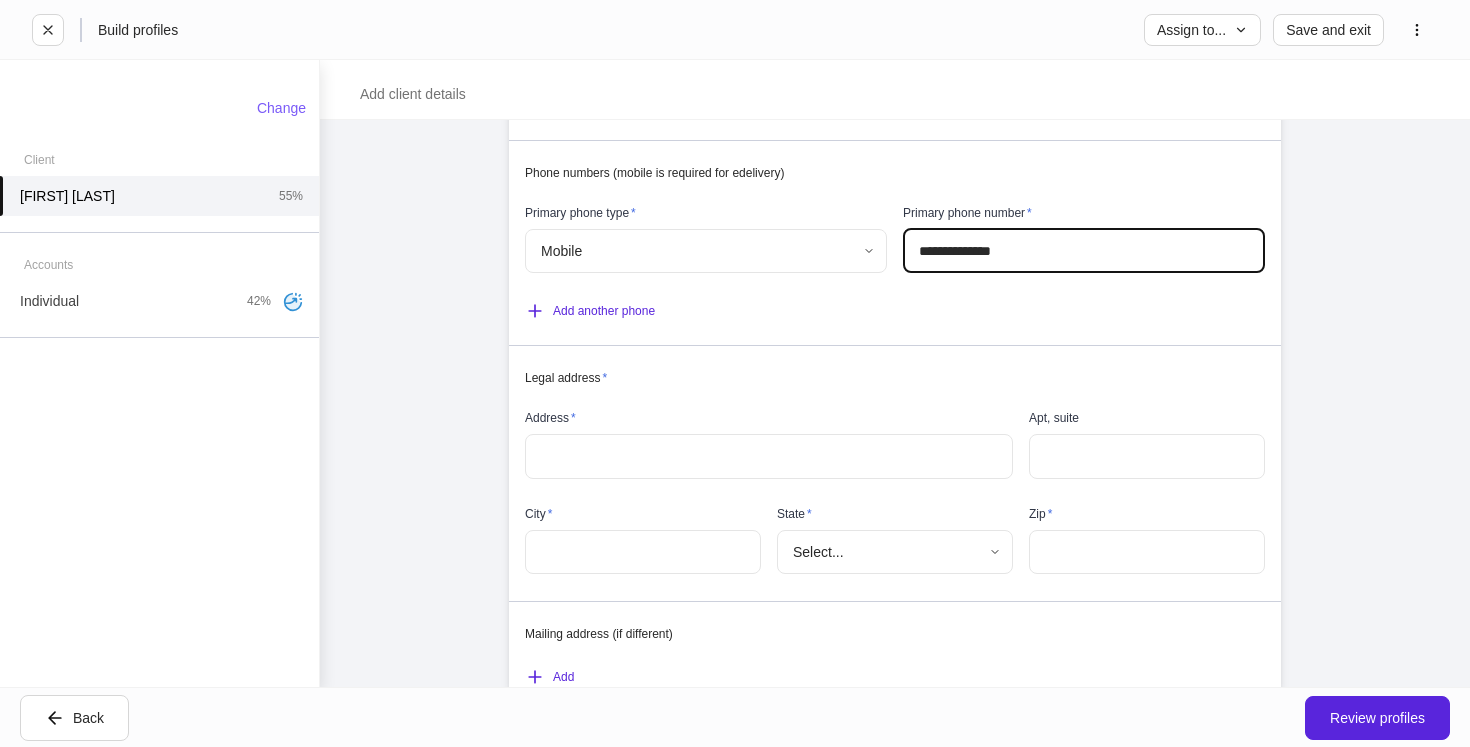 scroll, scrollTop: 886, scrollLeft: 0, axis: vertical 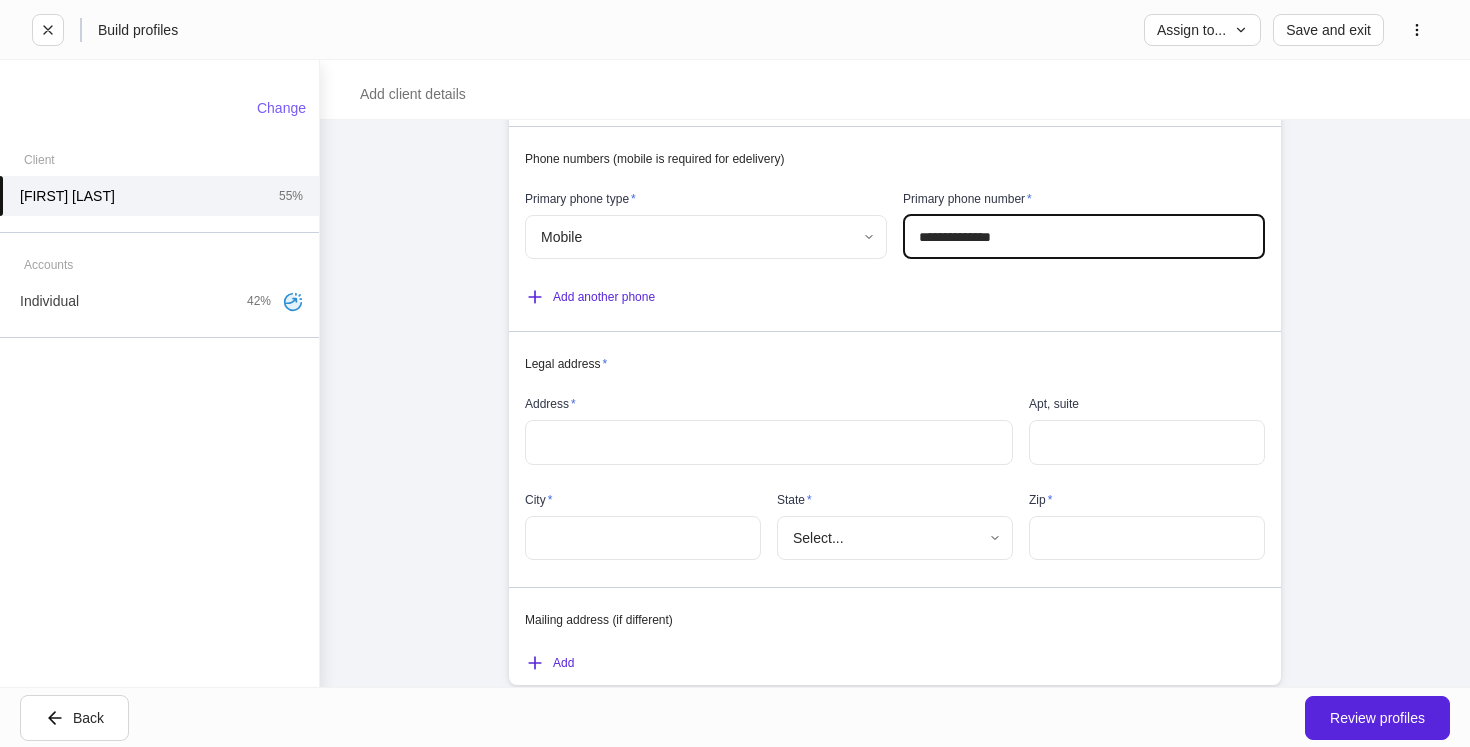 type on "**********" 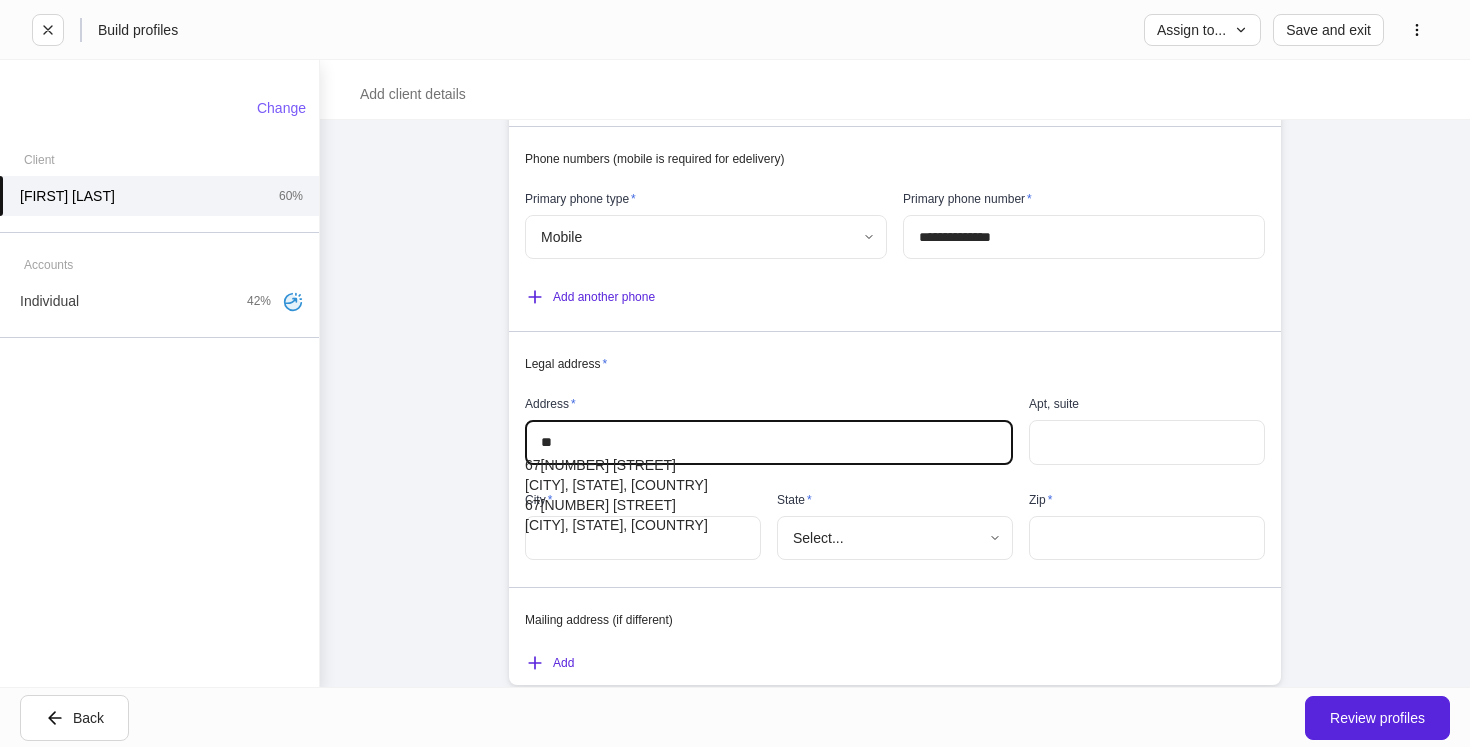 click on "[NUMBER] [STREET] [CITY], [STATE], [COUNTRY]" at bounding box center (769, 475) 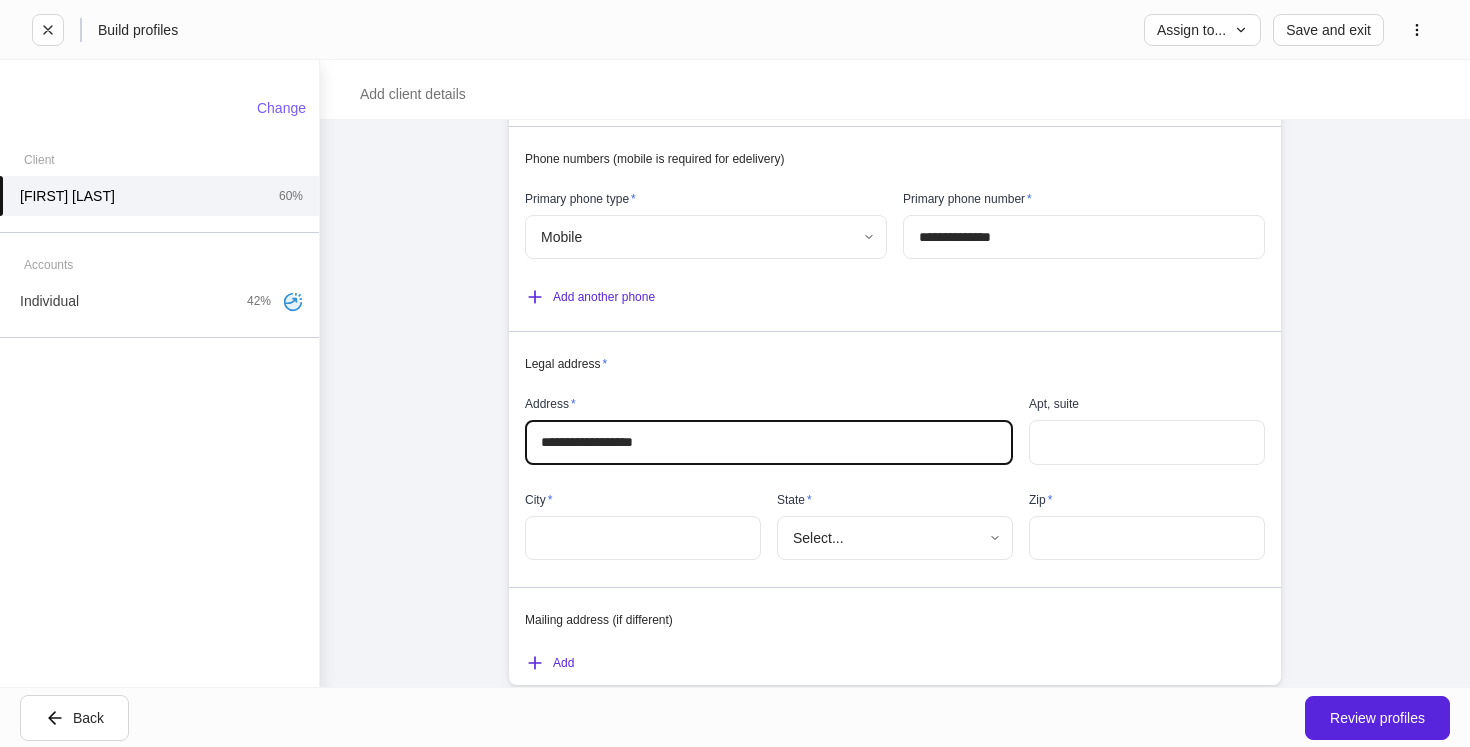 type on "********" 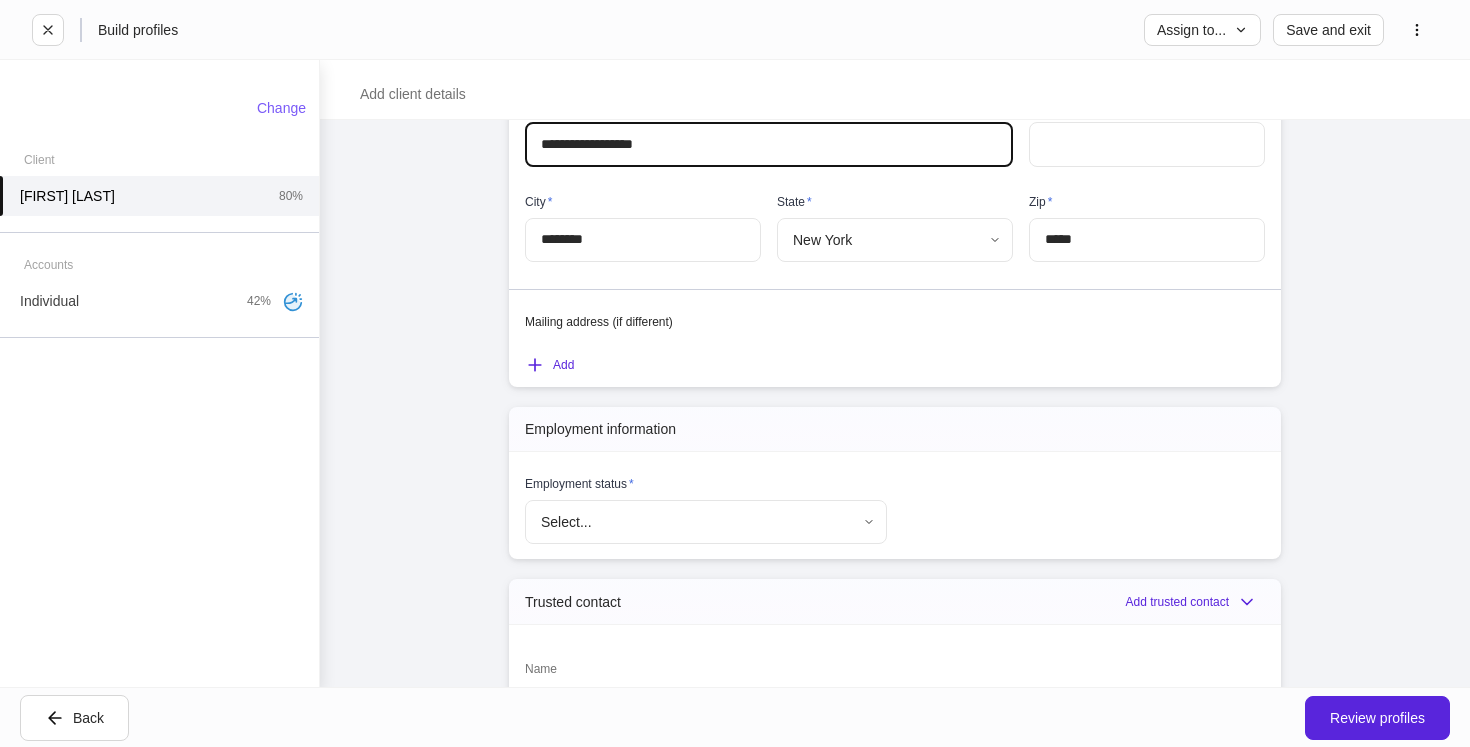 scroll, scrollTop: 1185, scrollLeft: 0, axis: vertical 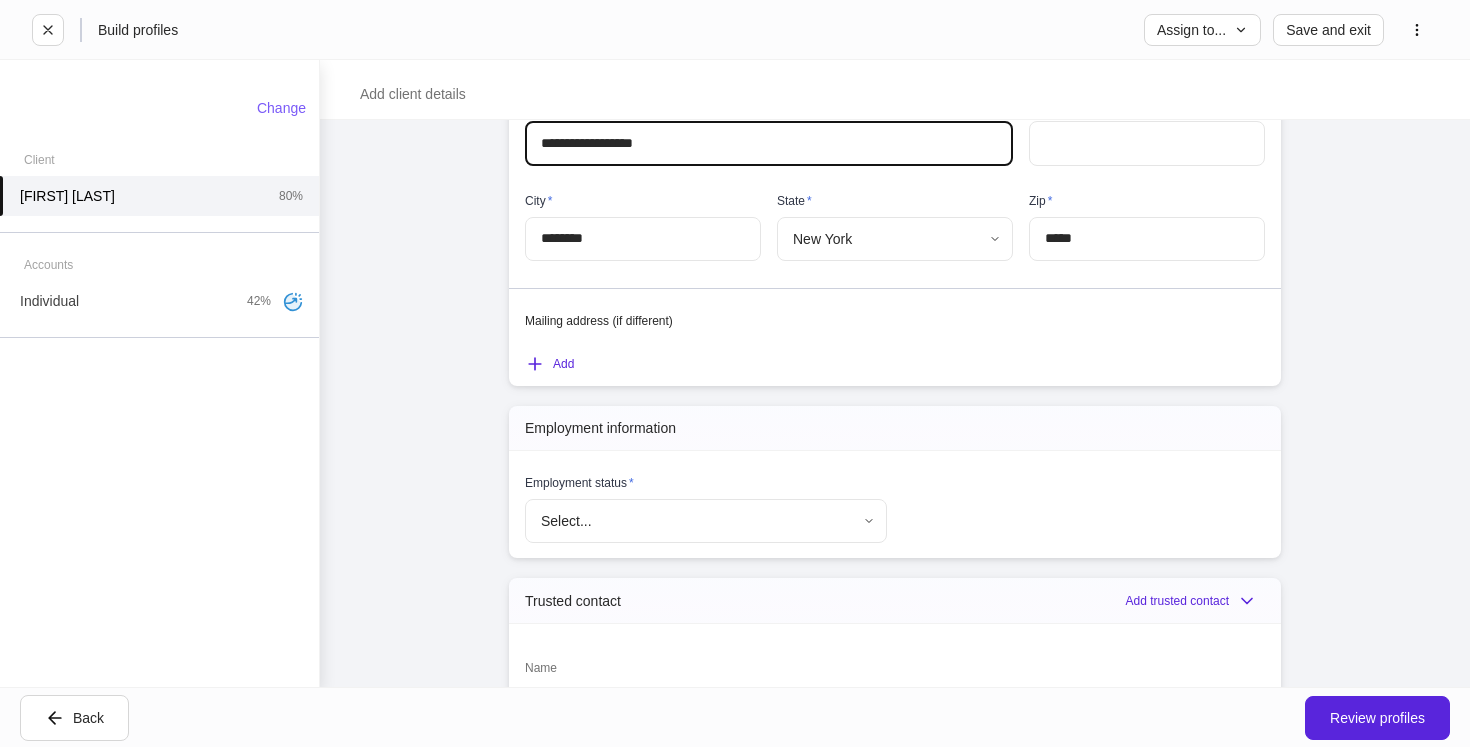 type on "**********" 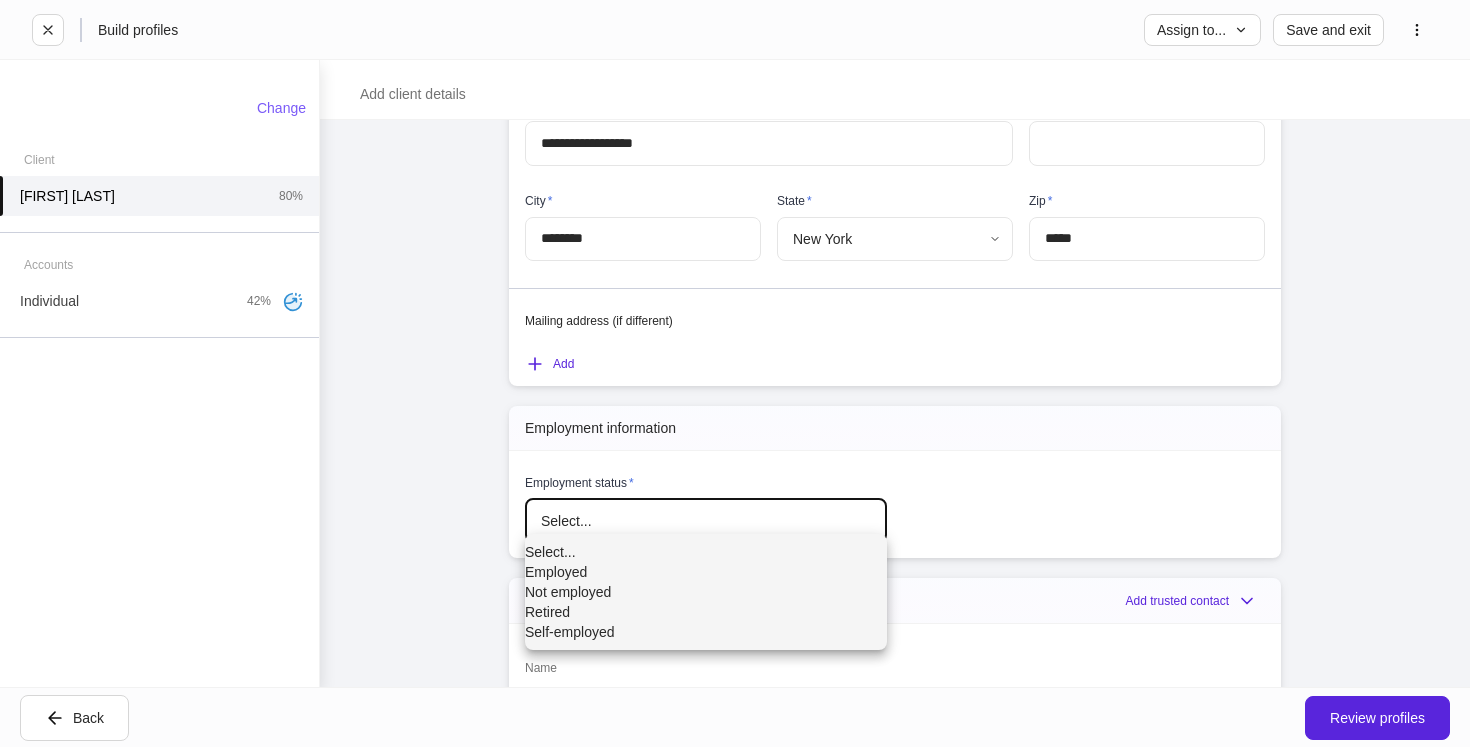 click on "**********" at bounding box center (735, 373) 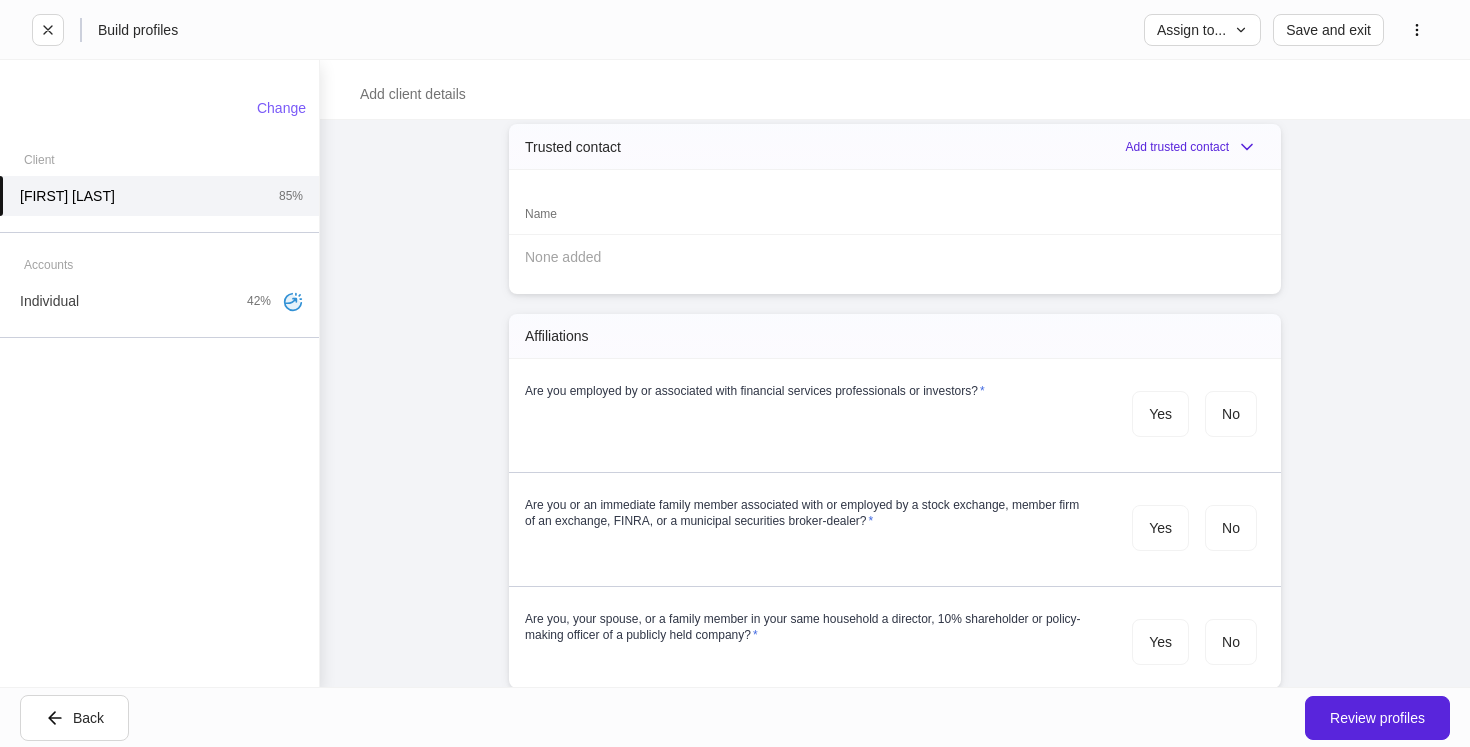 scroll, scrollTop: 1688, scrollLeft: 0, axis: vertical 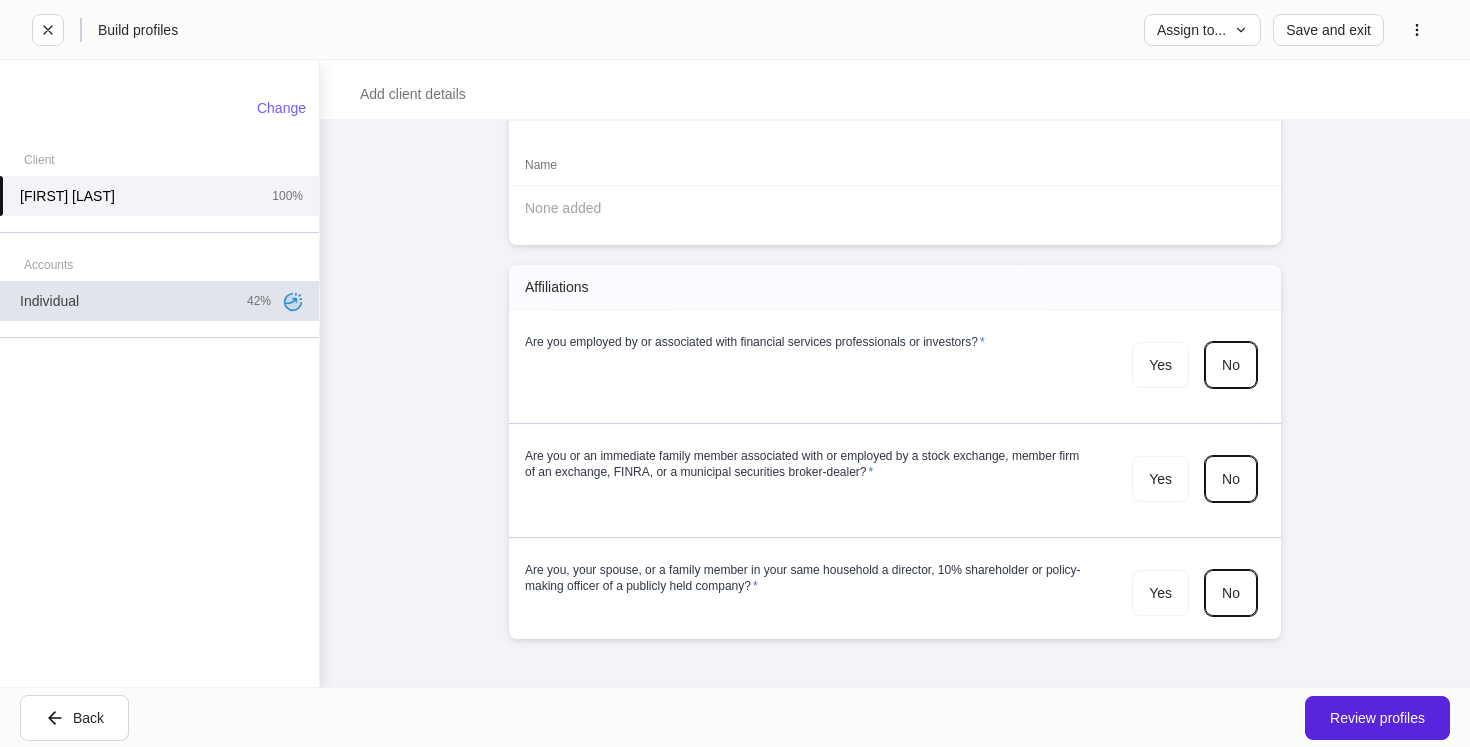 click on "Individual 42%" at bounding box center [159, 301] 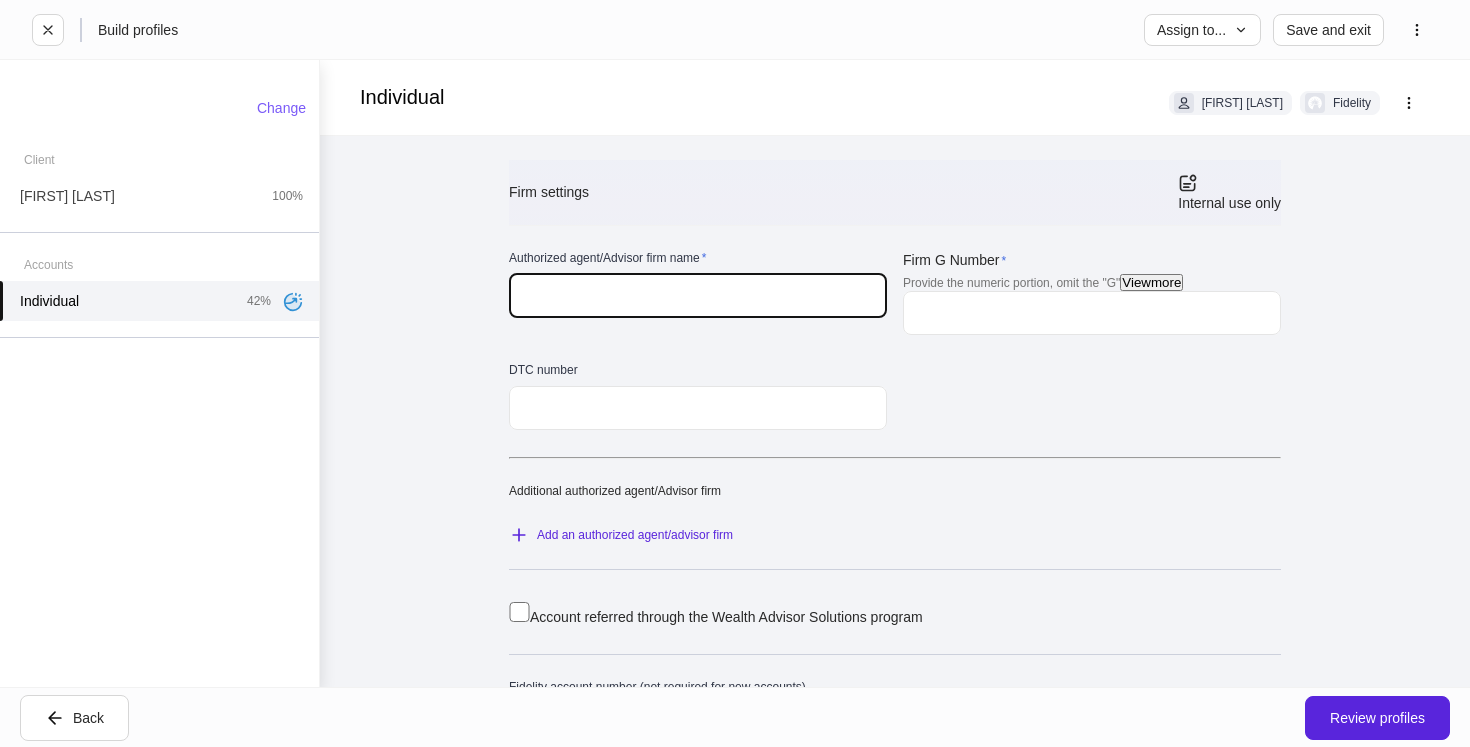 click at bounding box center (698, 296) 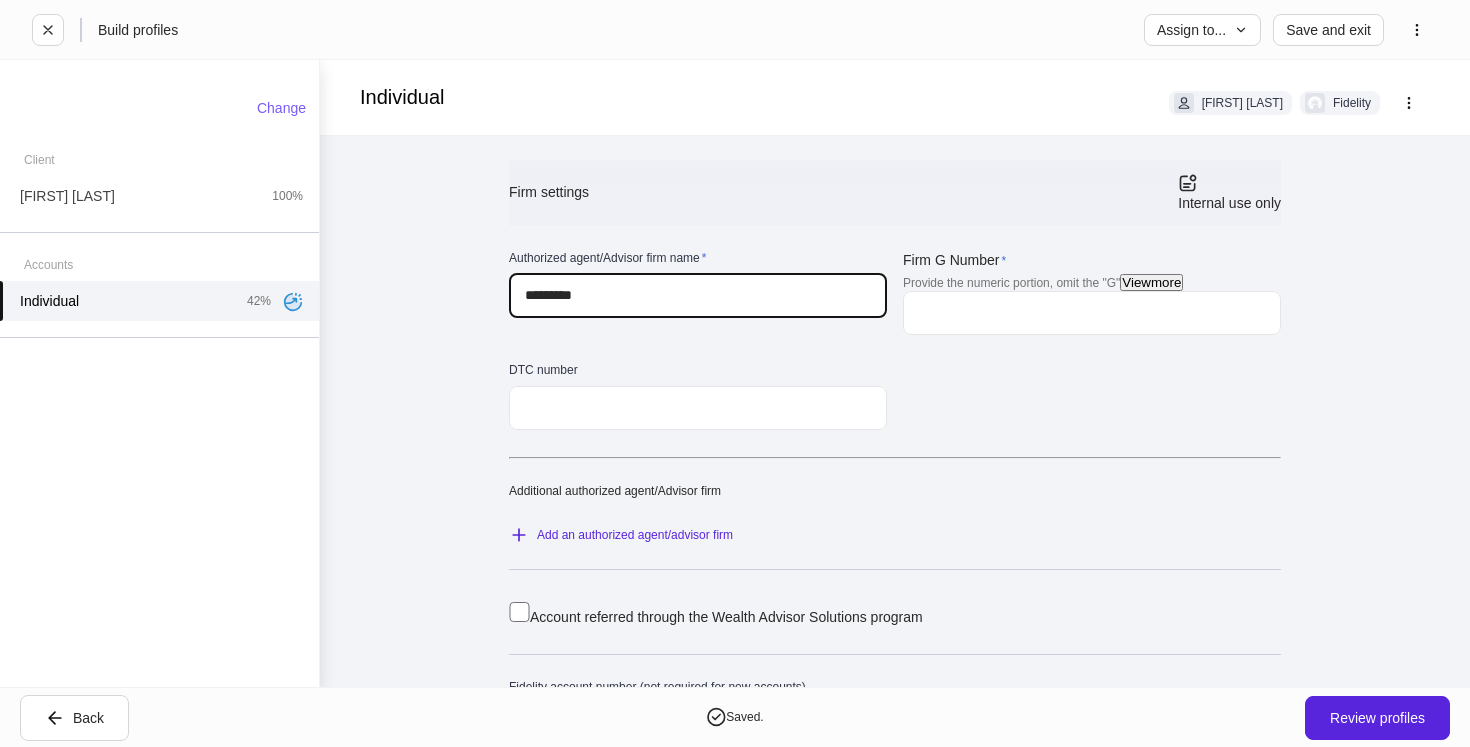 type on "********" 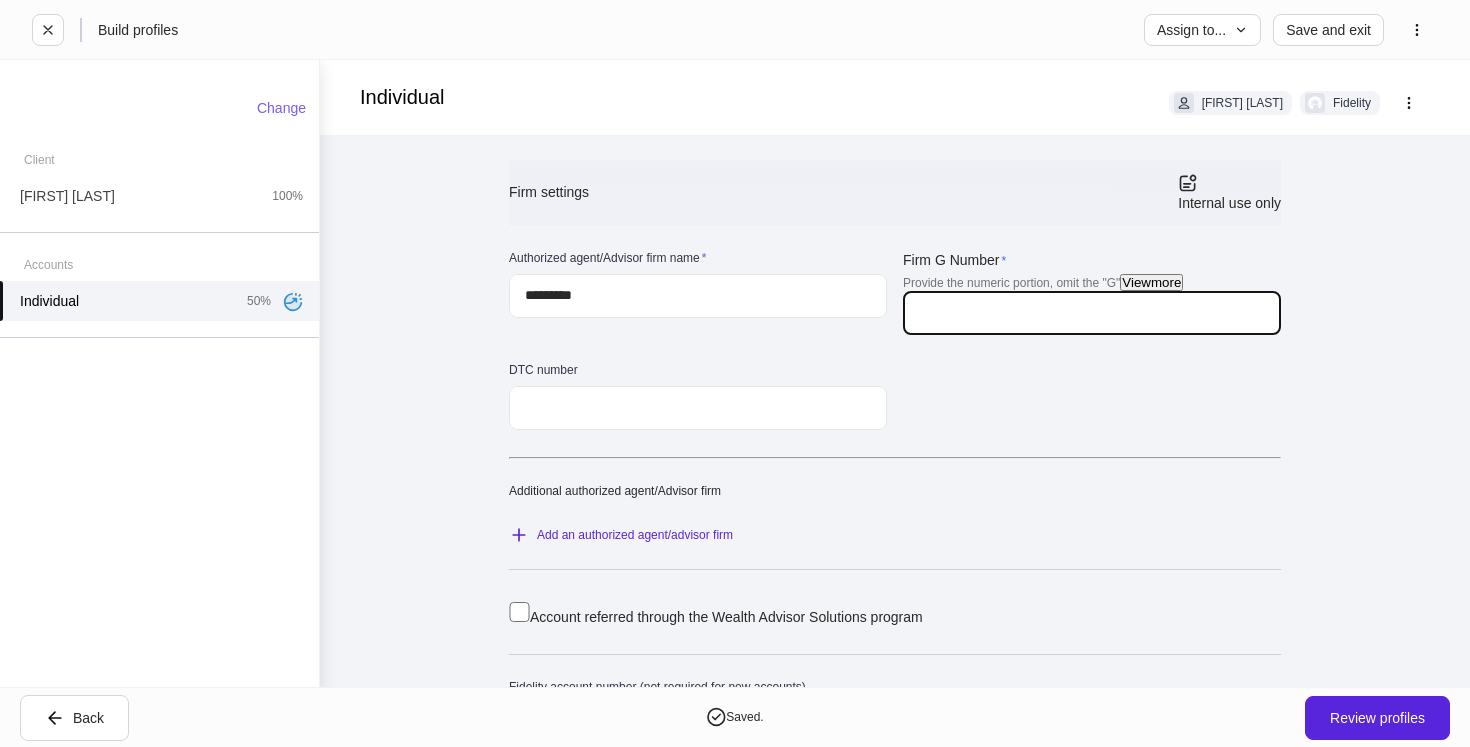 click at bounding box center (1092, 313) 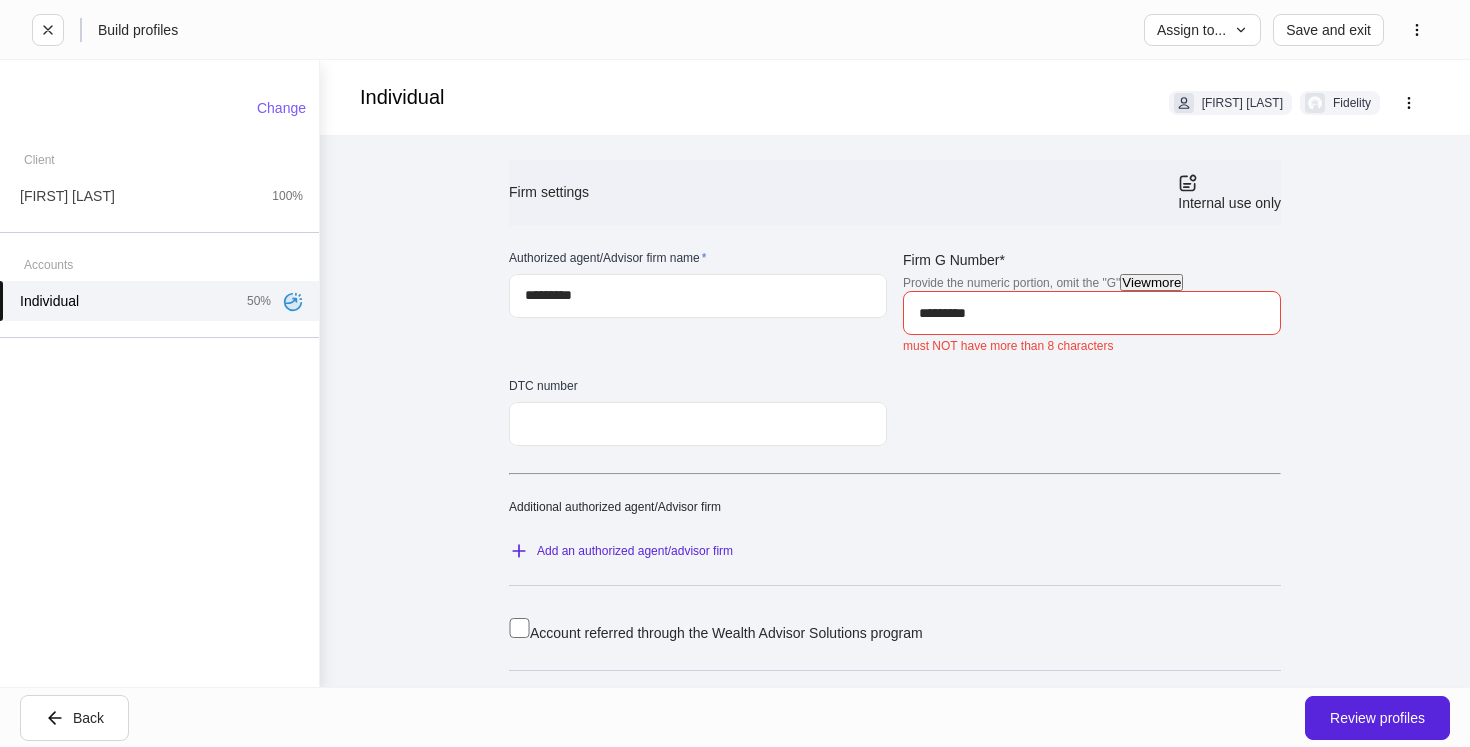 click on "Authorized agent/Advisor firm name * ******** ​ Firm G Number * Provide the numeric portion, omit the "G" View  more ********* ​ must NOT have more than 8 characters DTC number ​ Additional authorized agent/Advisor firm Add an authorized agent/advisor firm   Account referred through the Wealth Advisor Solutions program Fidelity account number (not required for new accounts) ​" at bounding box center (887, 496) 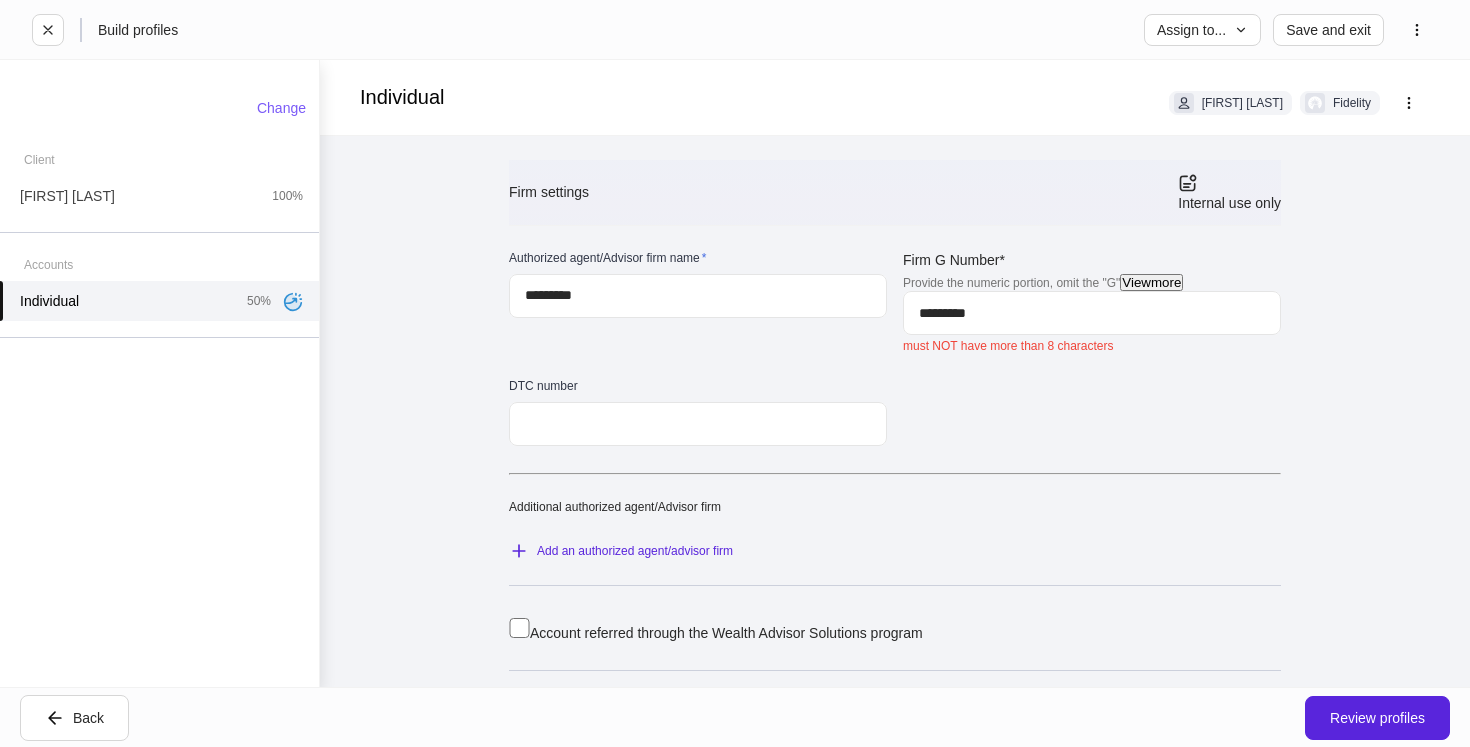 click on "*********" at bounding box center [1092, 313] 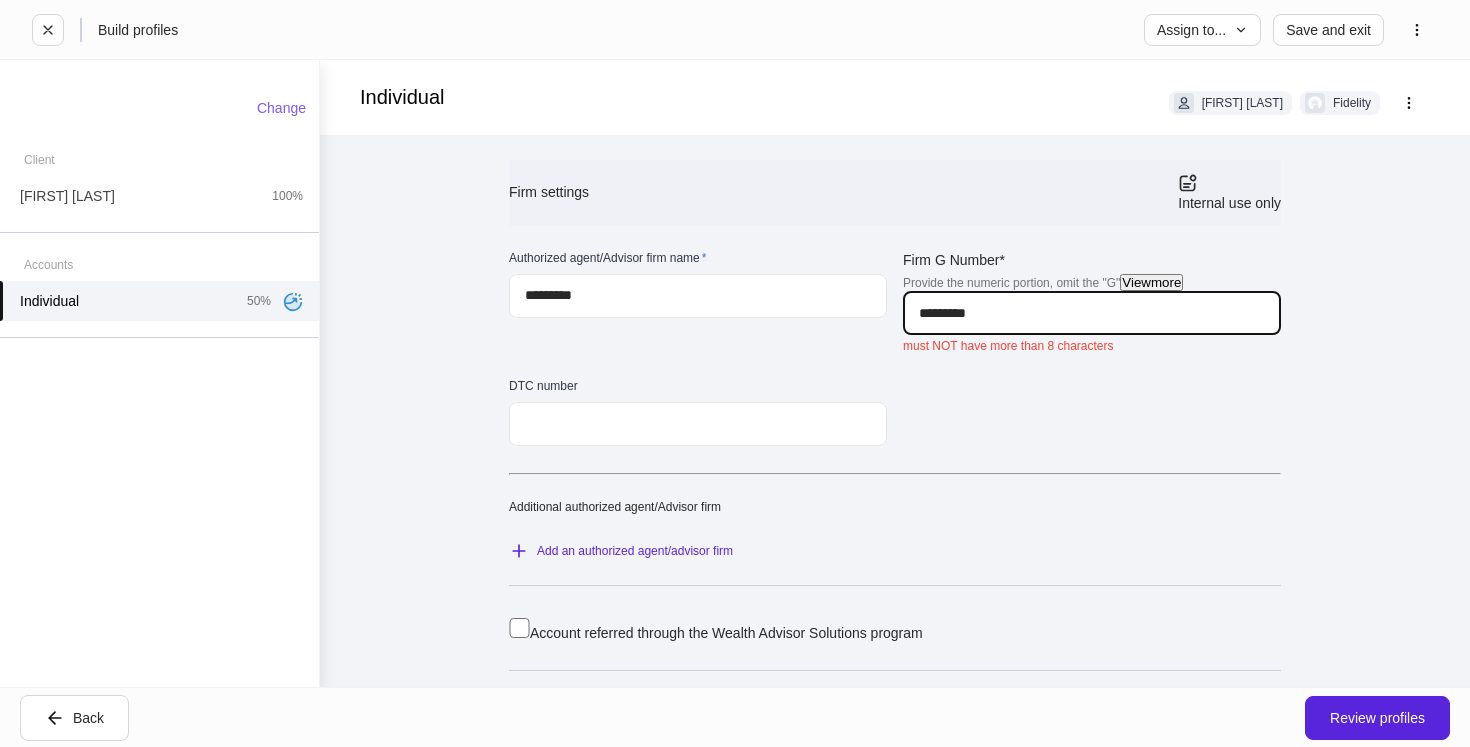 click on "*********" at bounding box center [1092, 313] 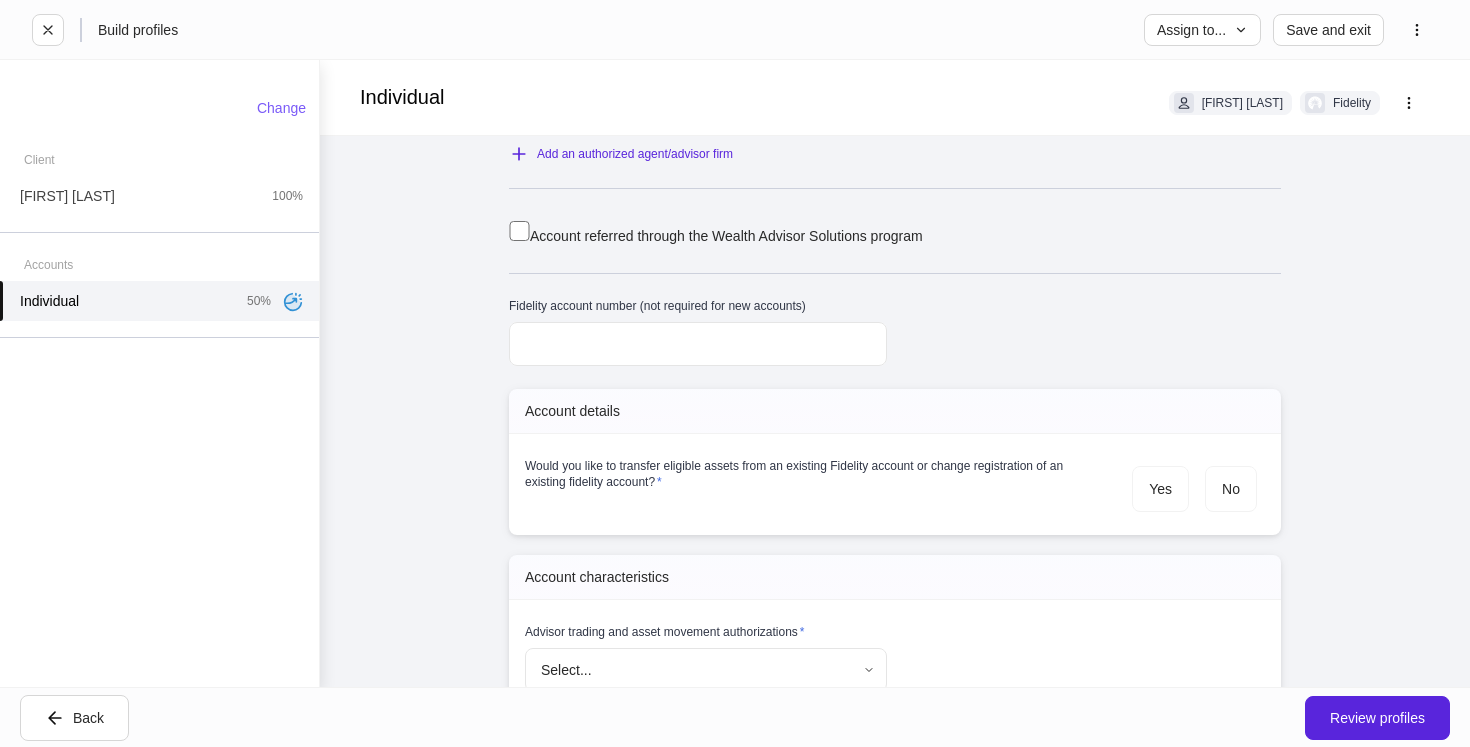 scroll, scrollTop: 545, scrollLeft: 0, axis: vertical 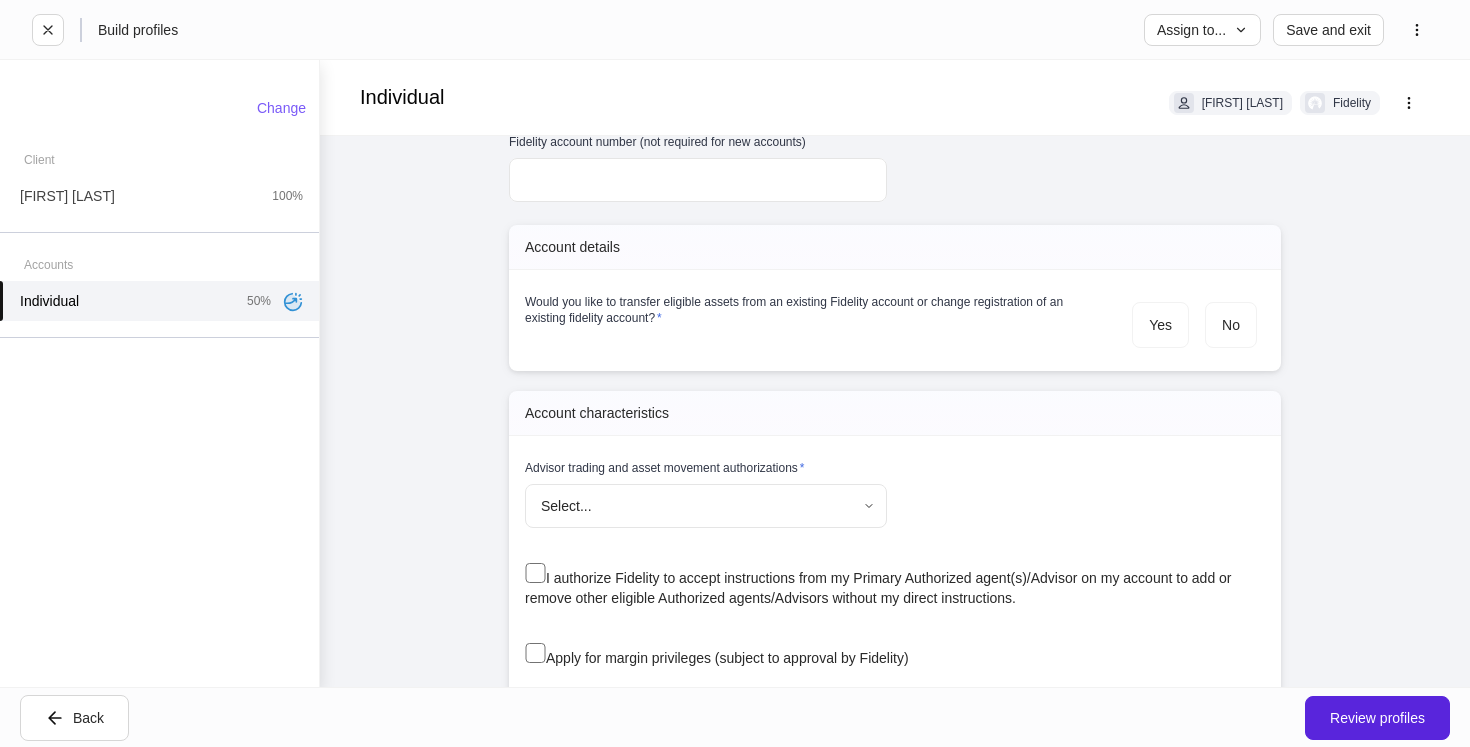 type on "********" 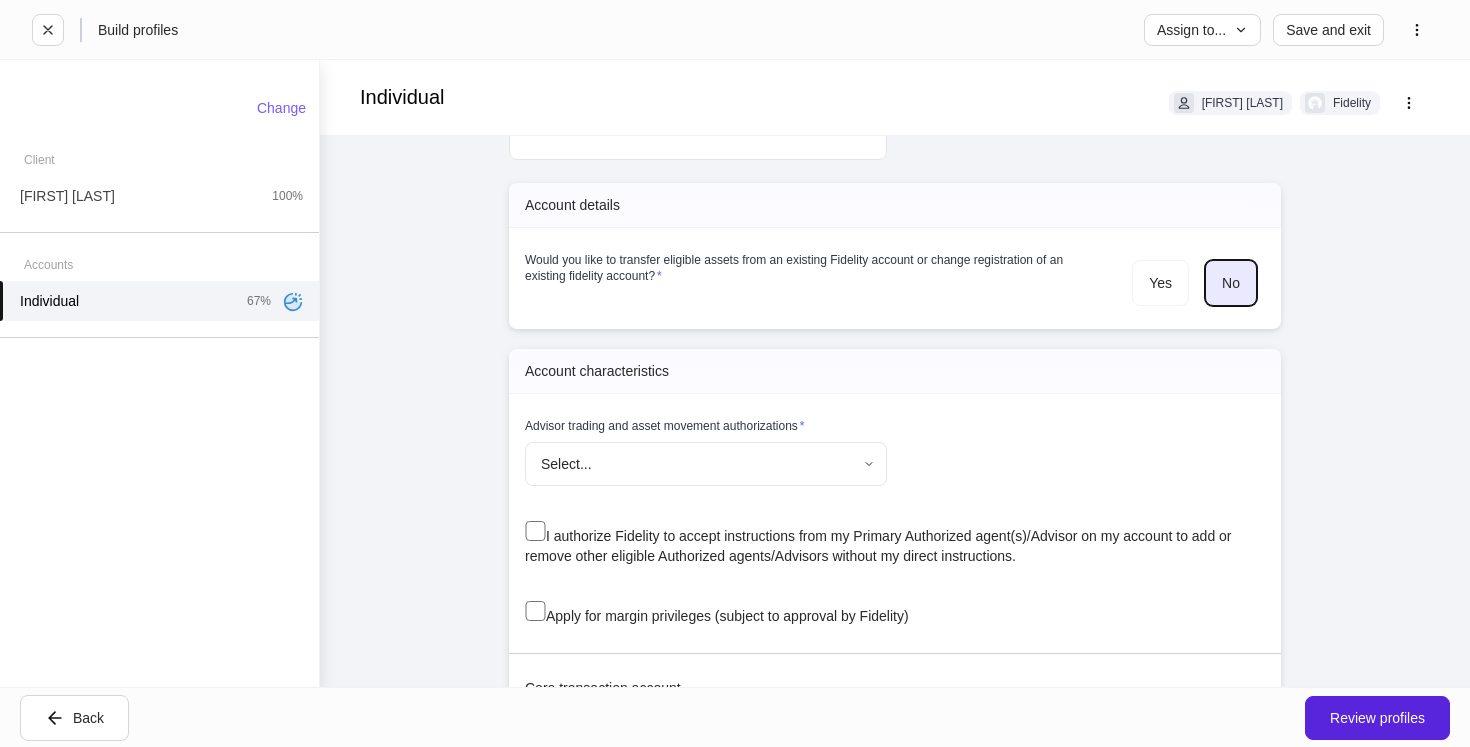 scroll, scrollTop: 595, scrollLeft: 0, axis: vertical 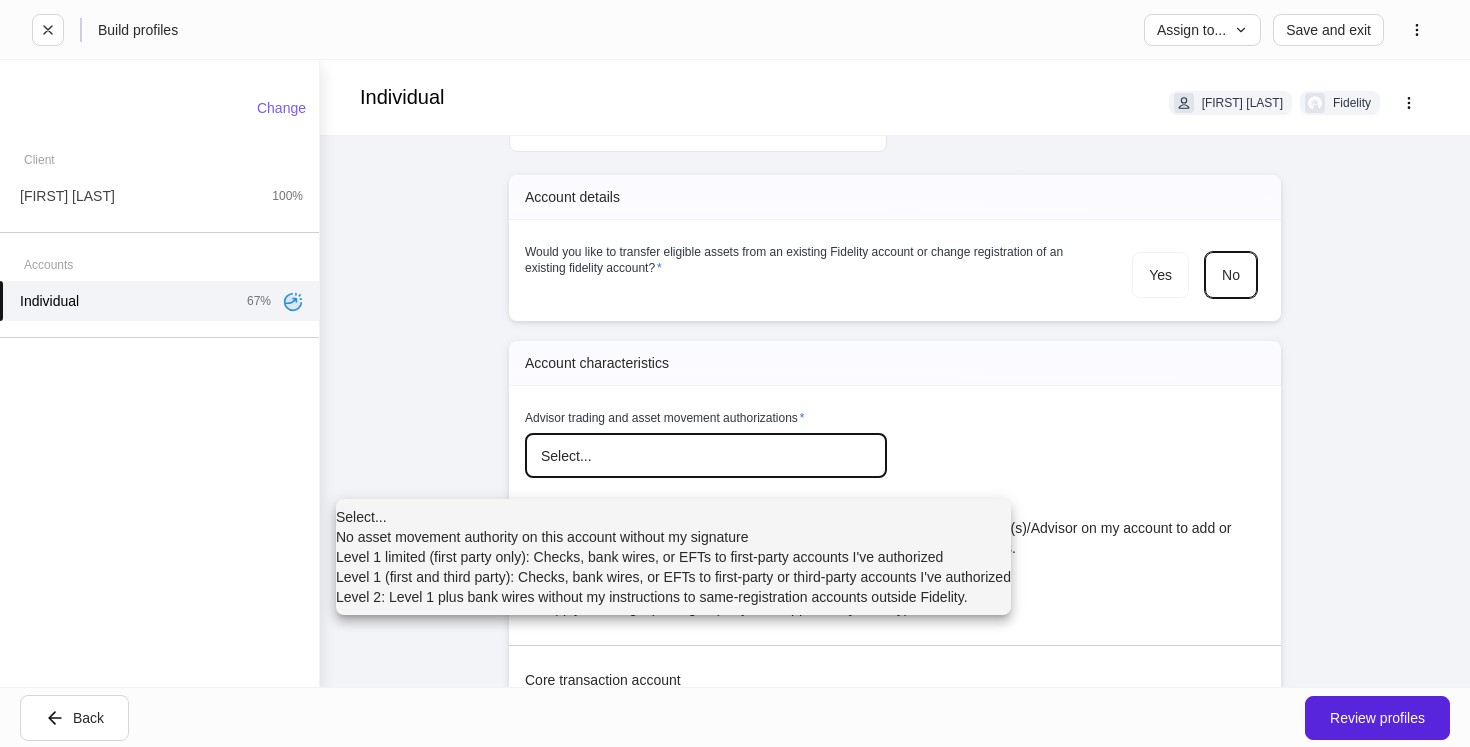 click on "**********" at bounding box center [735, 373] 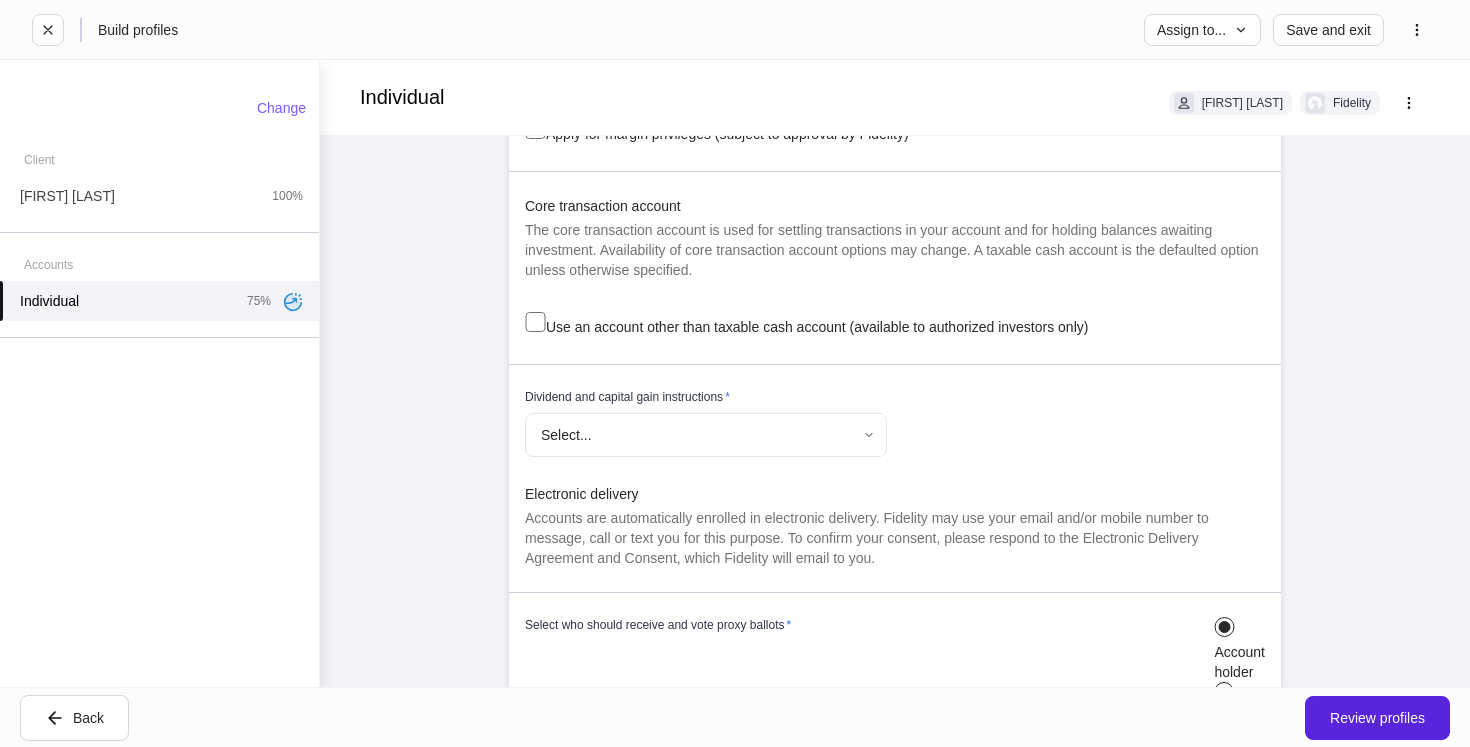 scroll, scrollTop: 1071, scrollLeft: 0, axis: vertical 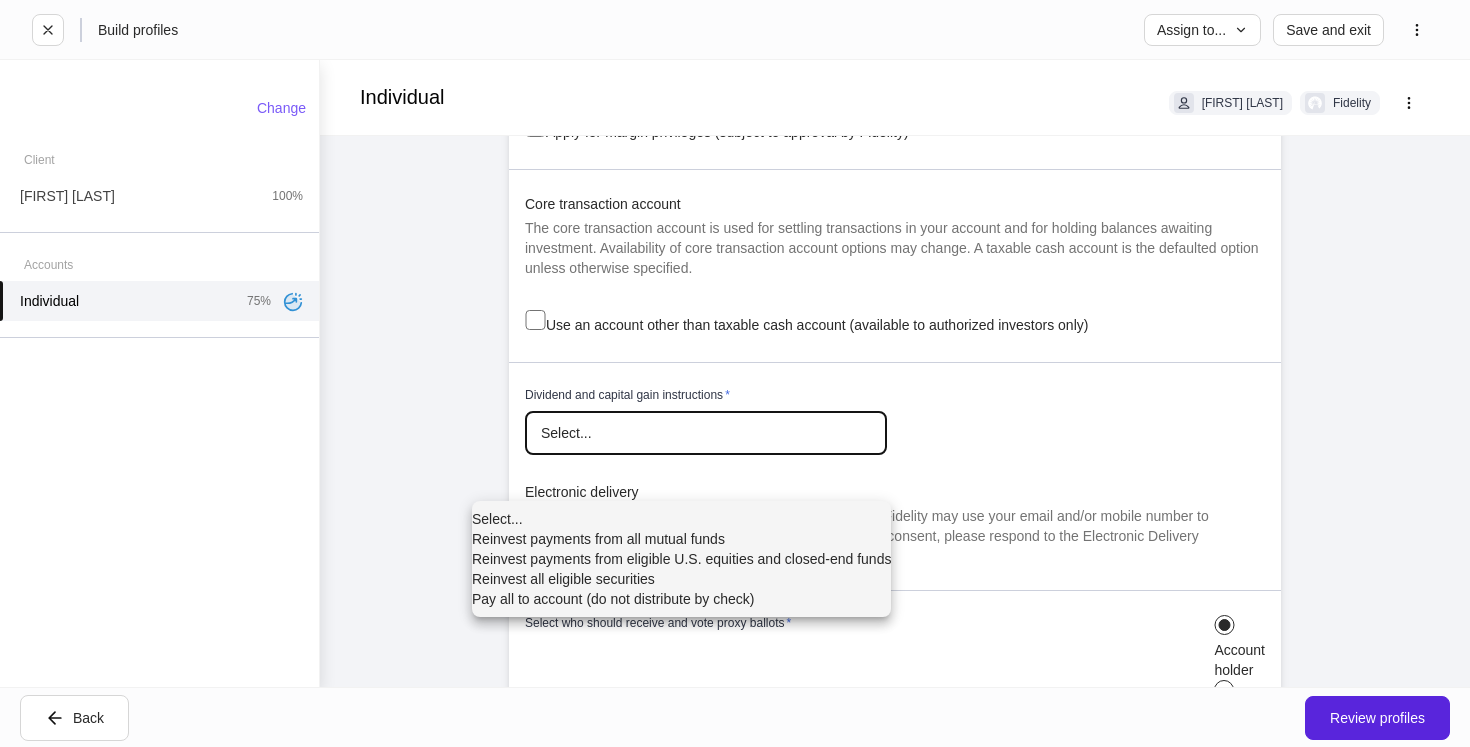 click on "Build profiles Assign to... Save and exit Individual Gary Stein Fidelity Firm settings Internal use only Authorized agent/Advisor firm name * ******** ​ Firm G Number * Provide the numeric portion, omit the "G" View  more ******** ​ DTC number ​ Additional authorized agent/Advisor firm Add an authorized agent/advisor firm   Account referred through the Wealth Advisor Solutions program Fidelity account number (not required for new accounts) ​ Account details Would you like to transfer eligible assets from an existing Fidelity account or change registration of an existing fidelity account? * Yes No Account characteristics Advisor trading and asset movement authorizations * No asset movement authority on this account without my signature **** ​   I authorize Fidelity to accept instructions from my Primary Authorized agent(s)/Advisor on my account to add or remove other eligible Authorized agents/Advisors without my direct instructions.   Core transaction account   * Select... ​ * Advisor" at bounding box center [735, 373] 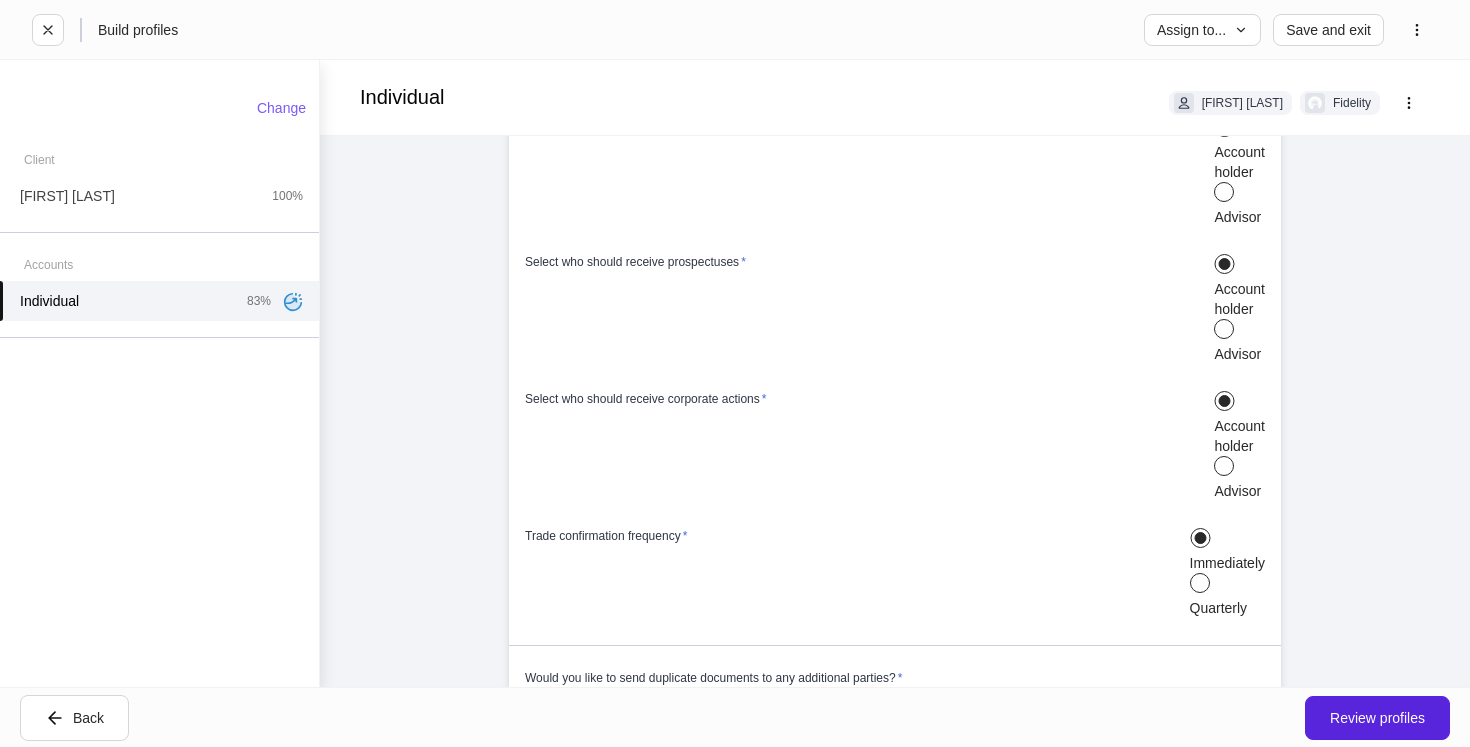 scroll, scrollTop: 1758, scrollLeft: 0, axis: vertical 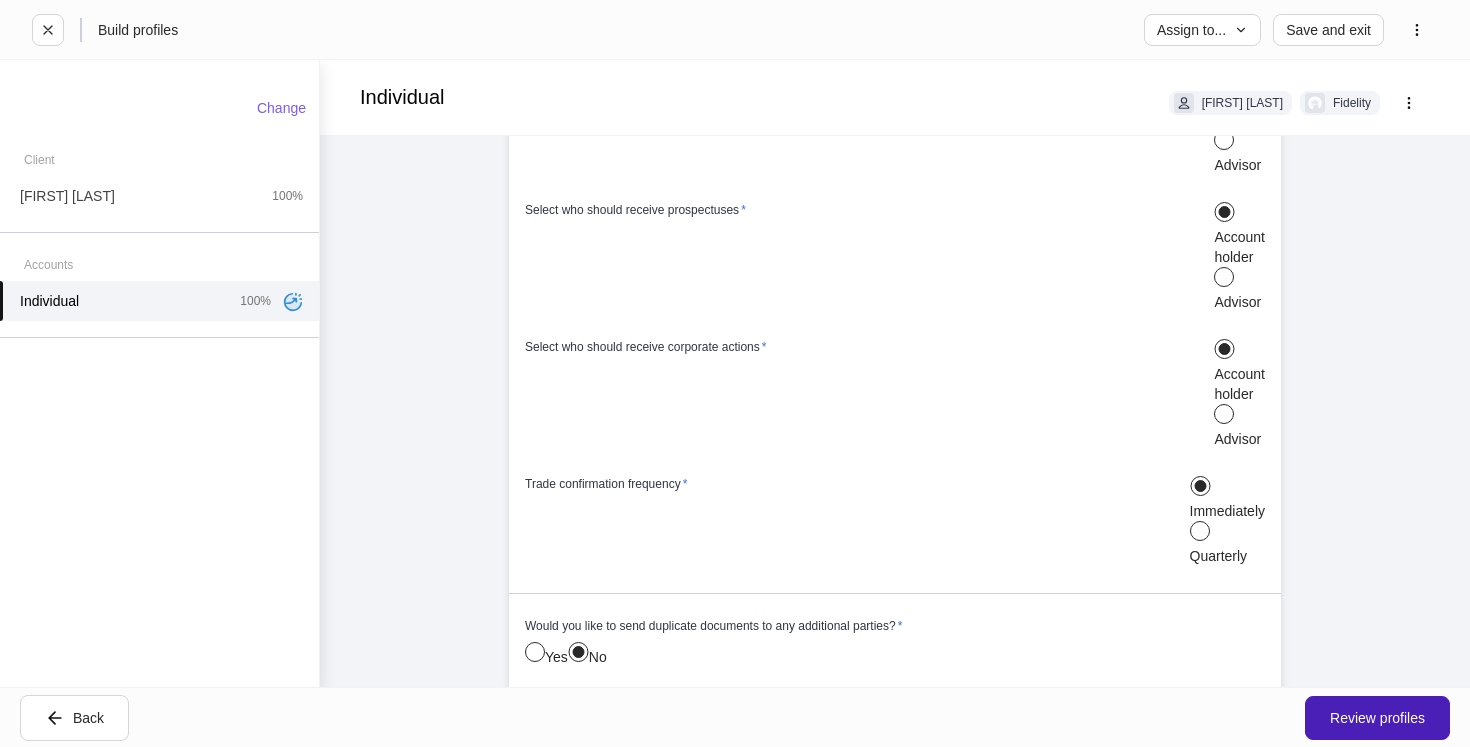 click on "Review profiles" at bounding box center (1377, 718) 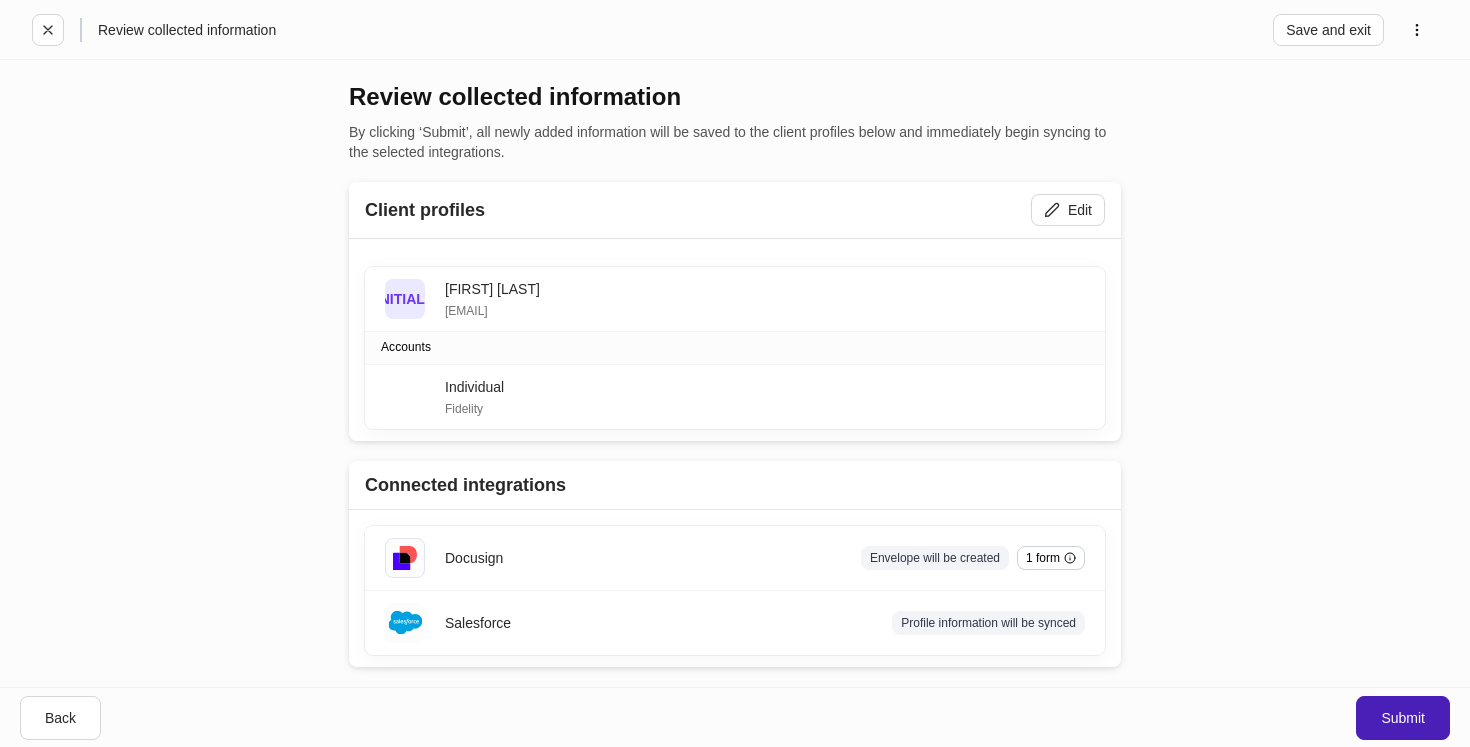 click on "Submit" at bounding box center [1403, 718] 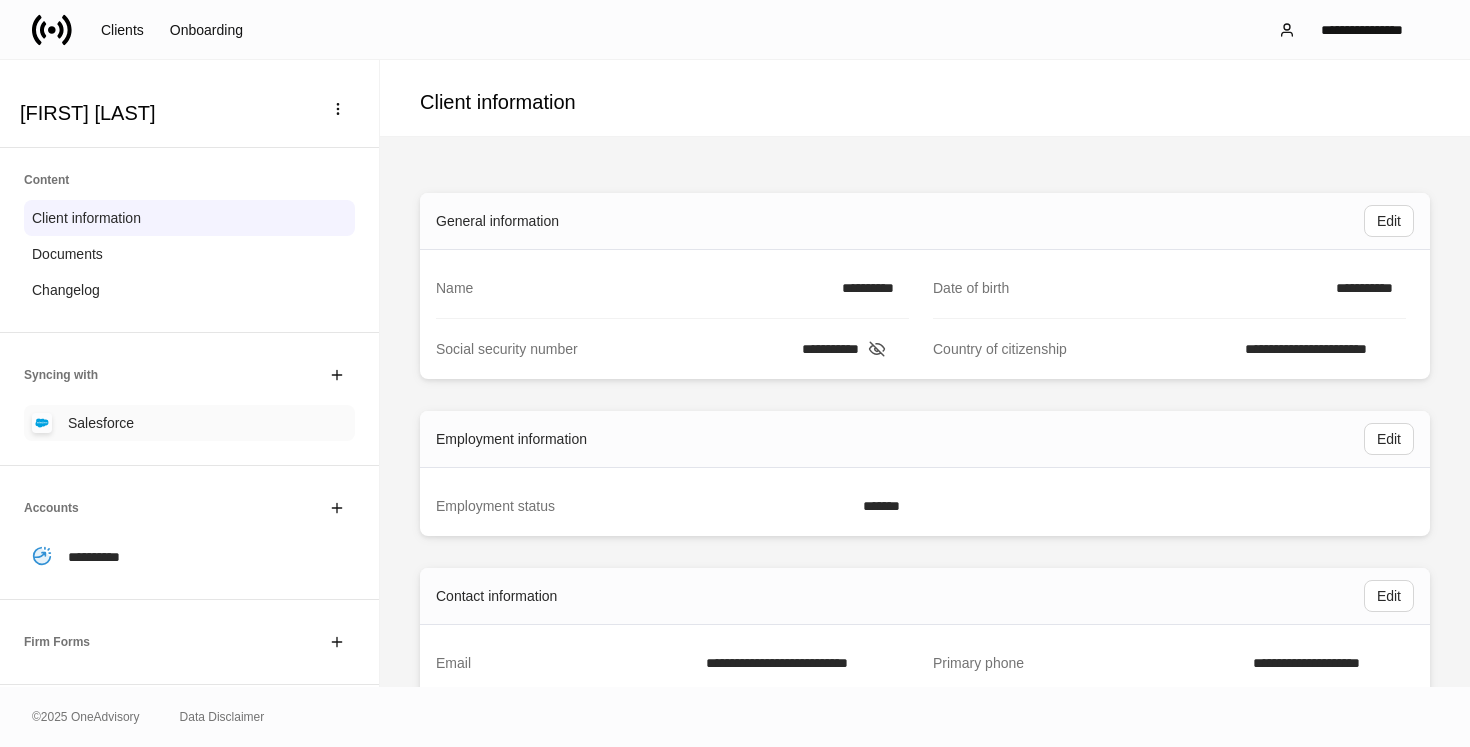 scroll, scrollTop: 157, scrollLeft: 0, axis: vertical 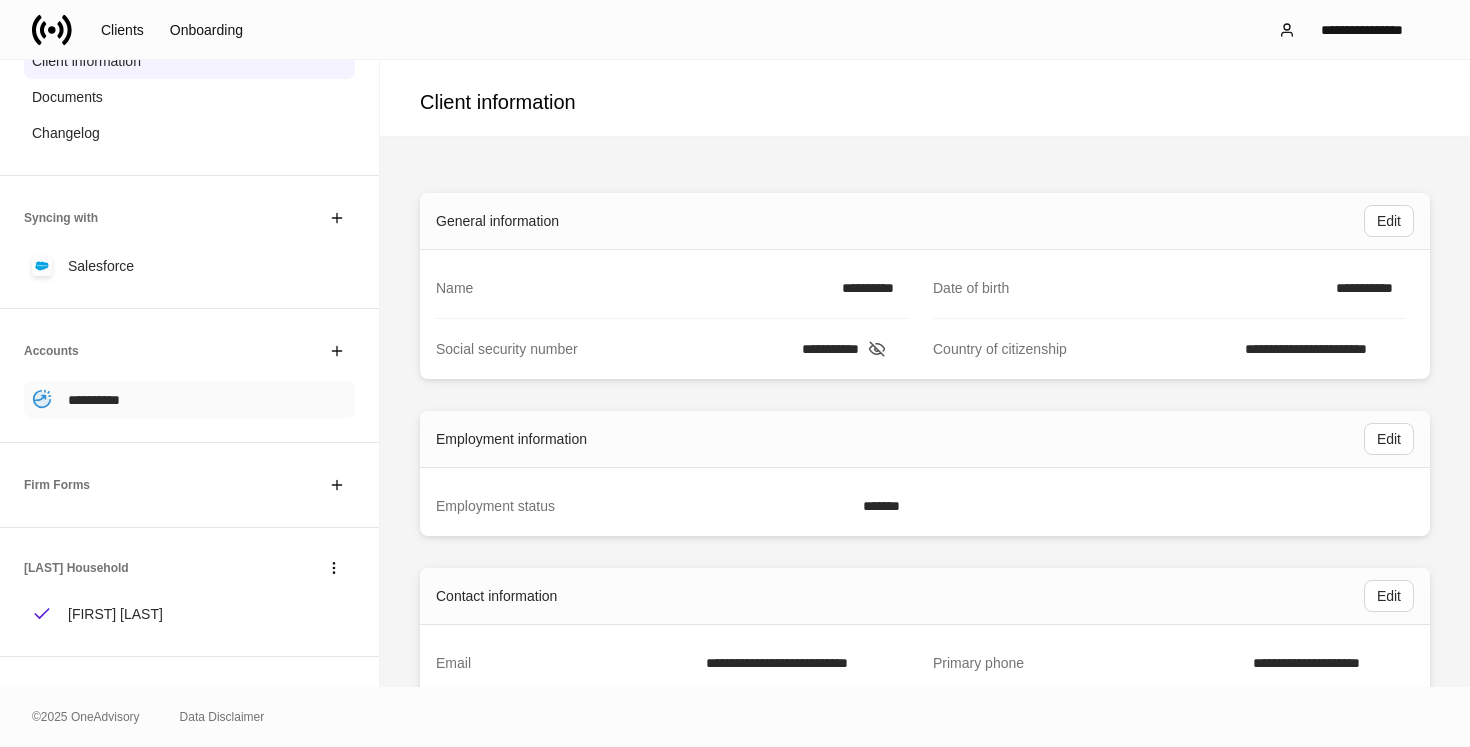 click on "**********" at bounding box center (189, 399) 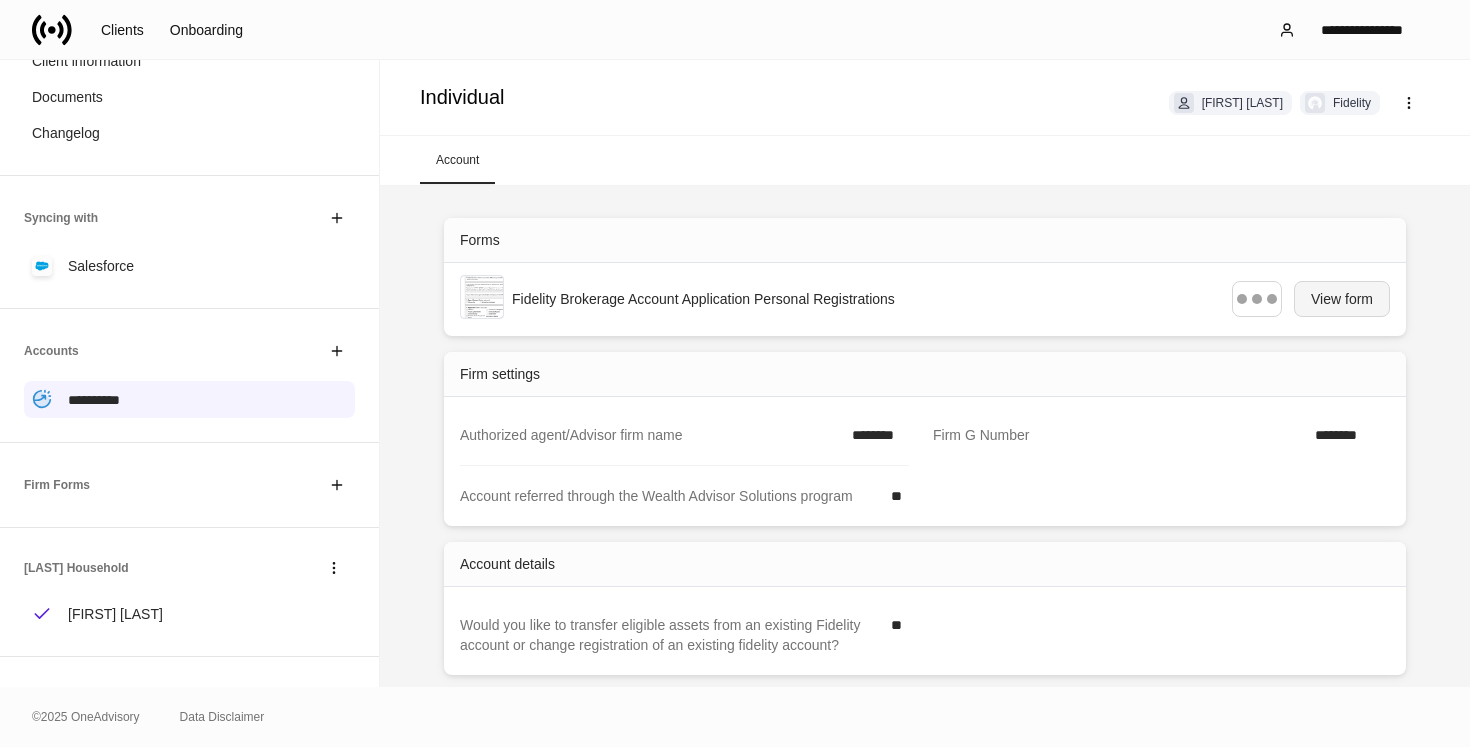 click on "View form" at bounding box center [1342, 299] 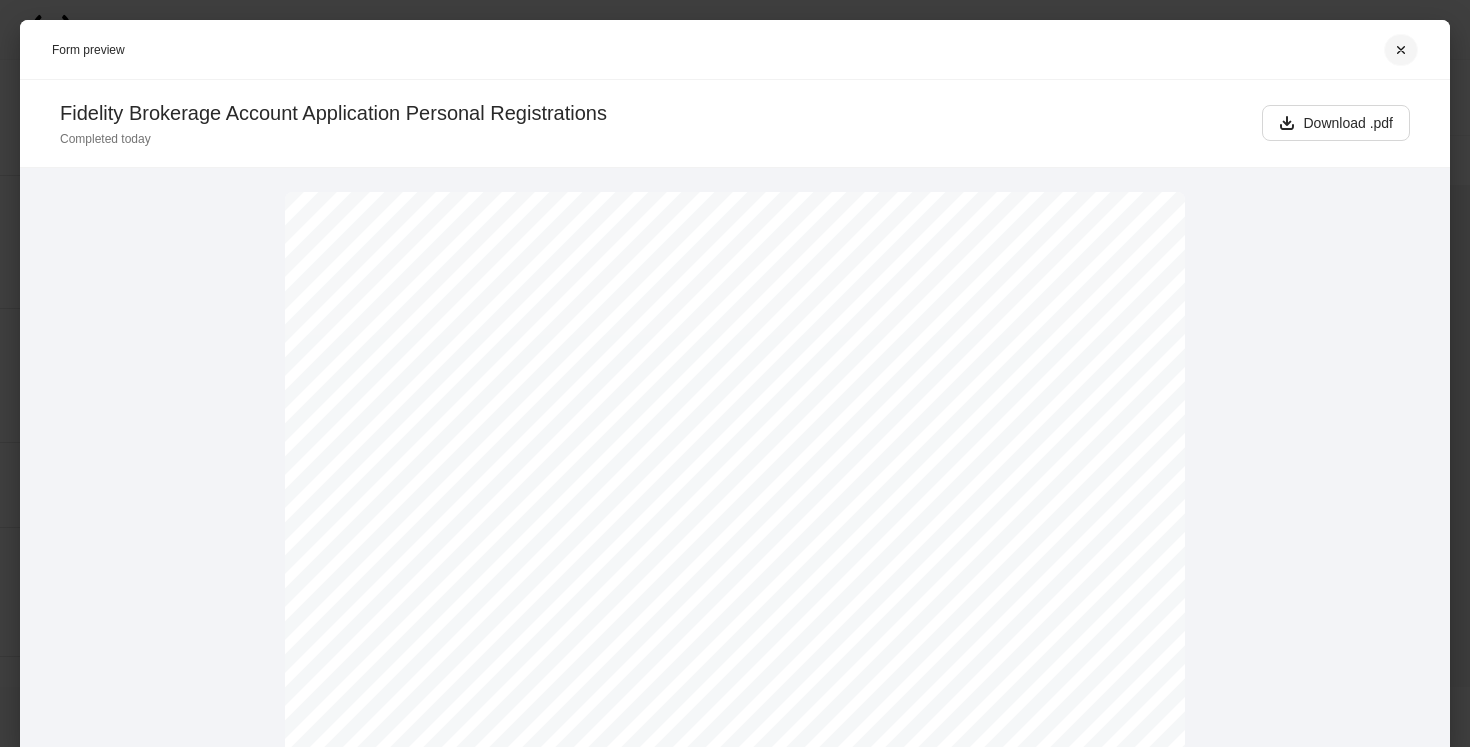 click 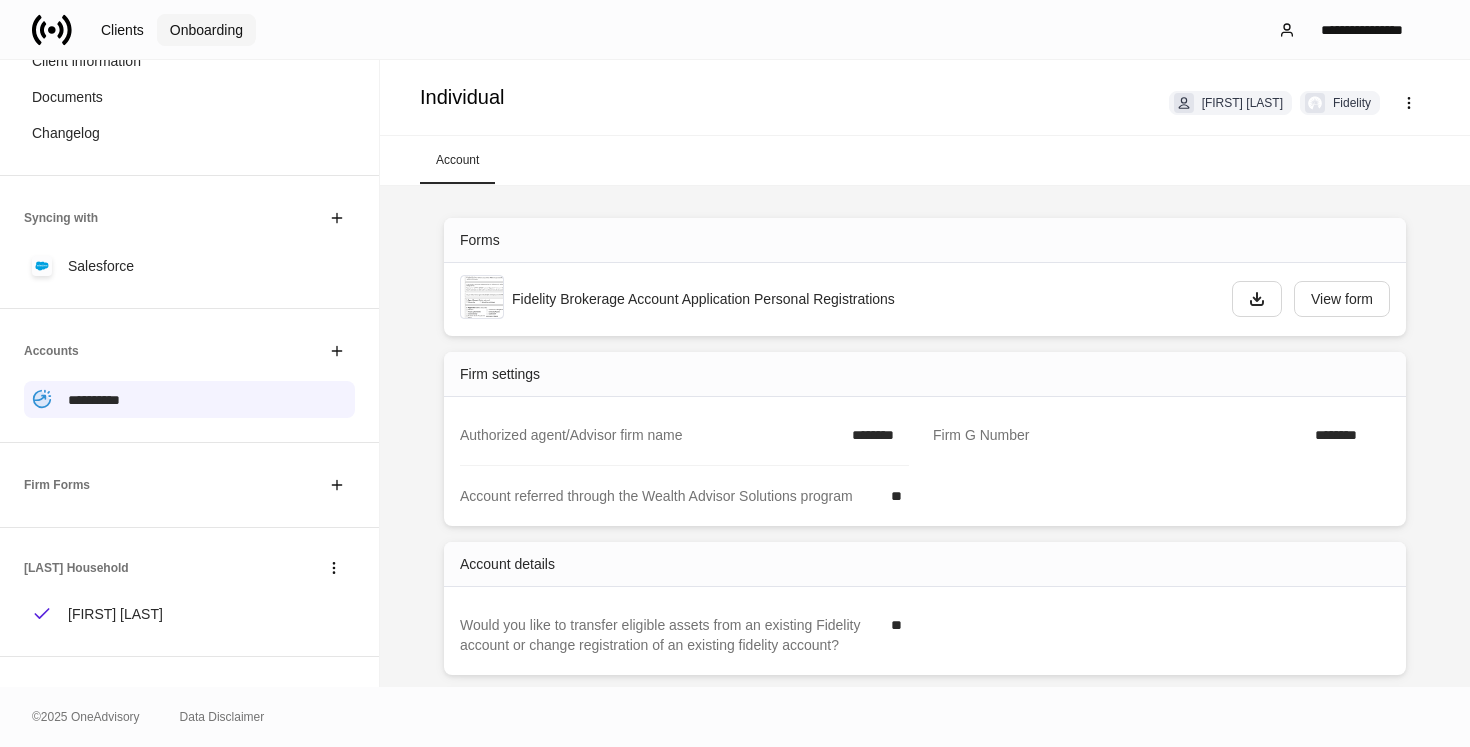 click on "Onboarding" at bounding box center (206, 30) 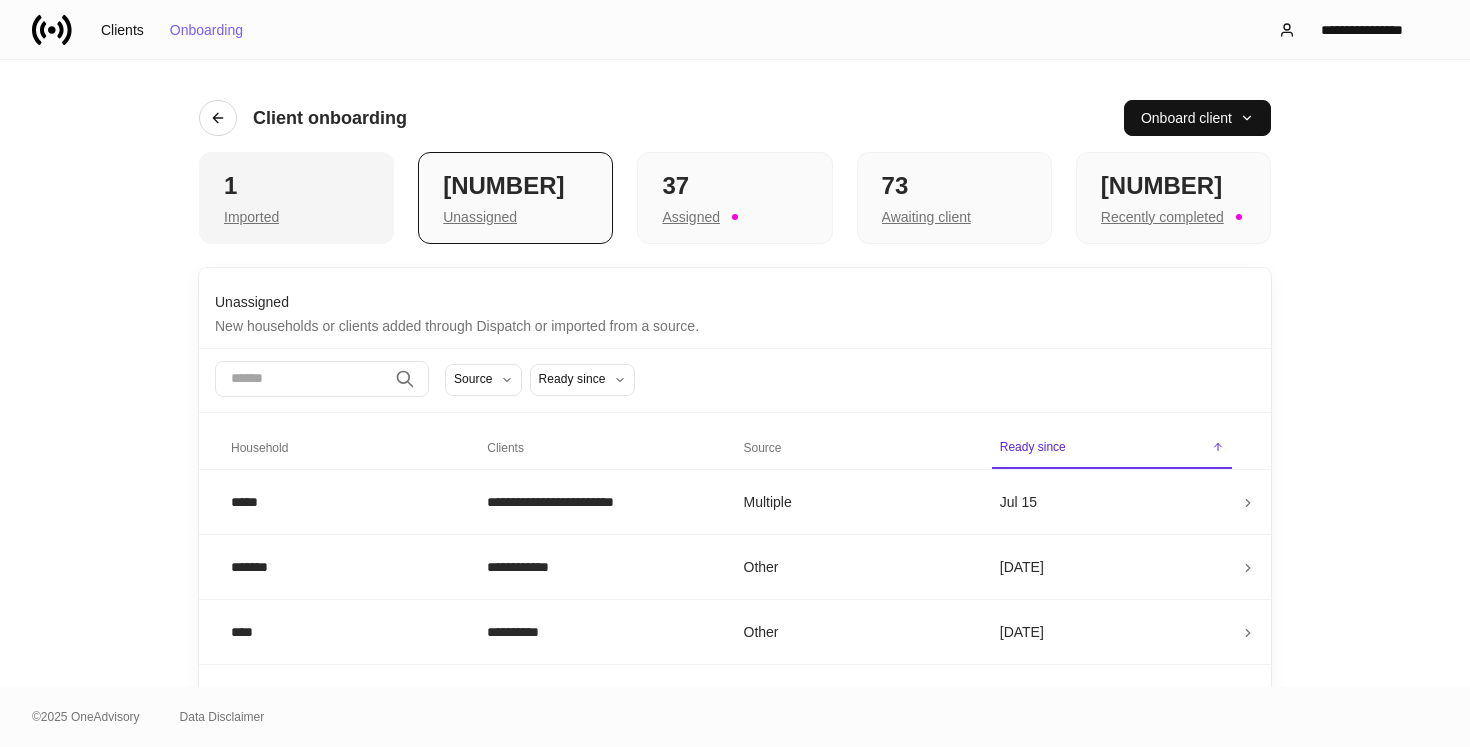 click on "1" at bounding box center [296, 186] 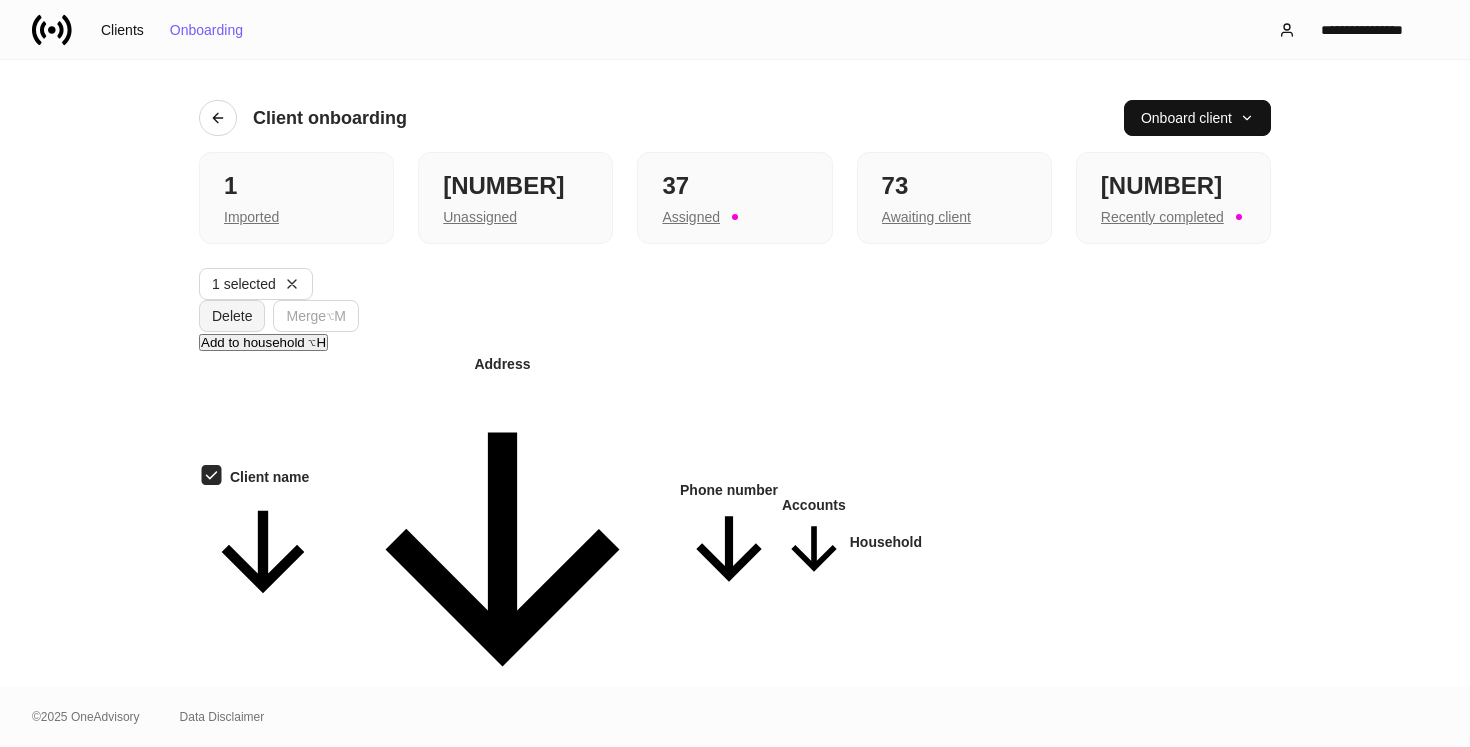 click on "Delete" at bounding box center [232, 316] 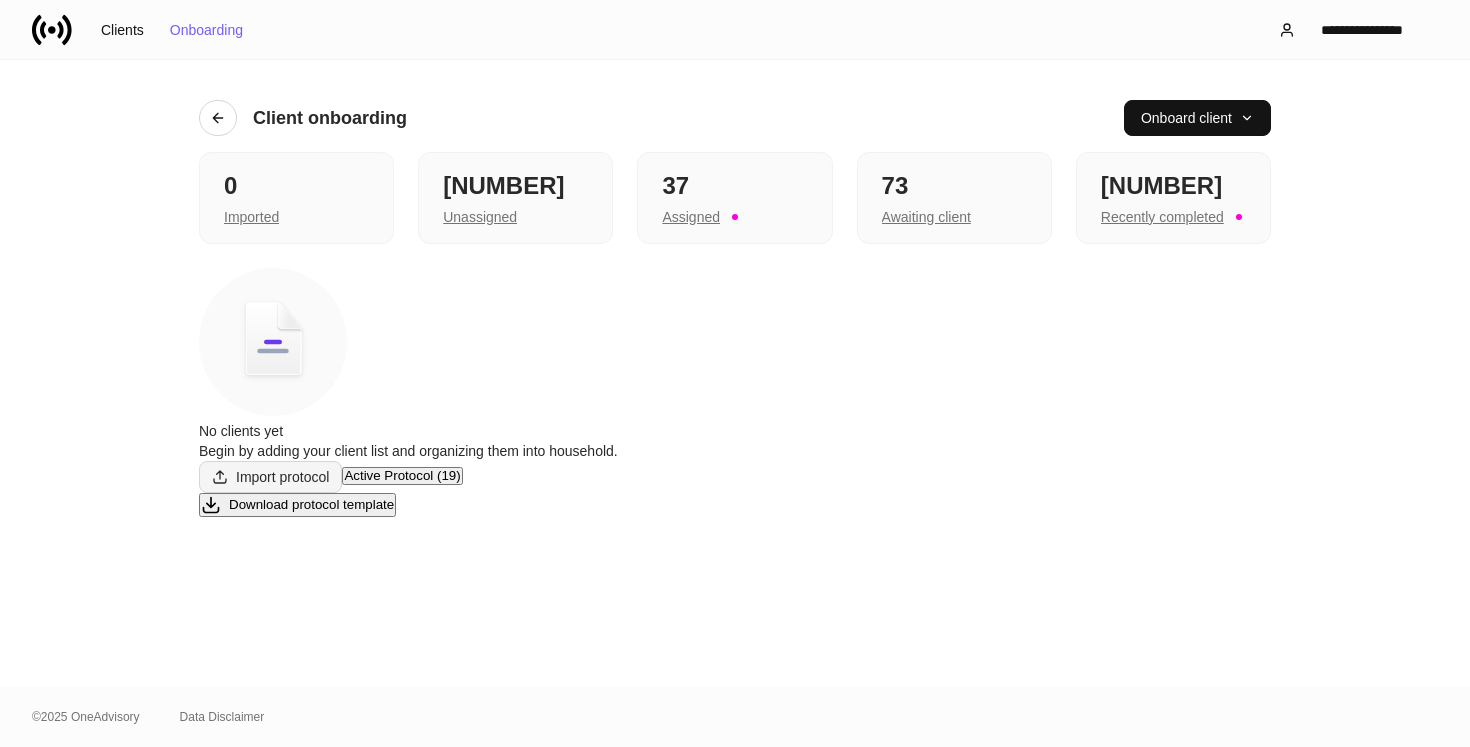 click on "Import protocol" at bounding box center (270, 477) 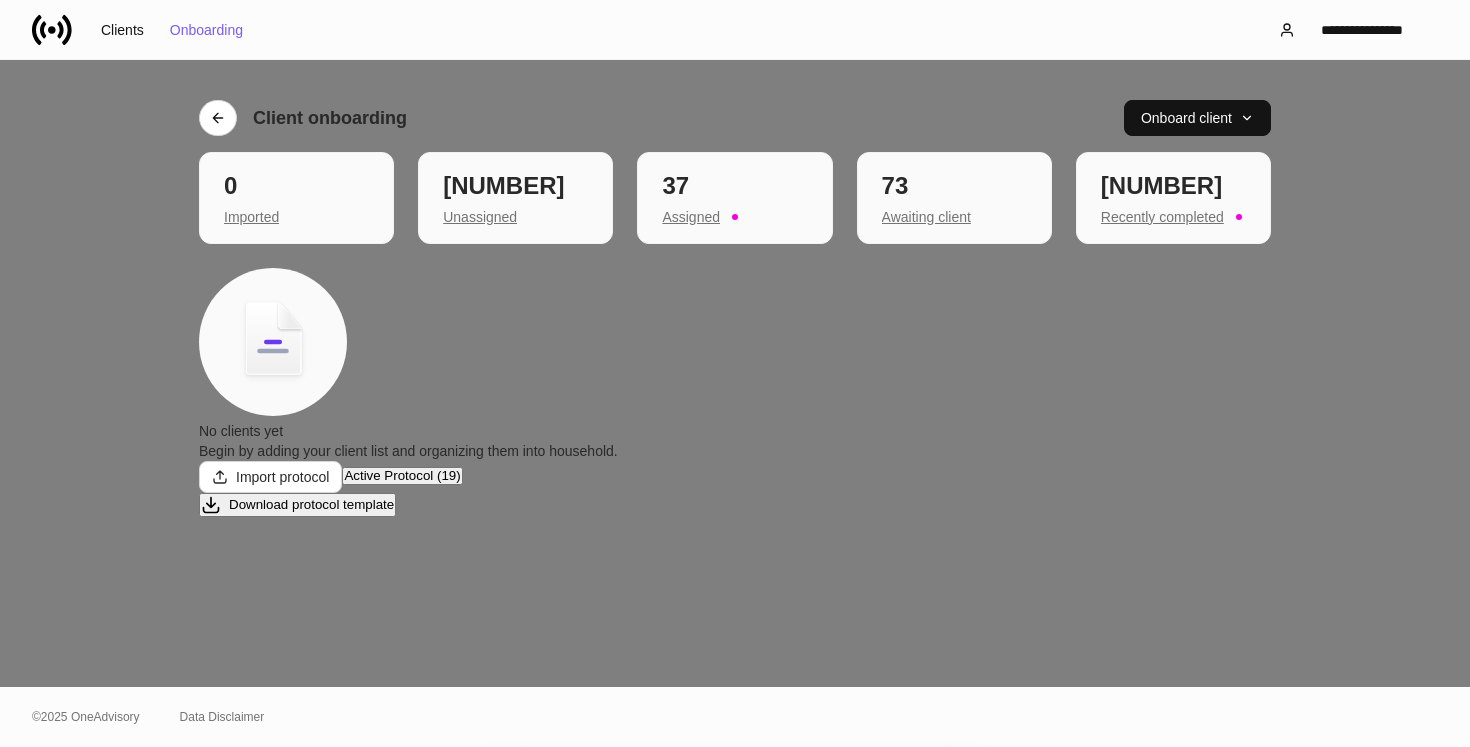 click on "Browse" at bounding box center (665, 1440) 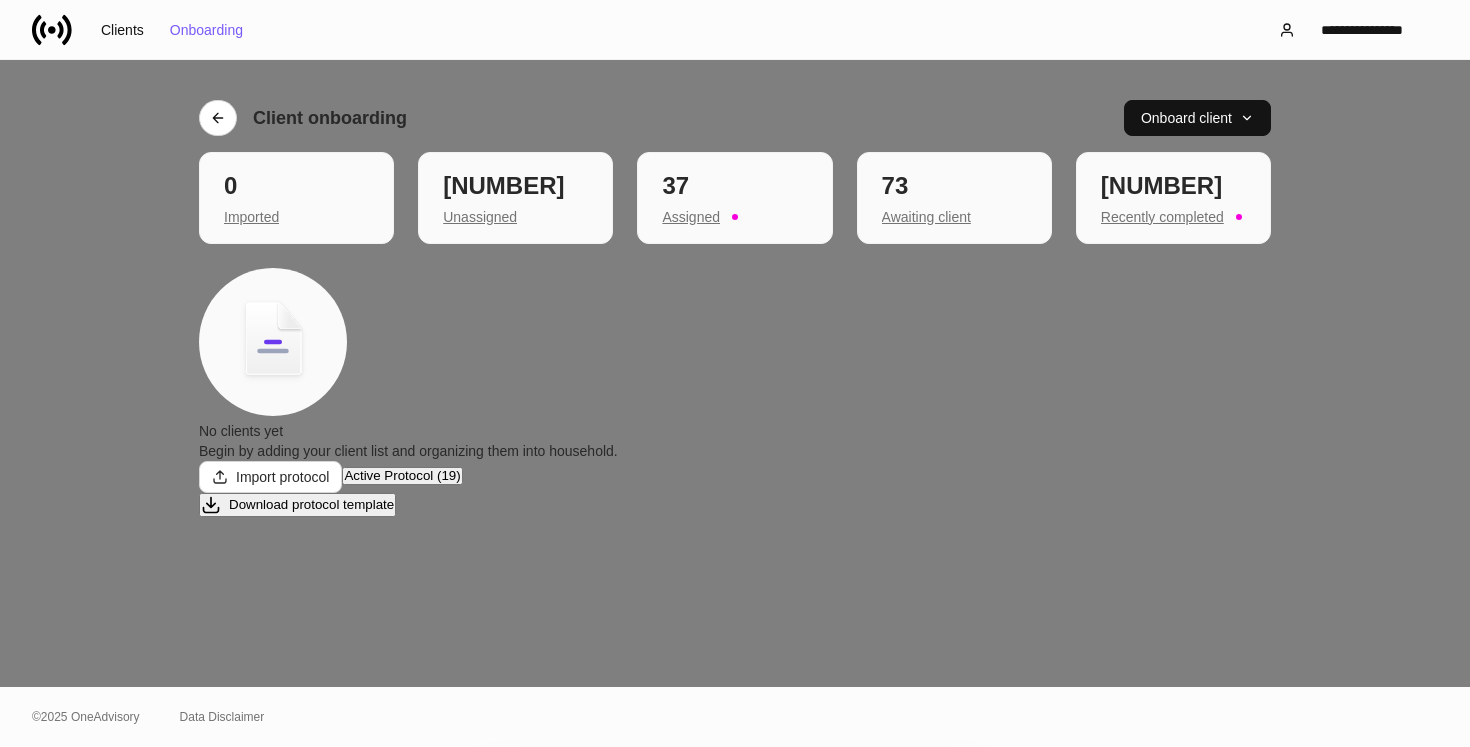 click on "Import protocol" at bounding box center (921, 1062) 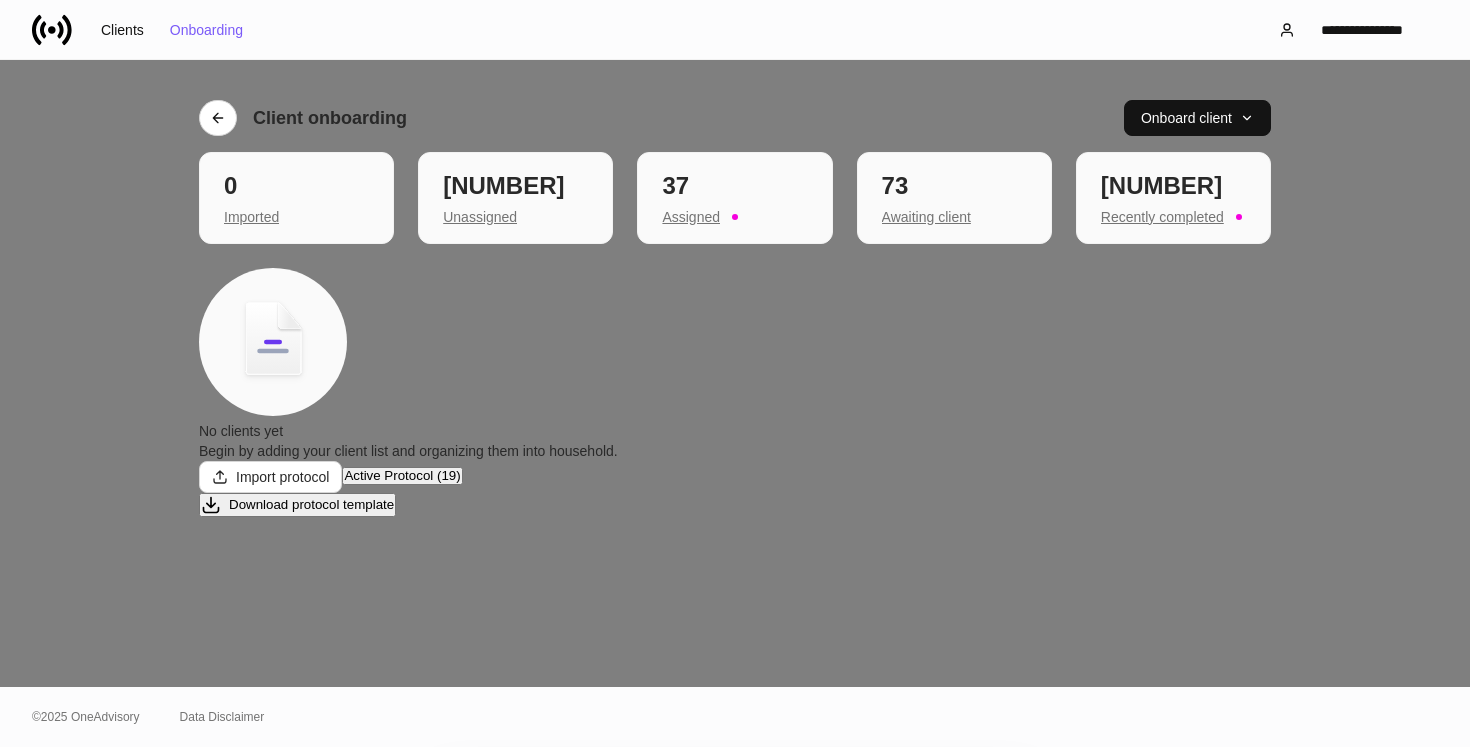 click on "Replace protocol" at bounding box center [959, 877] 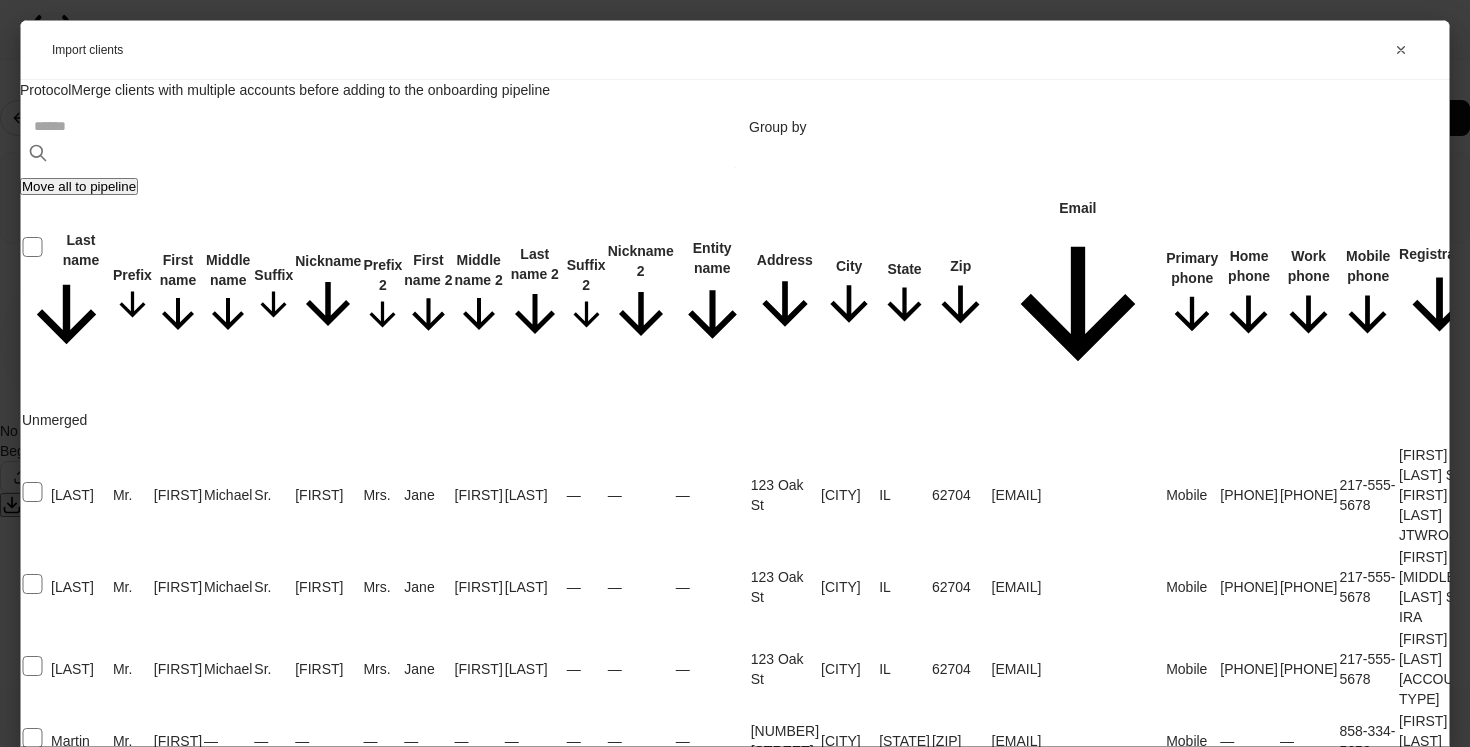 click on "Import clients Protocol Merge clients with multiple accounts before adding to the onboarding pipeline ​ Group by ​ Move all to pipeline Last name Prefix First name Middle name Suffix Nickname Prefix 2 First name 2 Middle name 2 Last name 2 Suffix 2 Nickname 2 Entity name Address City State Zip Email Primary phone Home phone Work phone Mobile phone Registration Account number Account identifier Unmerged [LAST] Mr. [FIRST] [MIDDLE] Sr. [NICKNAME] Mrs. [FIRST] [MIDDLE] [LAST] — — — [NUMBER] [STREET] [CITY] [STATE] [EMAIL] Mobile [PHONE] [PHONE] [PHONE] [FIRST] [MIDDLE] [LAST] Sr. & [FIRST] [MIDDLE] [LAST] JTWROS — — [LAST] Mr. [FIRST] [MIDDLE] Sr. [NICKNAME] Mrs. [FIRST] [MIDDLE]" at bounding box center (735, 373) 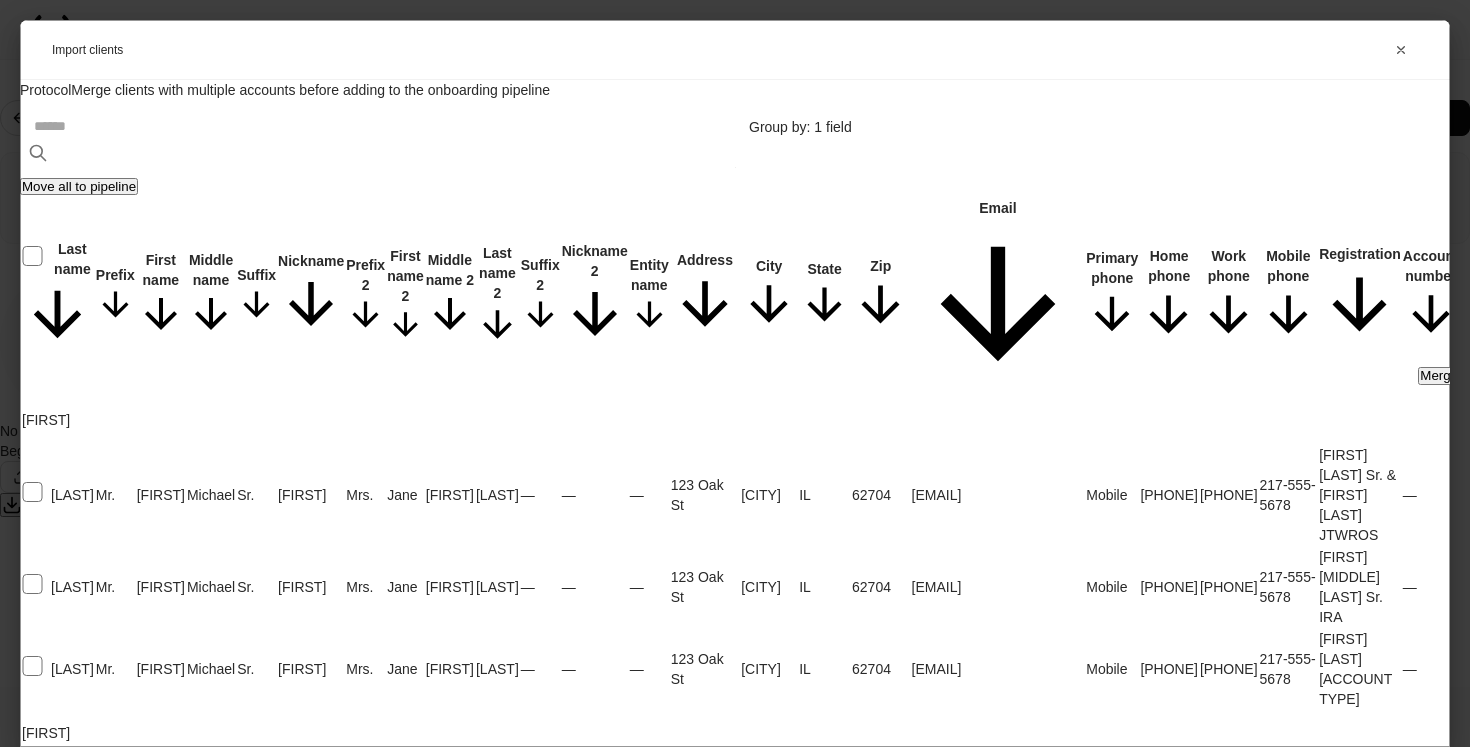 click on "Last name" at bounding box center [1156, 100] 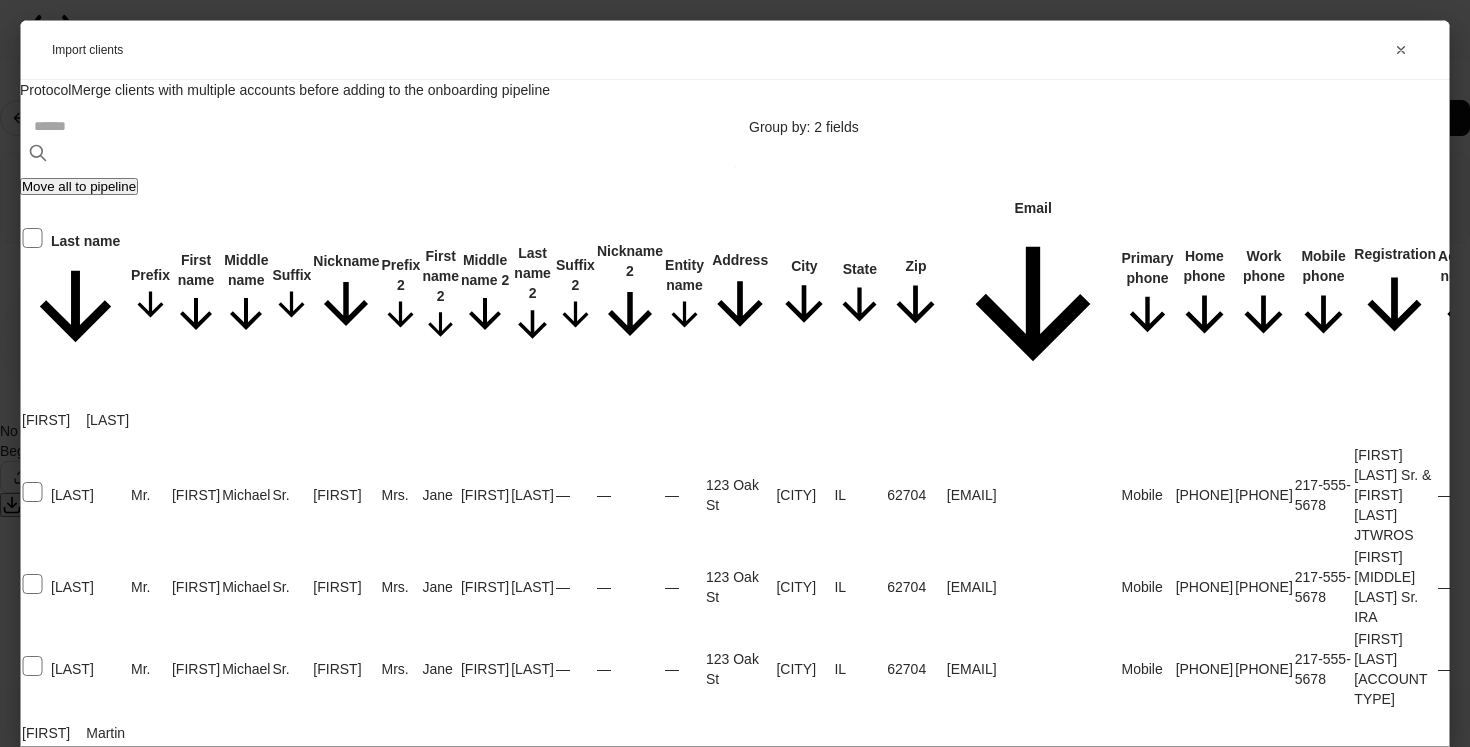 click at bounding box center [735, 373] 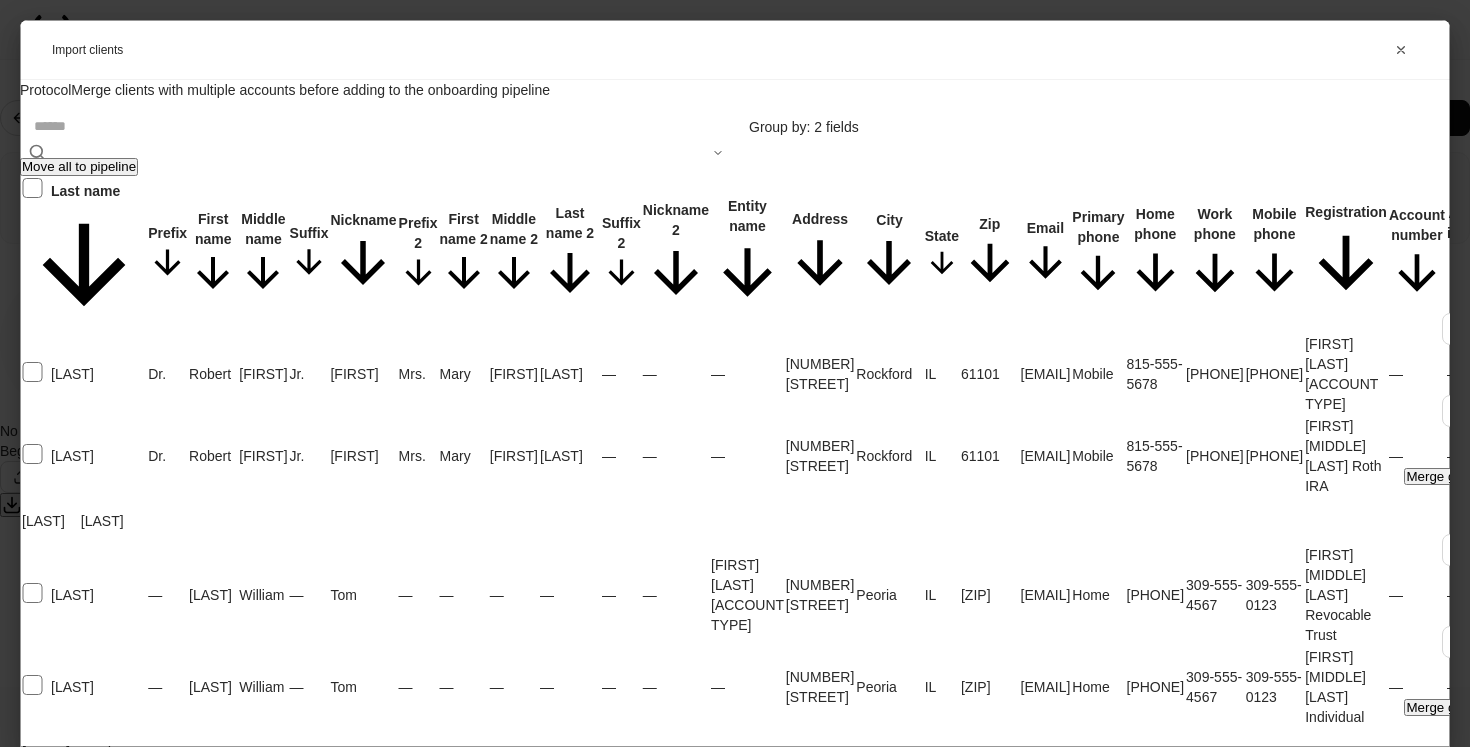 scroll, scrollTop: 669, scrollLeft: 57, axis: both 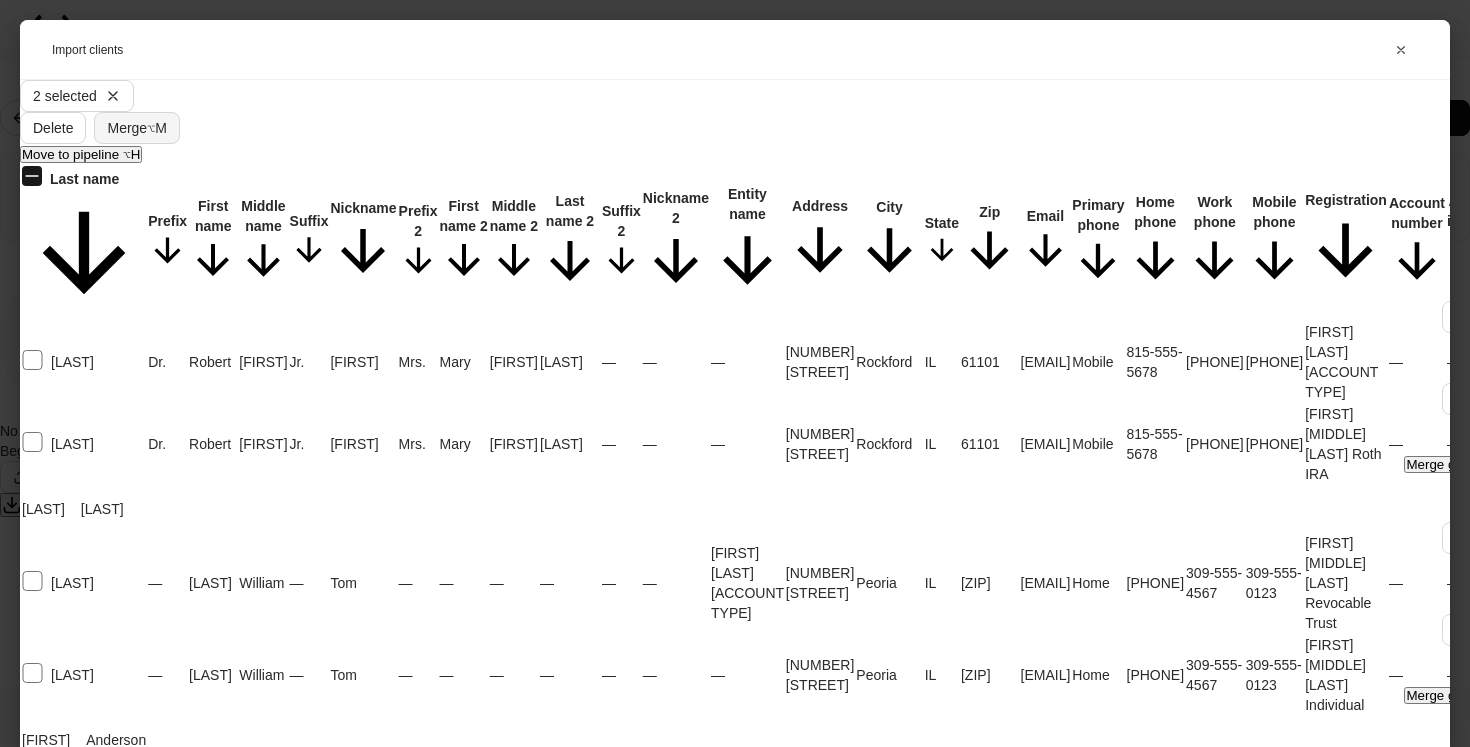 click on "Merge ⌥ M" at bounding box center (136, 128) 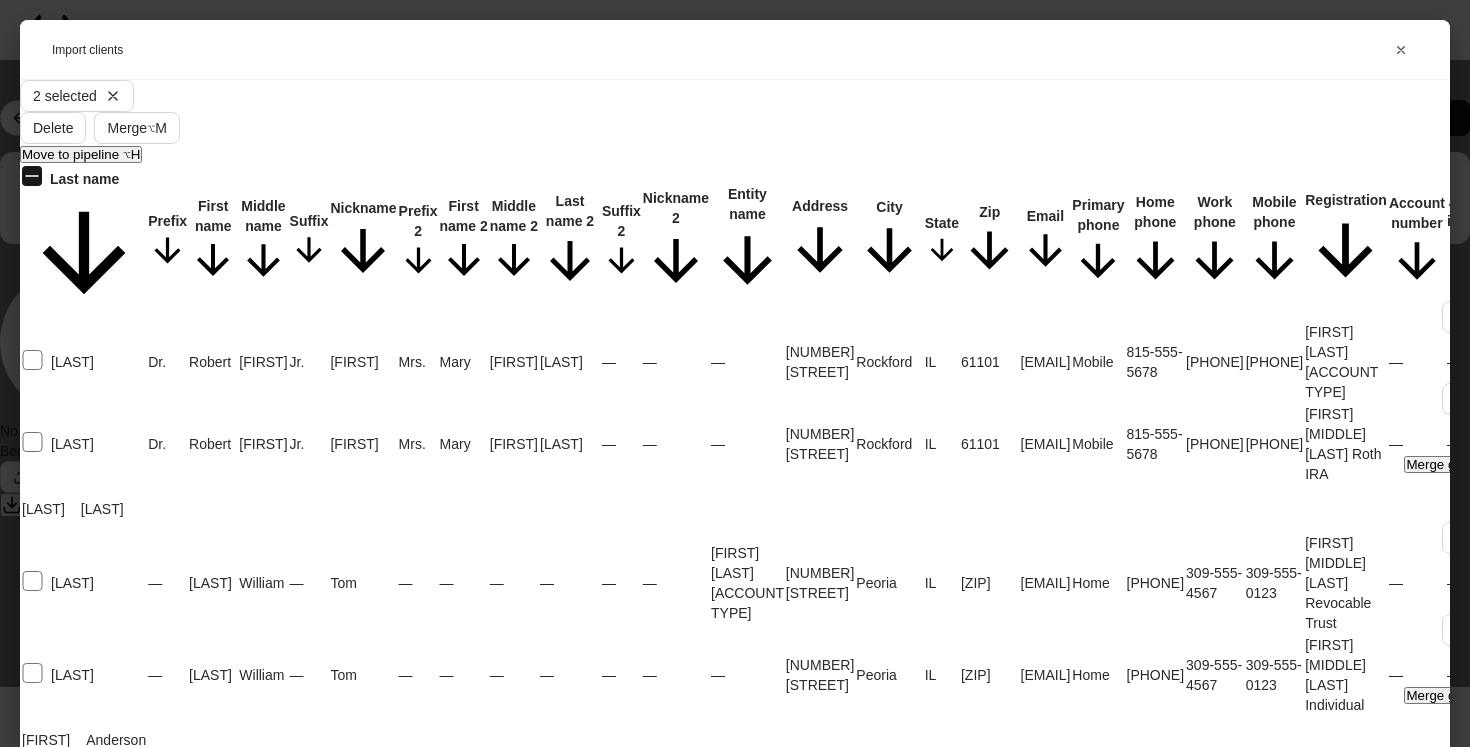 scroll, scrollTop: 330, scrollLeft: 0, axis: vertical 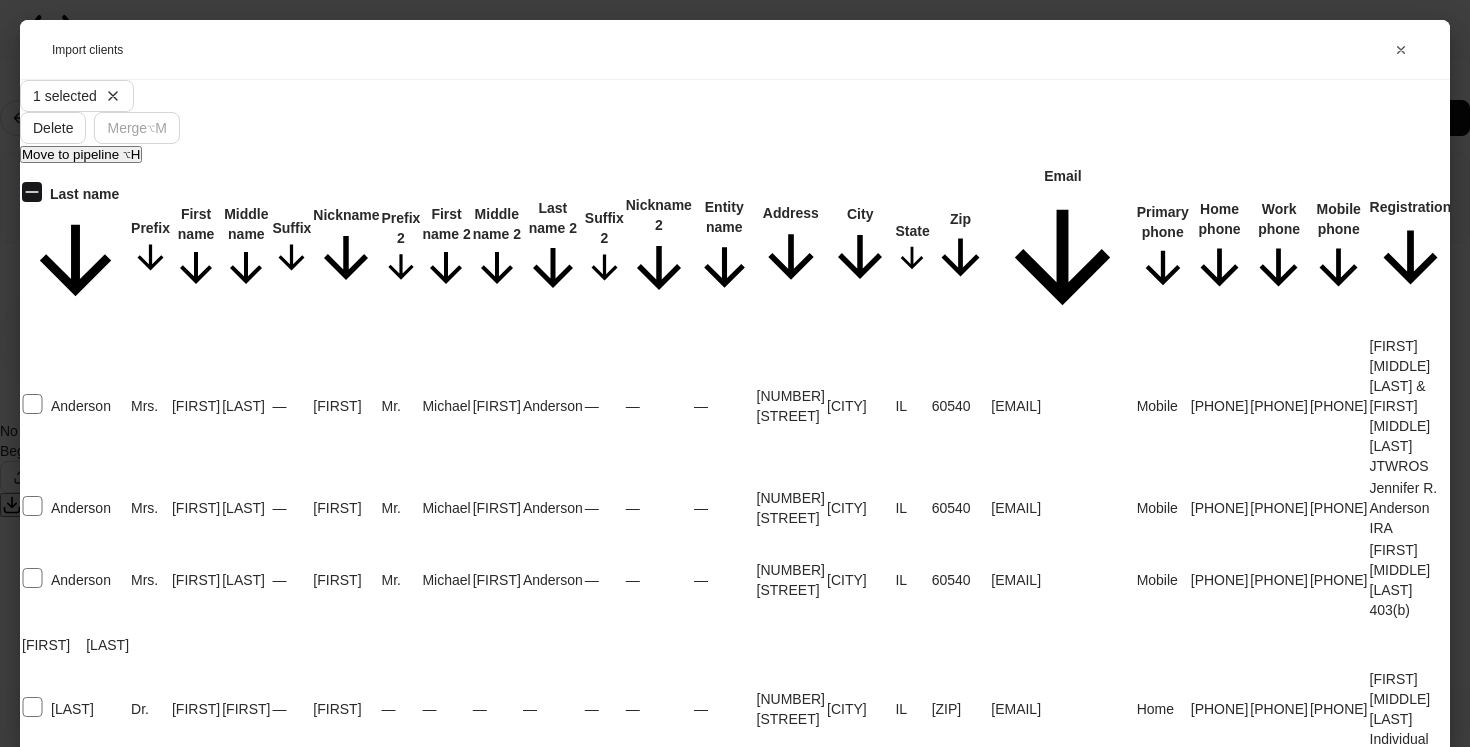 click on "Move to pipeline ⌥H" at bounding box center (81, 154) 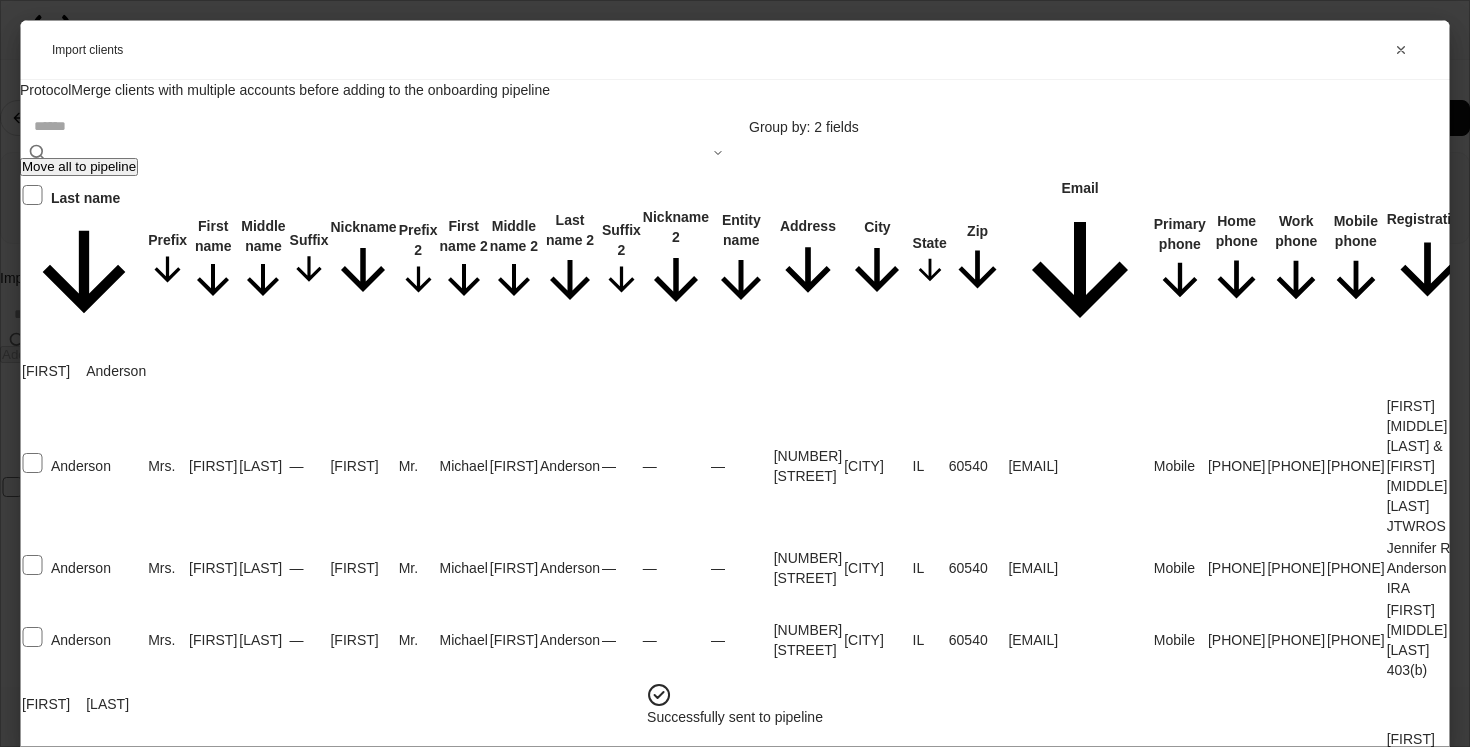 scroll, scrollTop: 837, scrollLeft: 249, axis: both 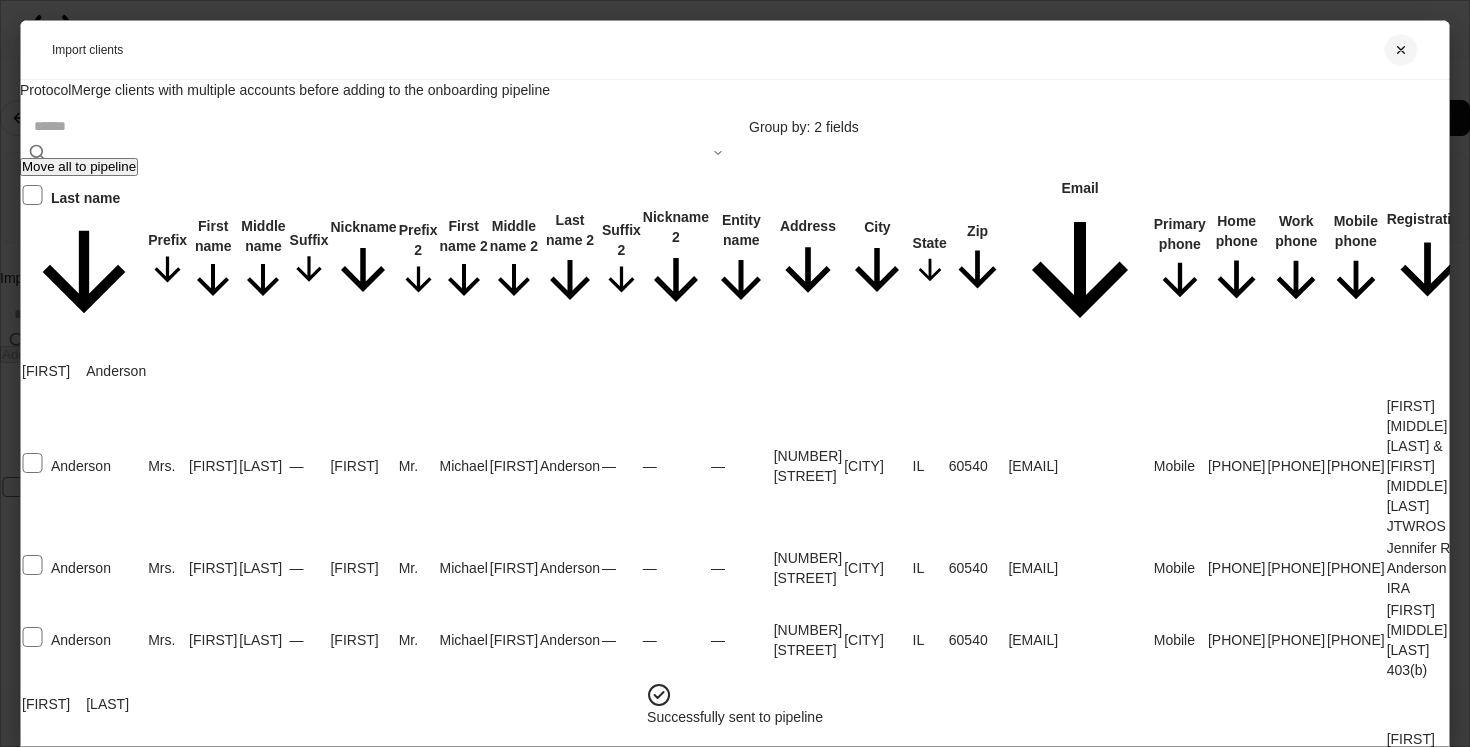 click 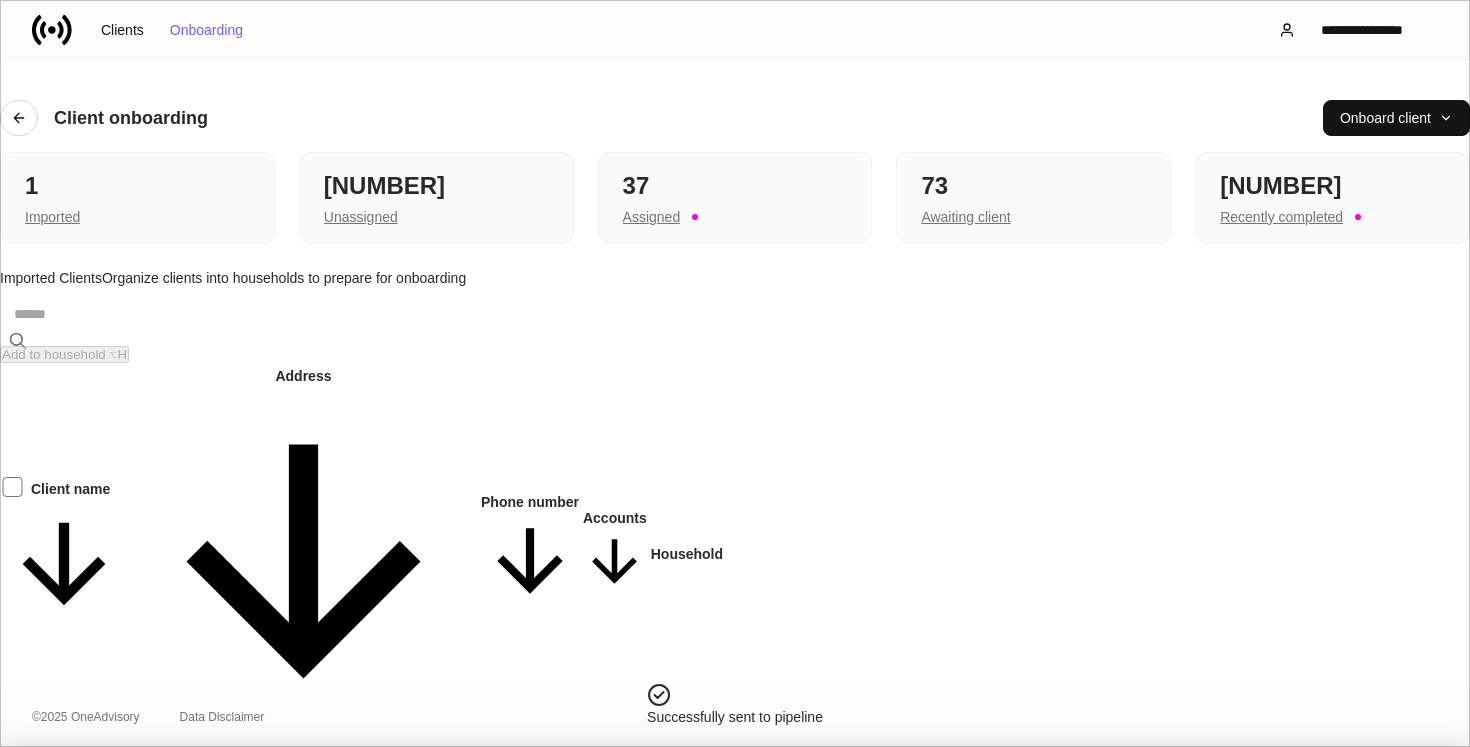 scroll, scrollTop: 817, scrollLeft: 249, axis: both 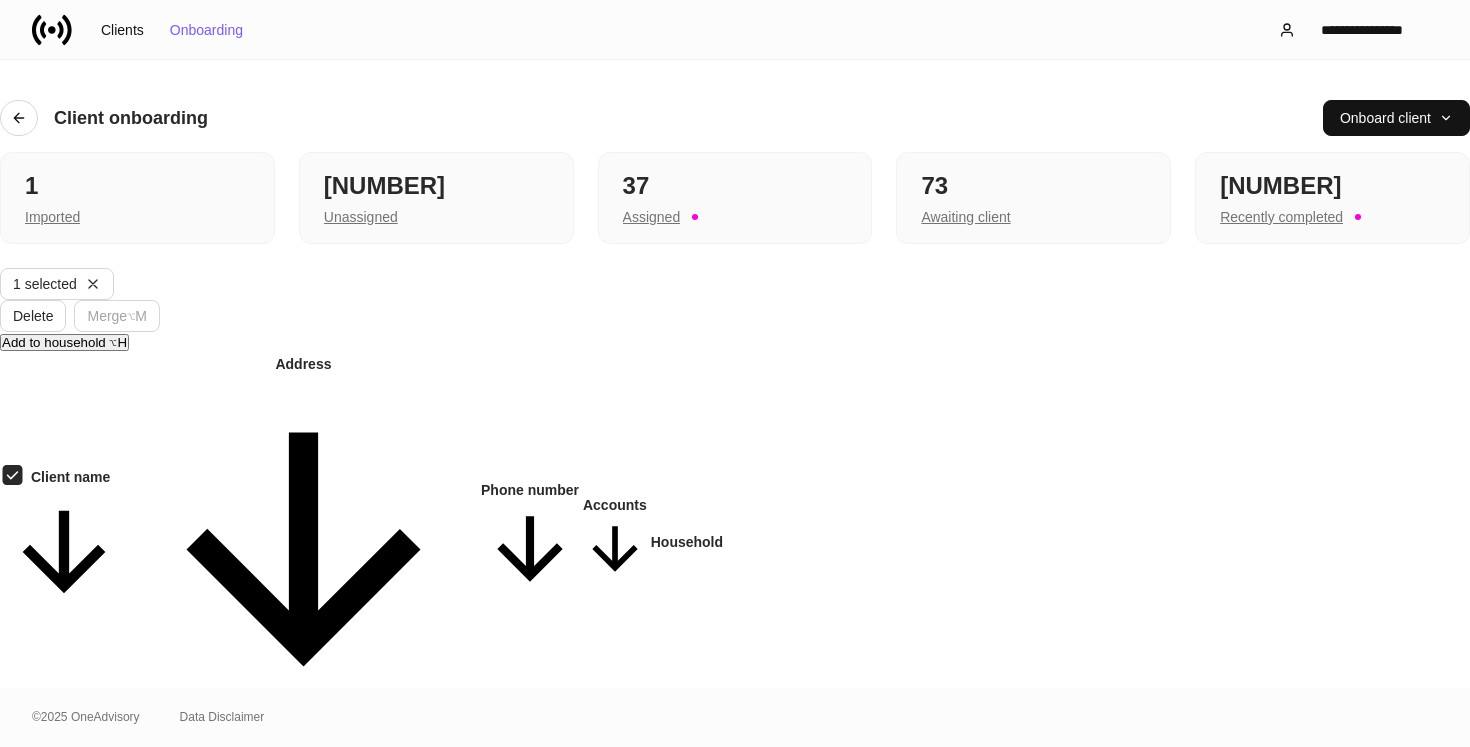 click on "Add to household ⌥H" at bounding box center [64, 342] 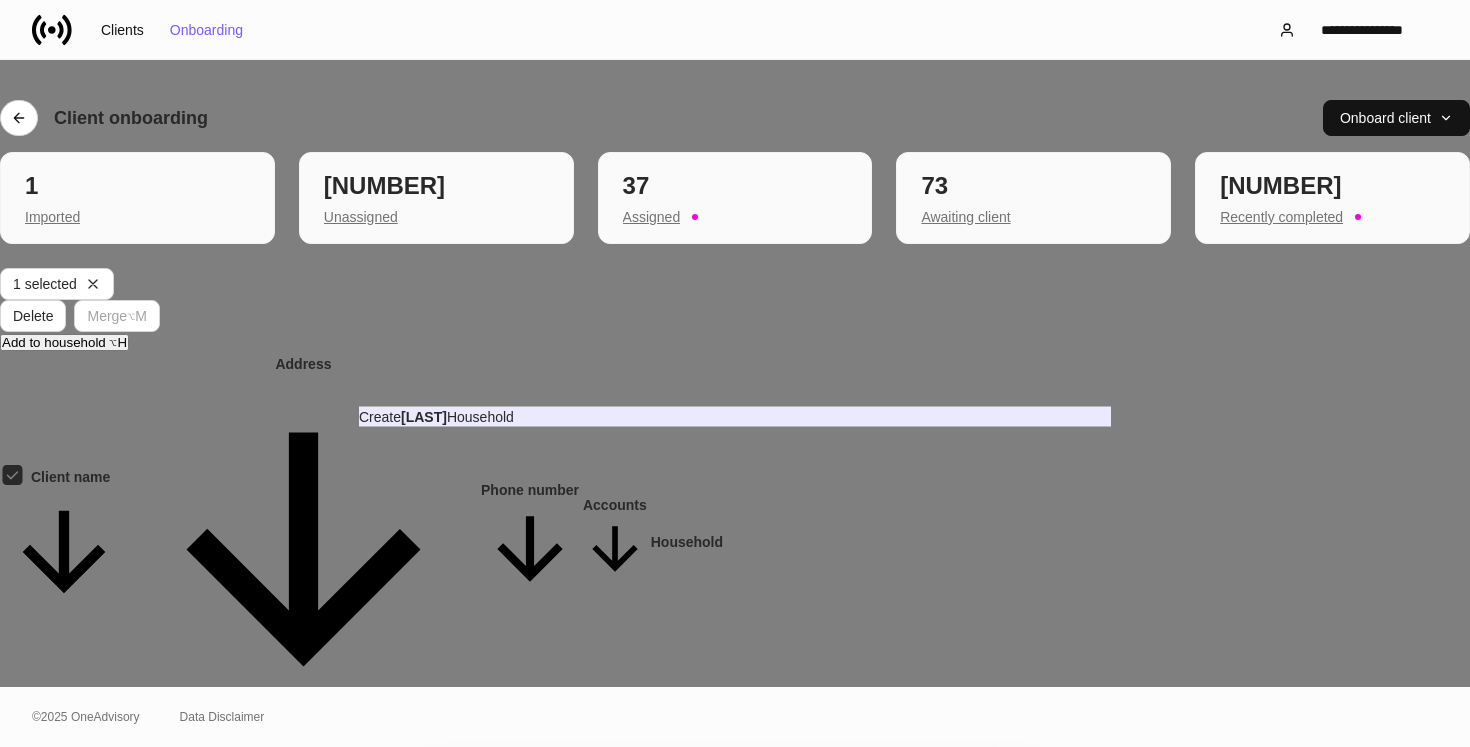 click on "Create [LAST] Household" at bounding box center [735, 417] 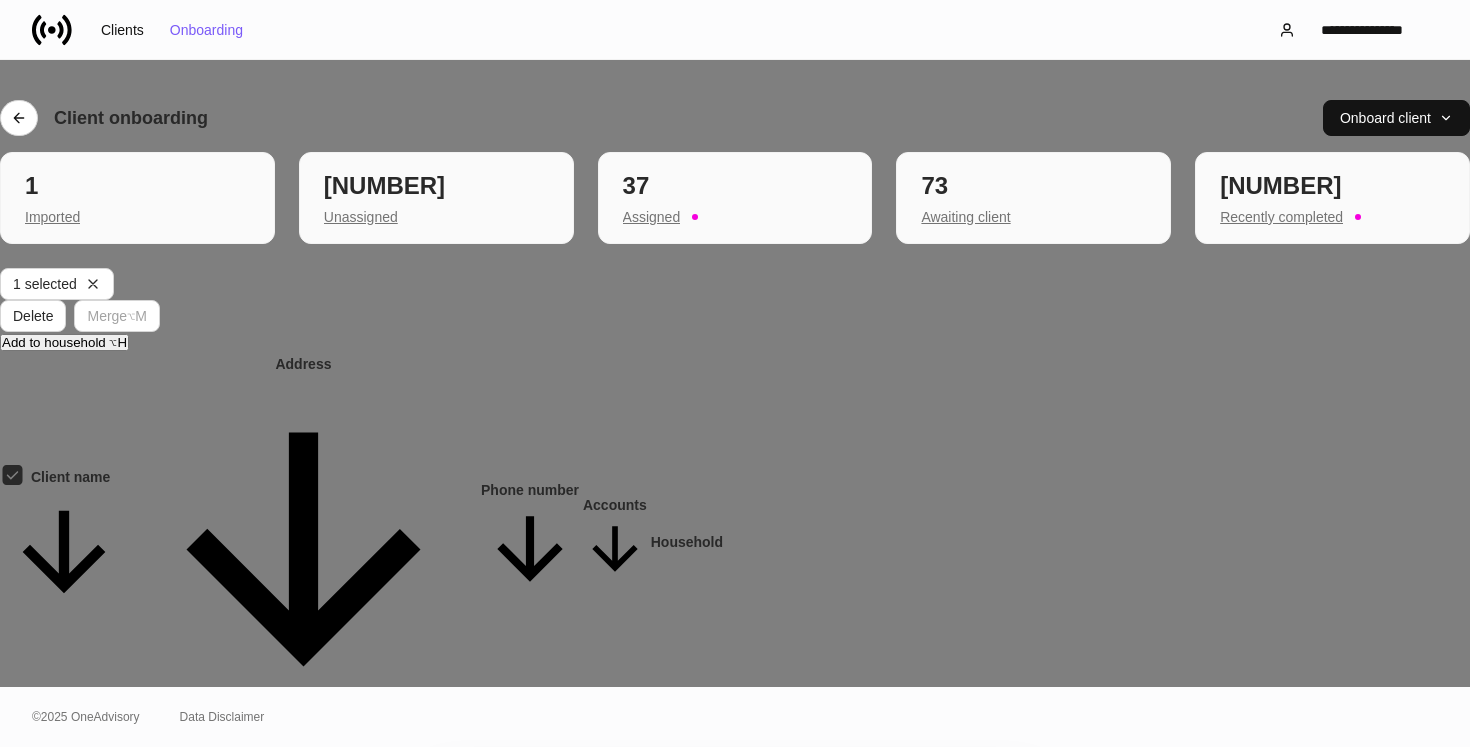 click on "Add to household" at bounding box center (943, 1060) 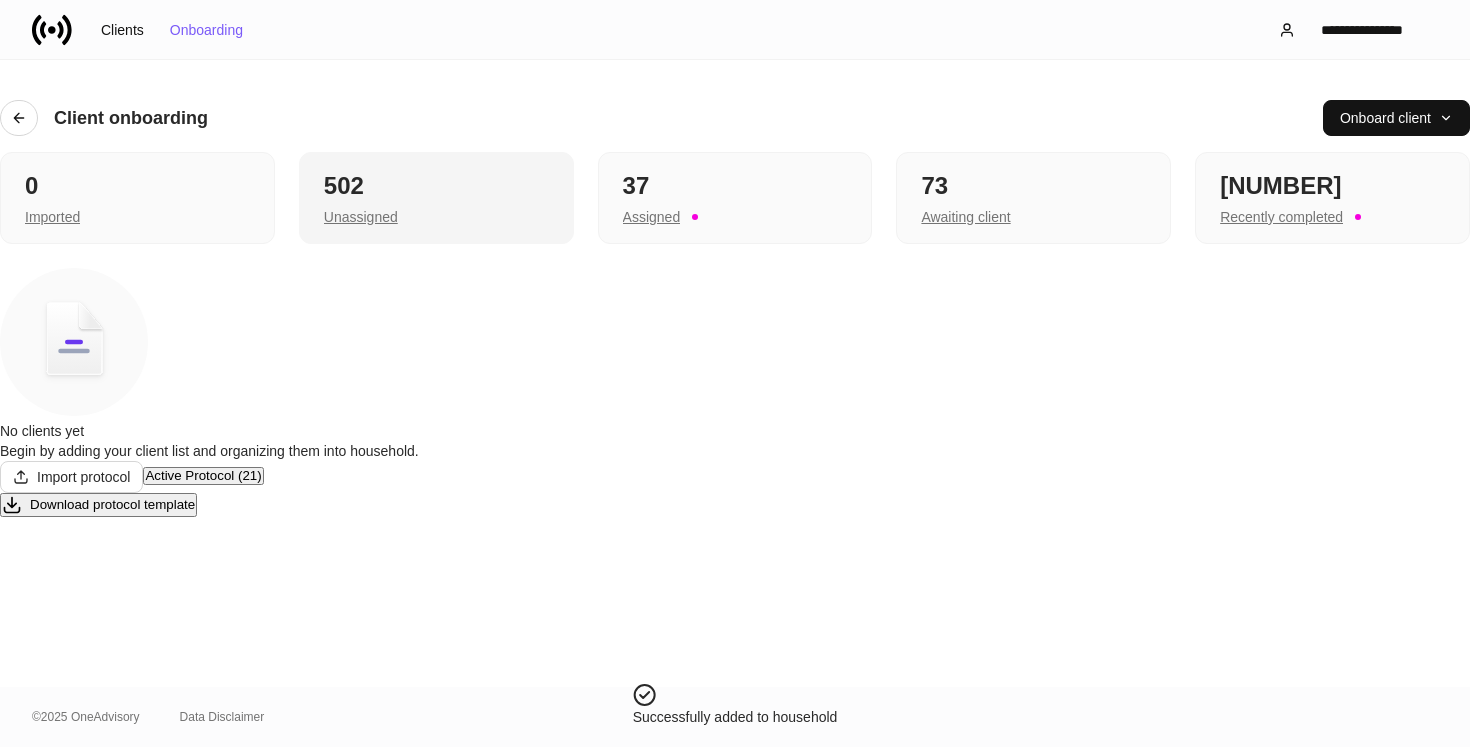 click on "Unassigned" at bounding box center (436, 215) 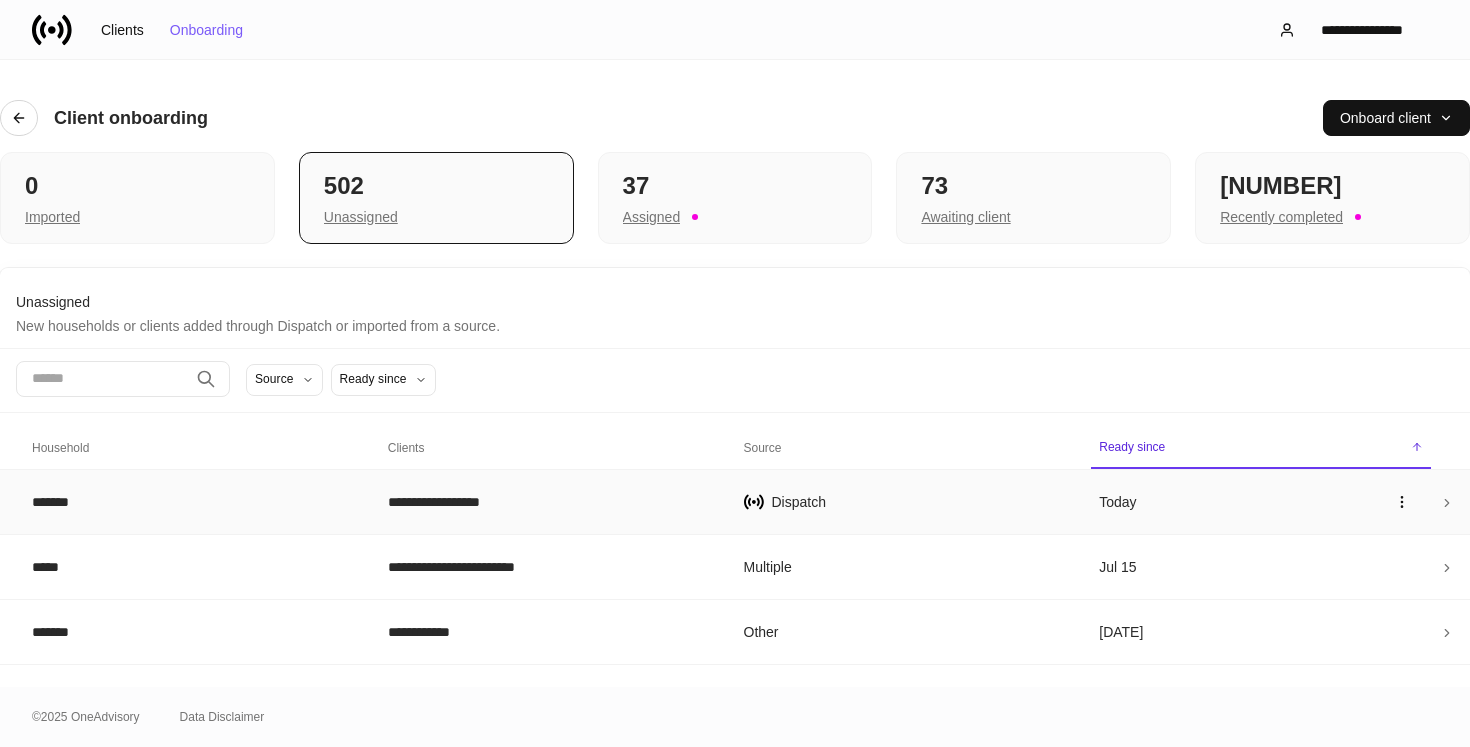 click on "**********" at bounding box center [550, 501] 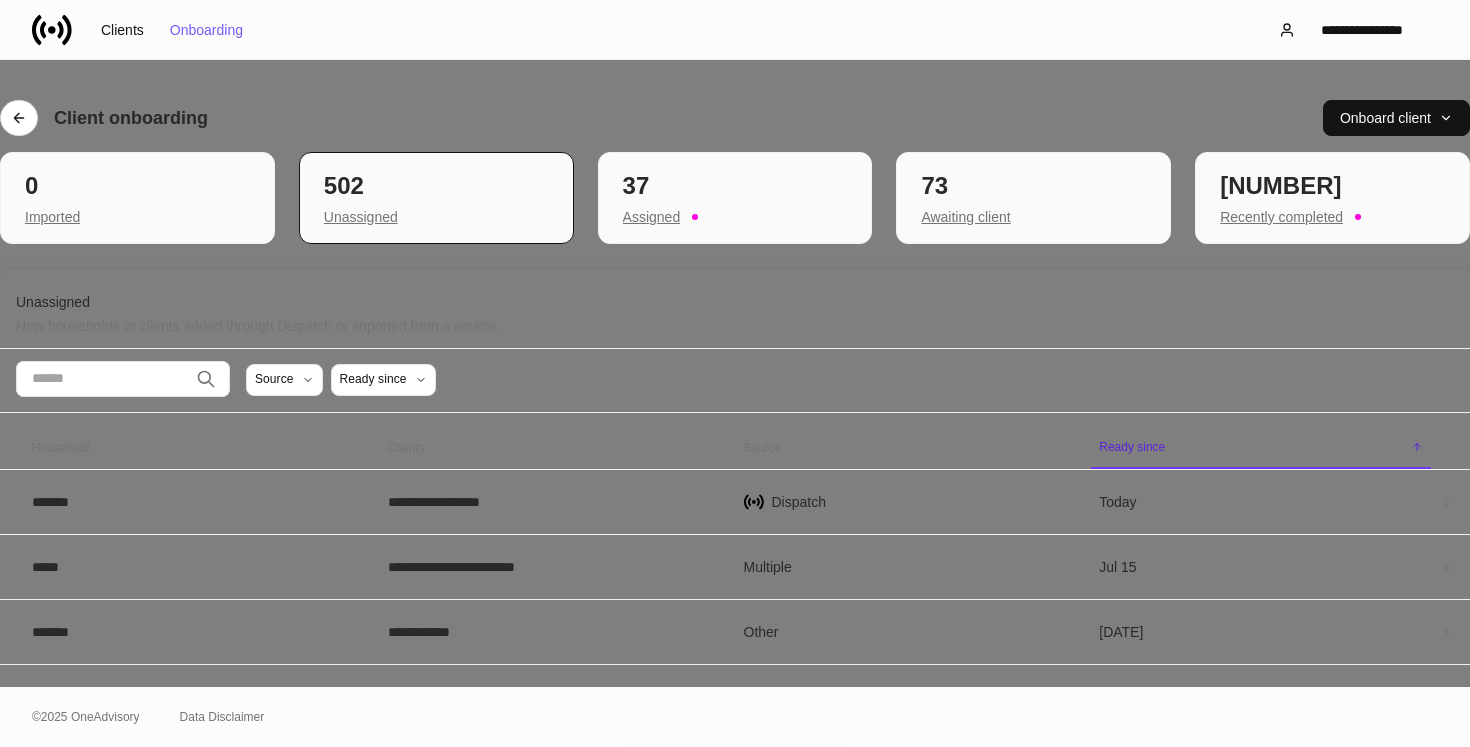 click on "[FIRST] [LAST]" at bounding box center (735, 863) 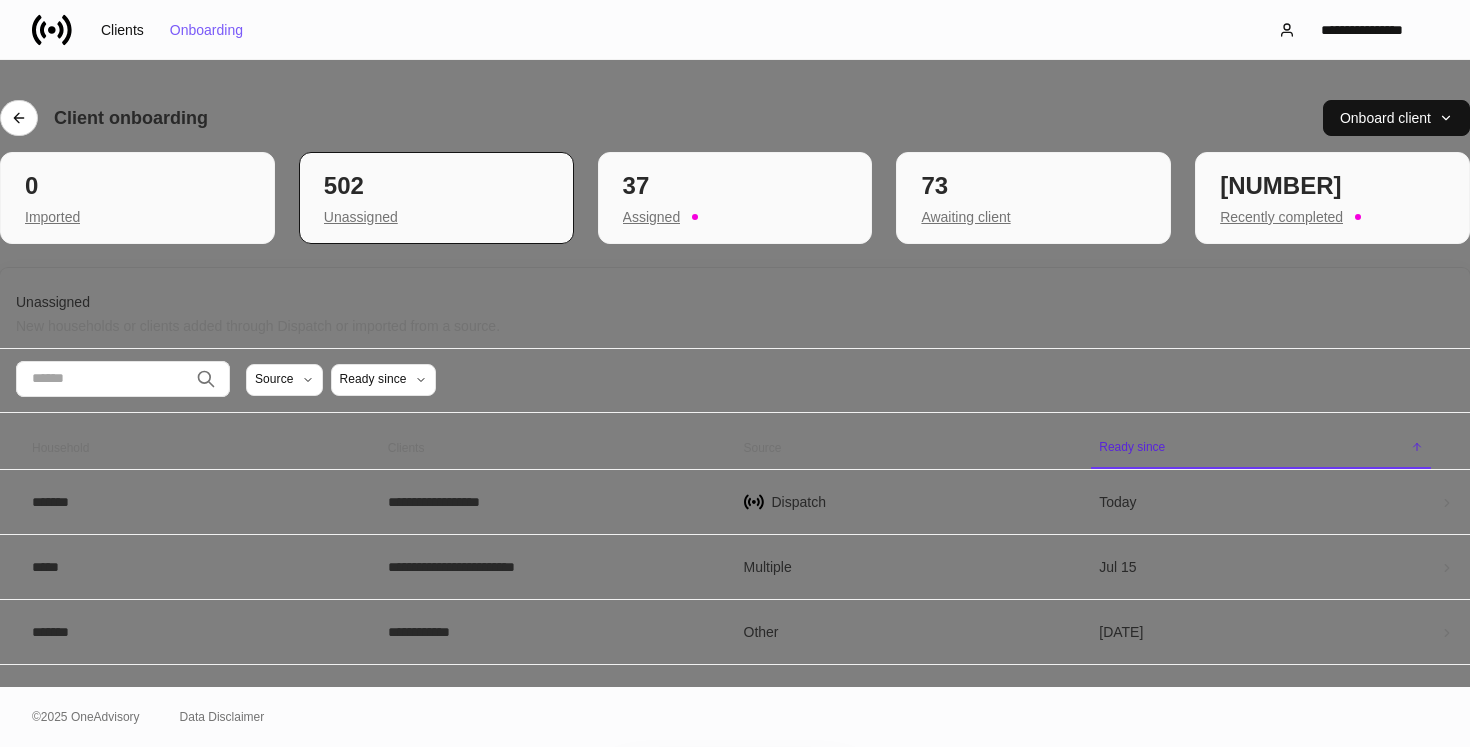 click on "Begin onboarding" at bounding box center (775, 907) 